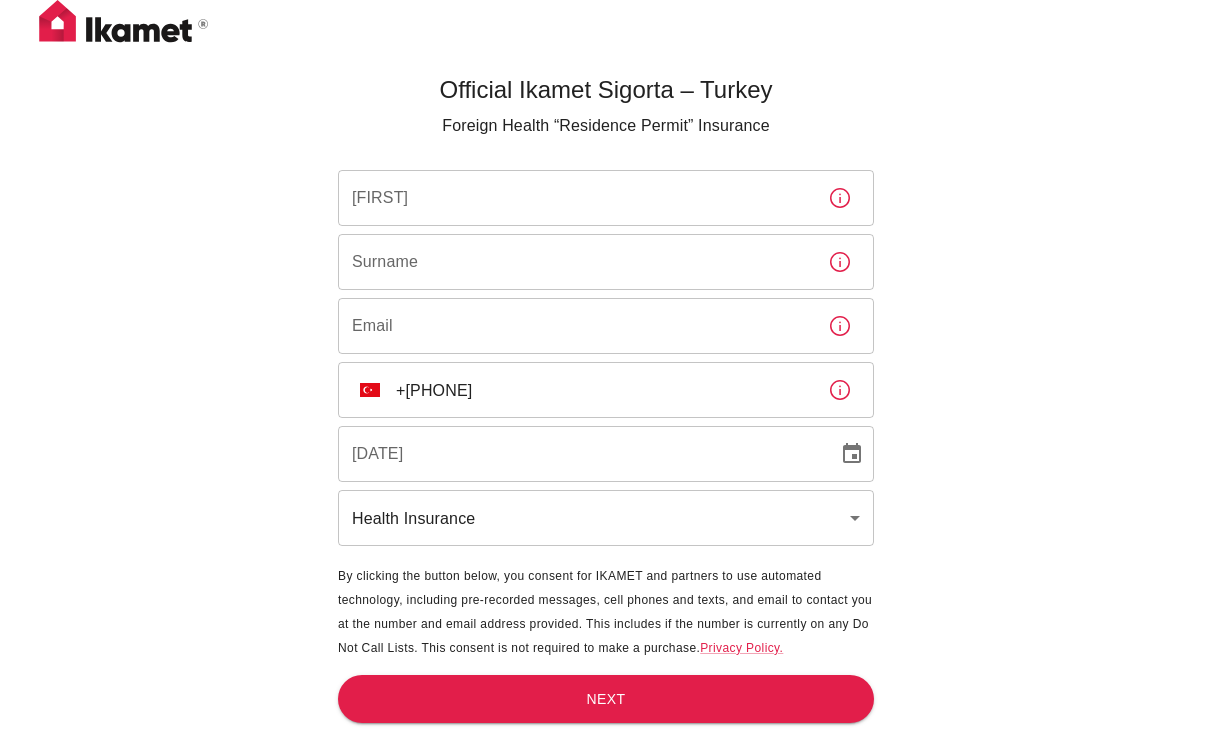 scroll, scrollTop: 0, scrollLeft: 0, axis: both 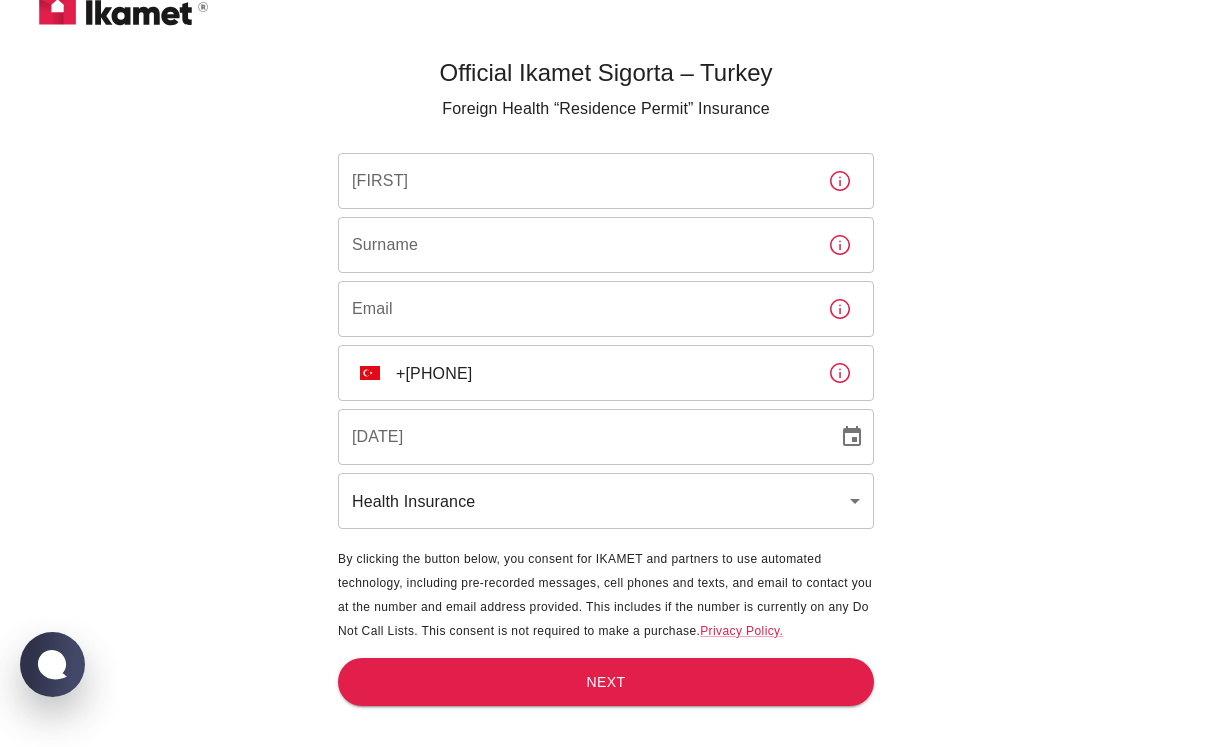 click on "Official Ikamet Sigorta – Turkey Foreign Health “Residence Permit” Insurance [FIRST] [FIRST] [LAST] [LAST] [EMAIL] [EMAIL] ​ [COUNTRY_CODE] +[PHONE] ​ [DATE] [DATE] Health Insurance health ​ By clicking the button below, you consent for IKAMET and partners to use automated technology, including pre-recorded messages, cell phones and texts, and email to contact you at the number and email address provided. This includes if the number is currently on any Do Not Call Lists. This consent is not required to make a purchase. Privacy Policy. Next" at bounding box center [606, 389] 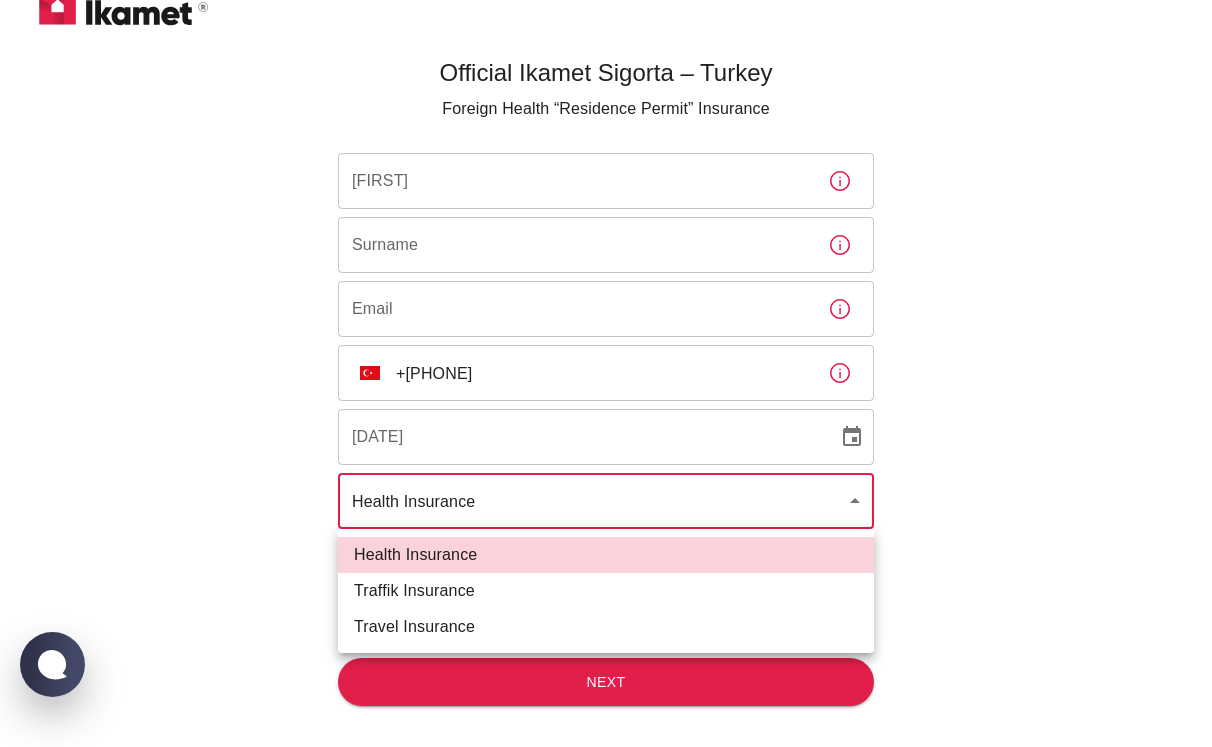 click on "Traffik Insurance" at bounding box center (606, 591) 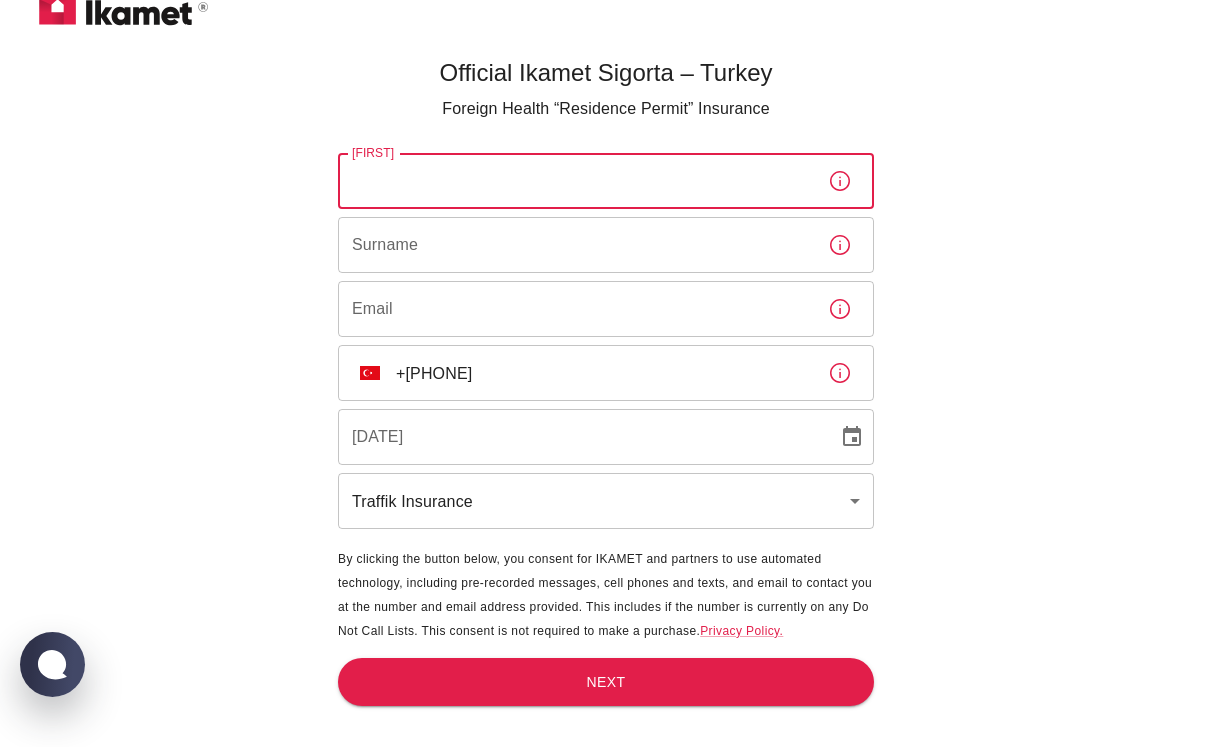 click on "[FIRST]" at bounding box center [575, 181] 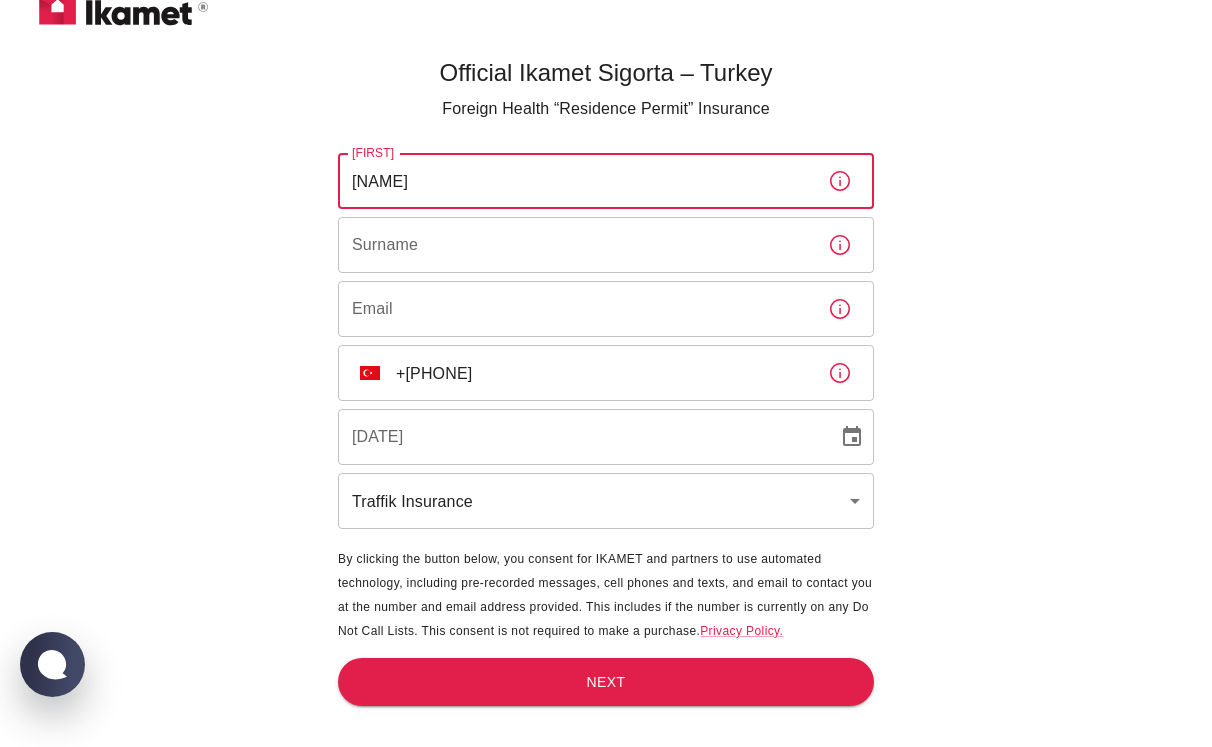 type on "[NAME]" 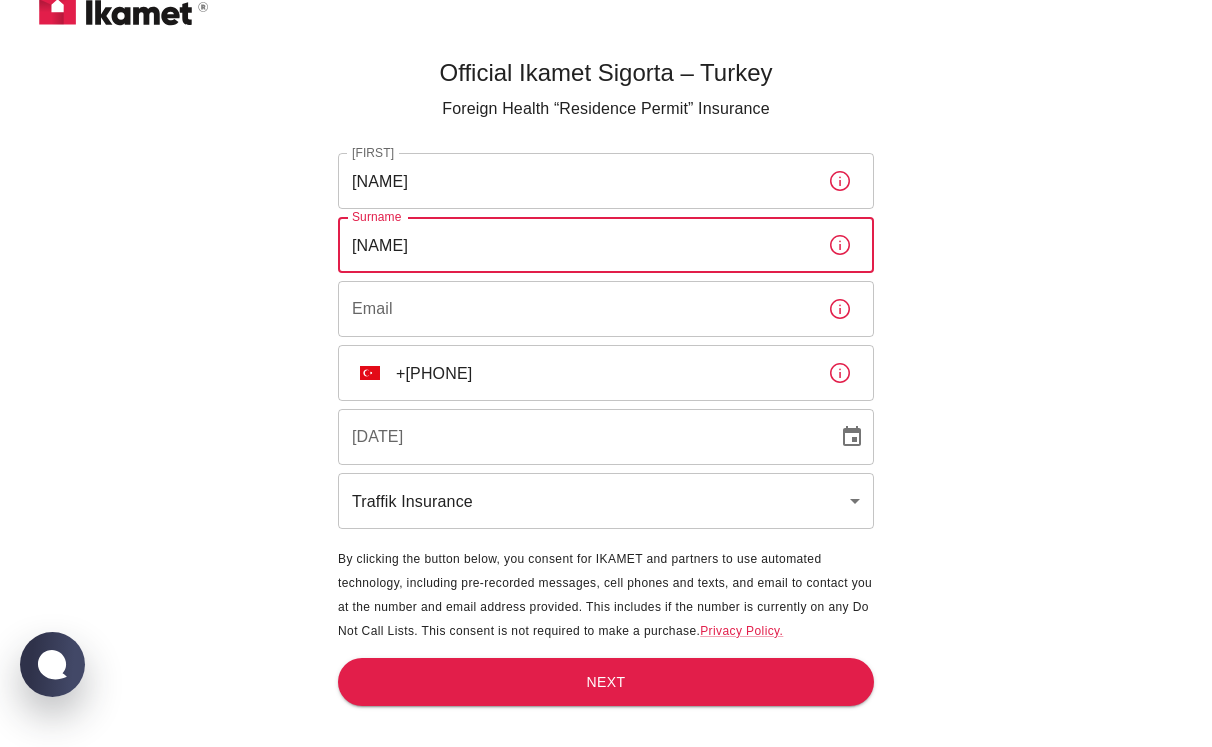 type on "[NAME]" 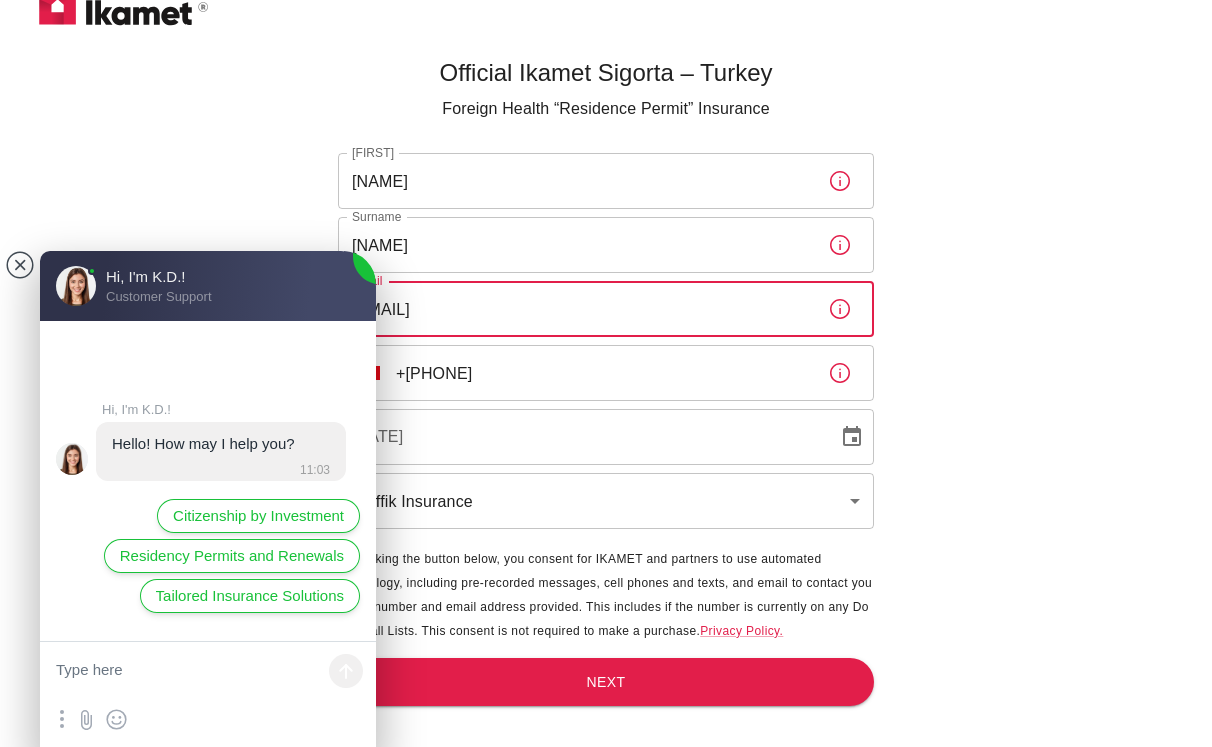 scroll, scrollTop: 0, scrollLeft: 0, axis: both 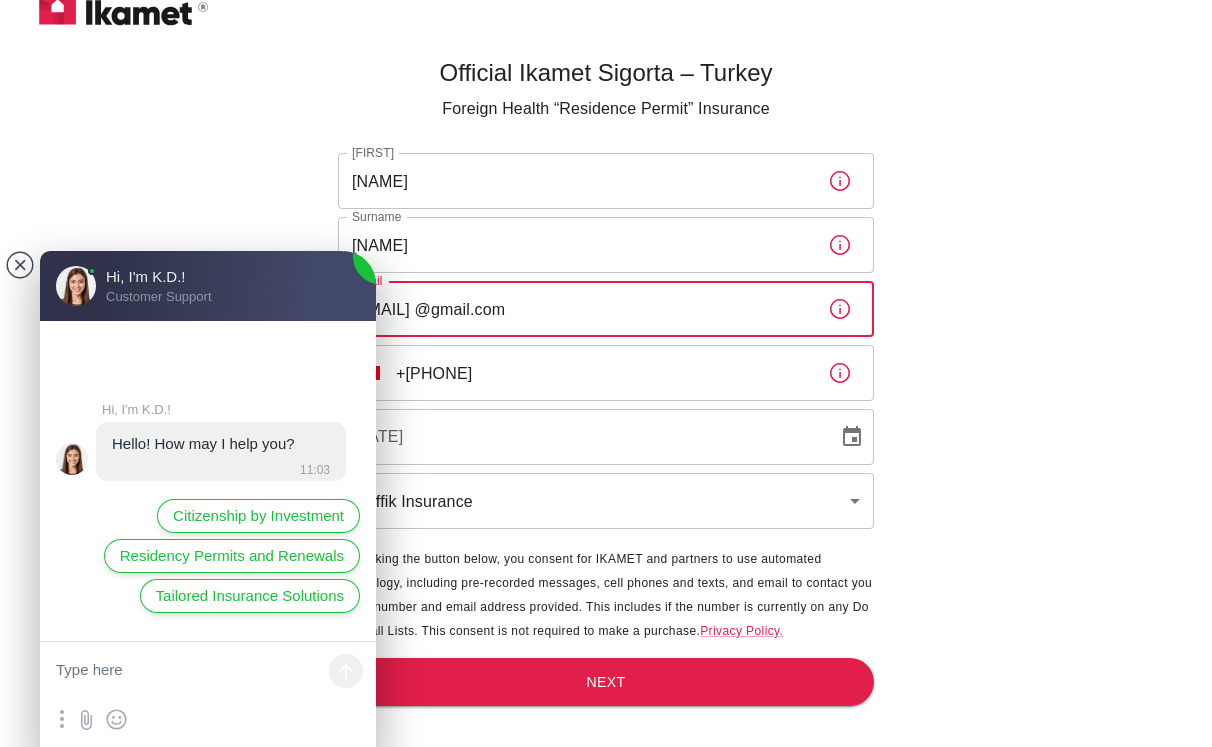 type on "[EMAIL] @gmail.com" 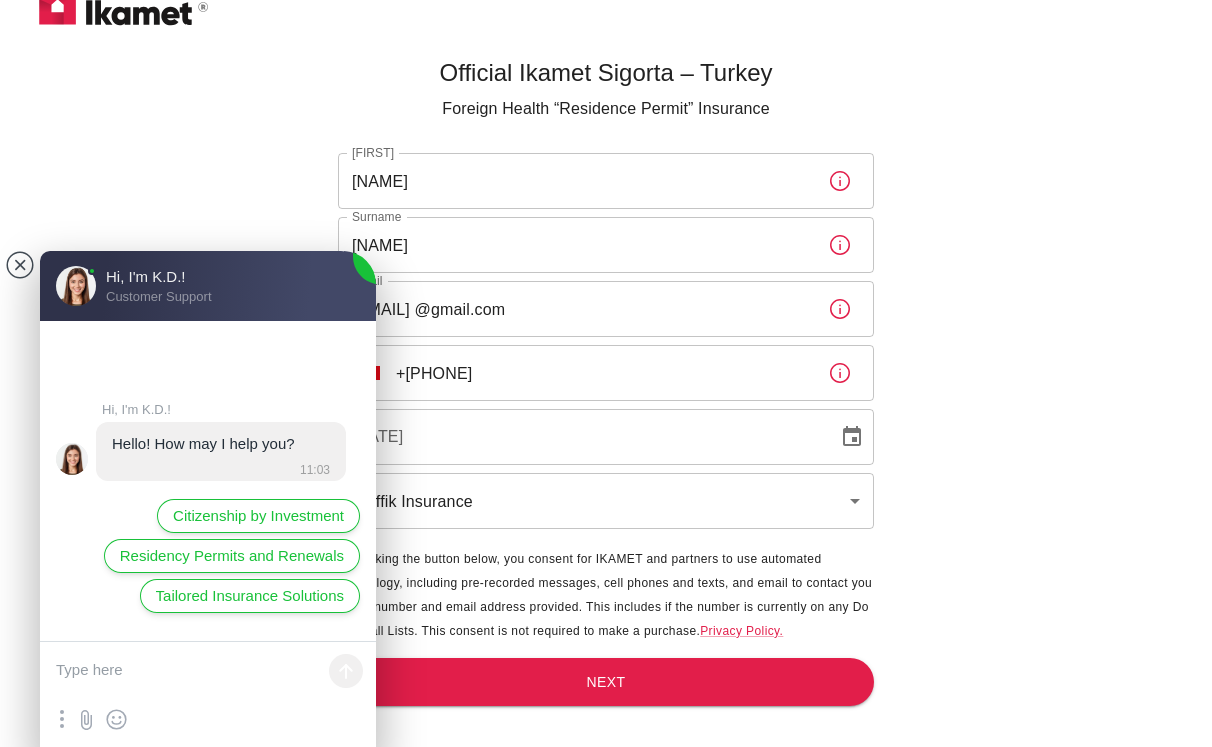 click at bounding box center [208, 672] 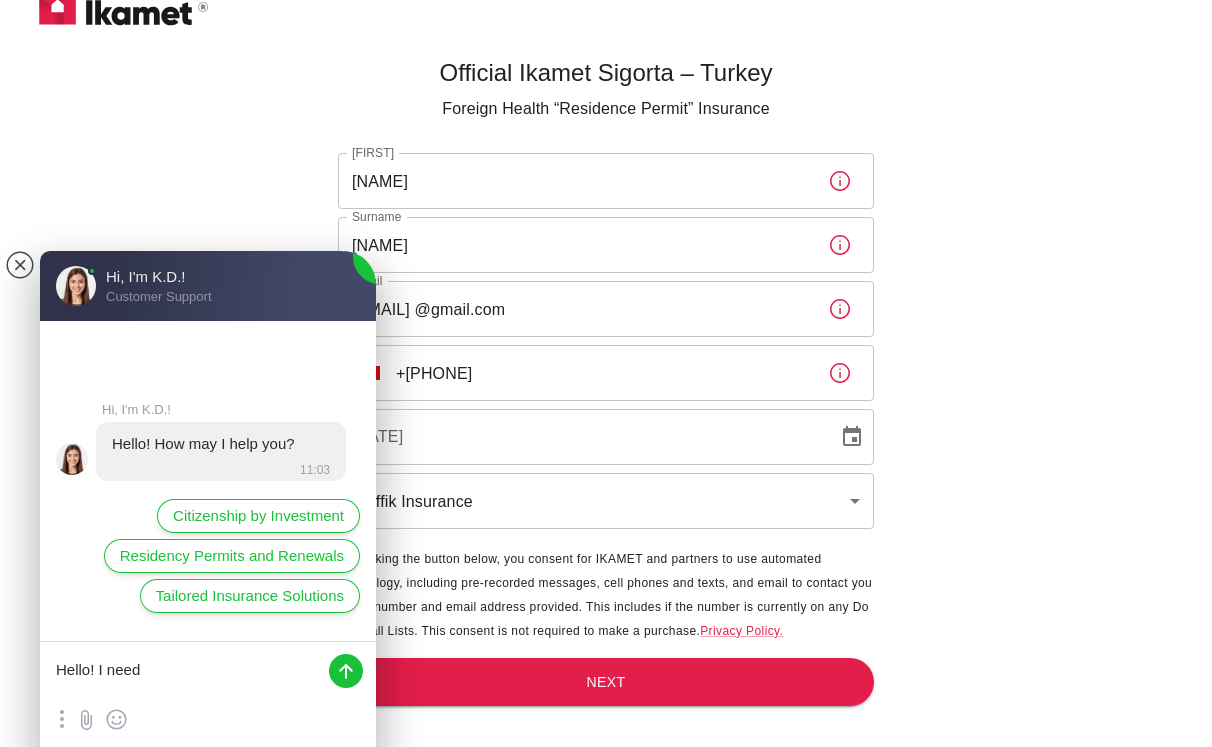 click on "Hello! I need" at bounding box center (208, 672) 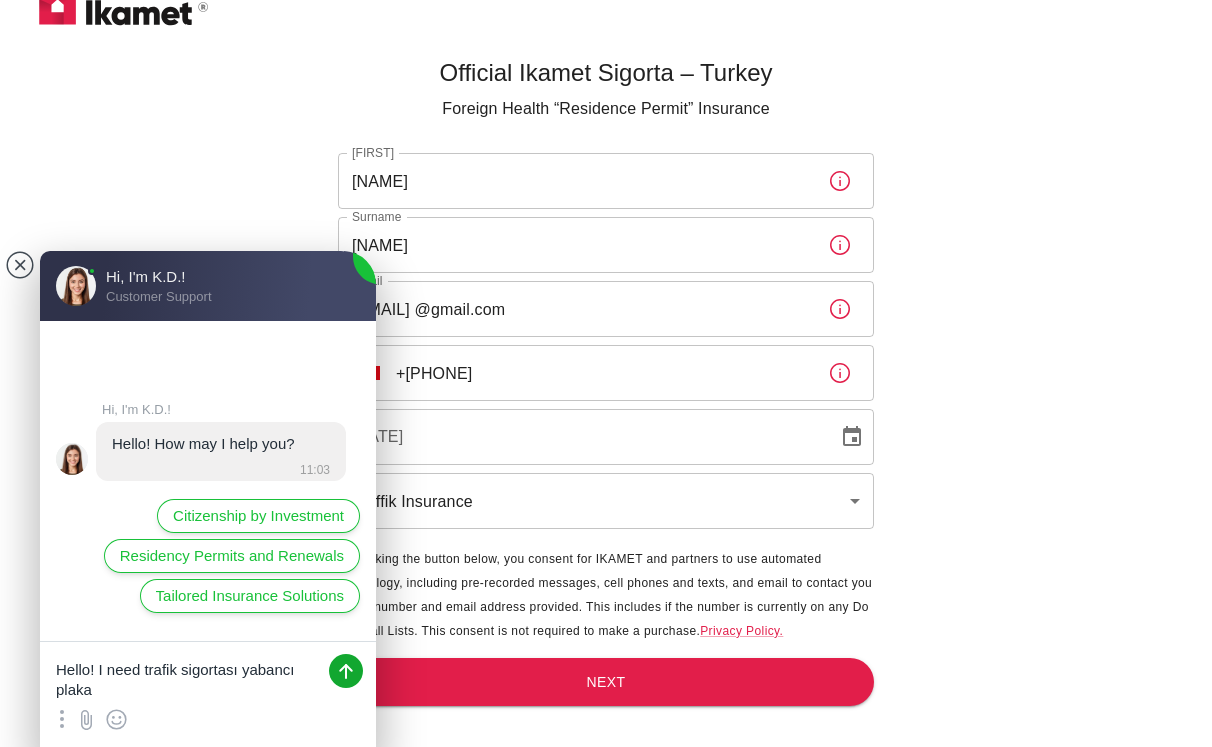type on "Hello! I need trafik sigortası yabancı plaka" 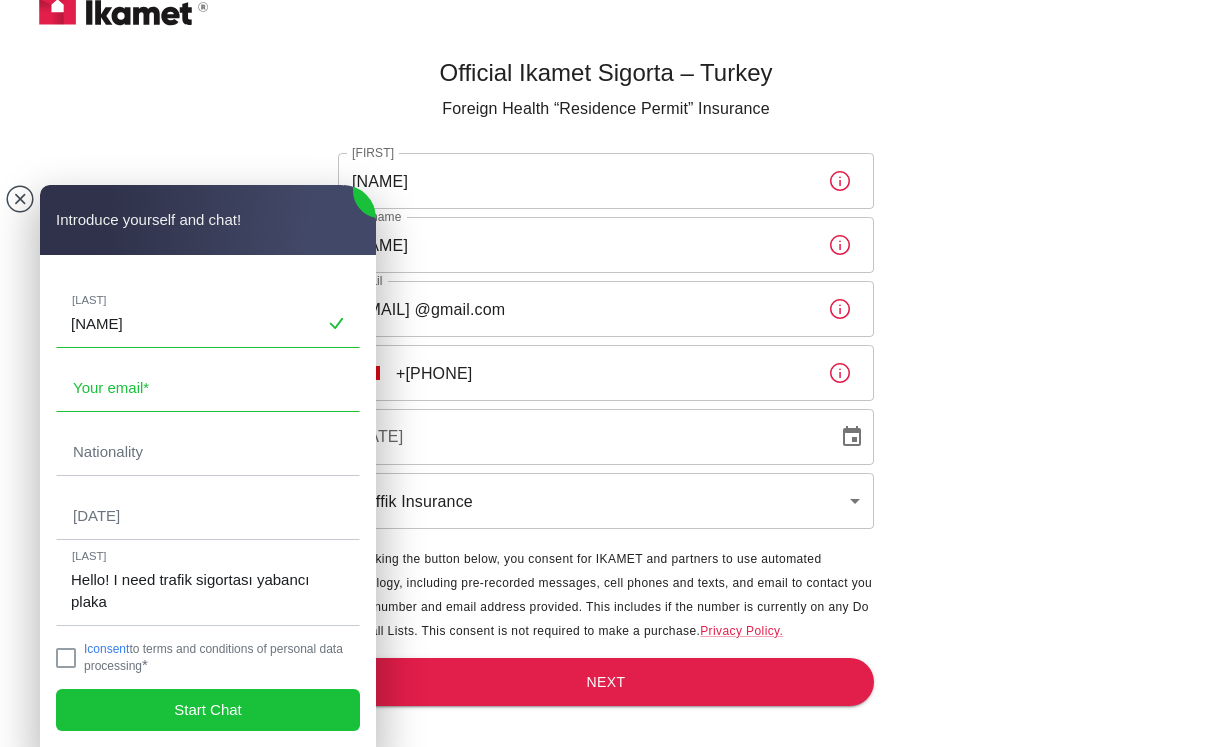 type on "[NAME]" 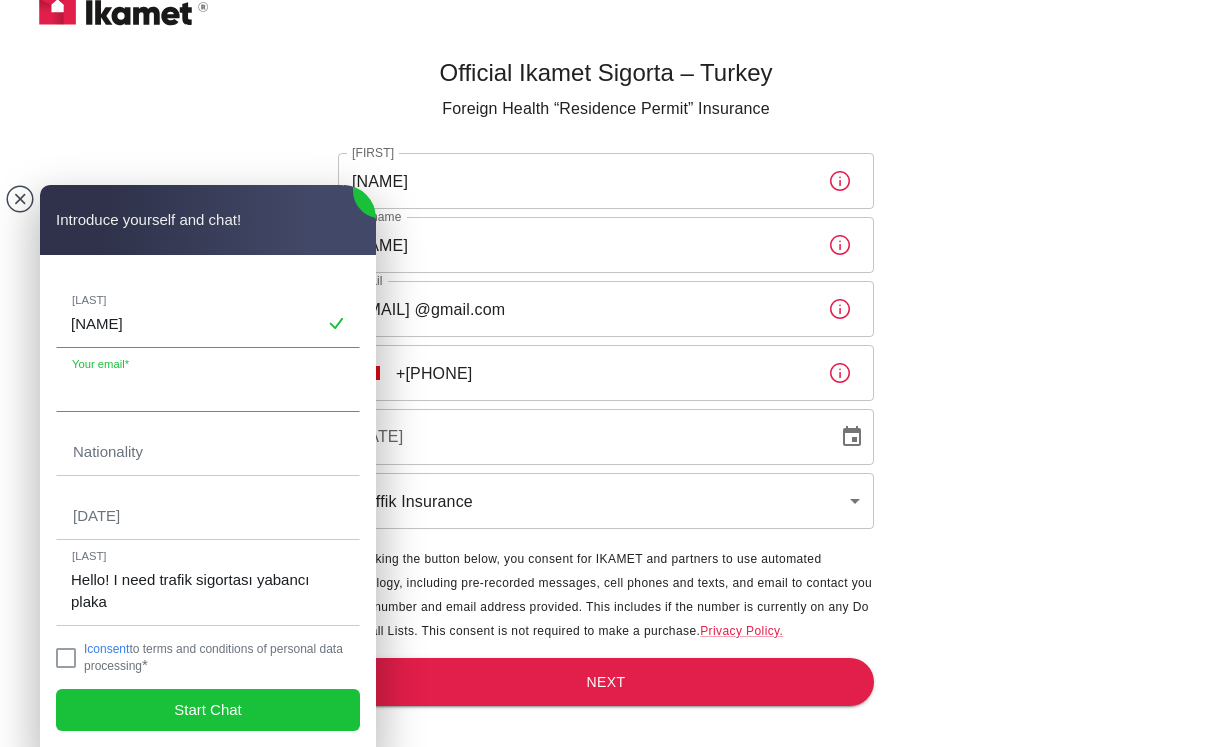 click at bounding box center [208, 388] 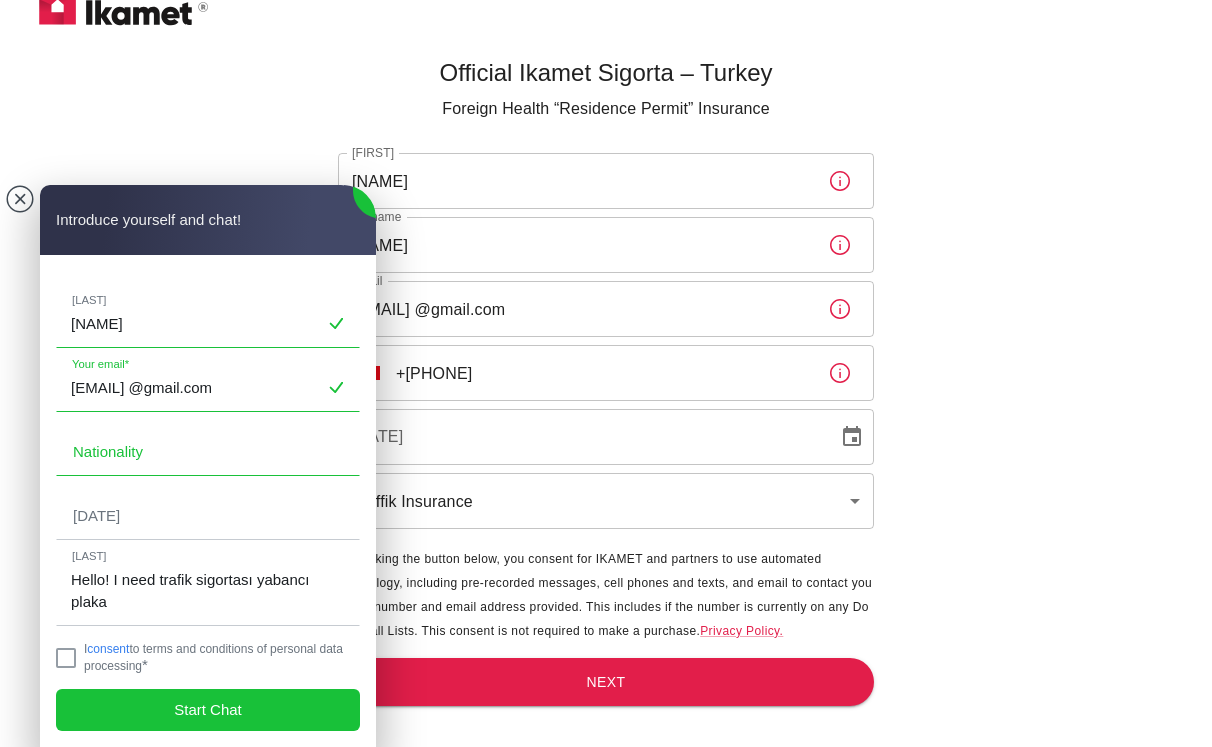 type on "[EMAIL] @gmail.com" 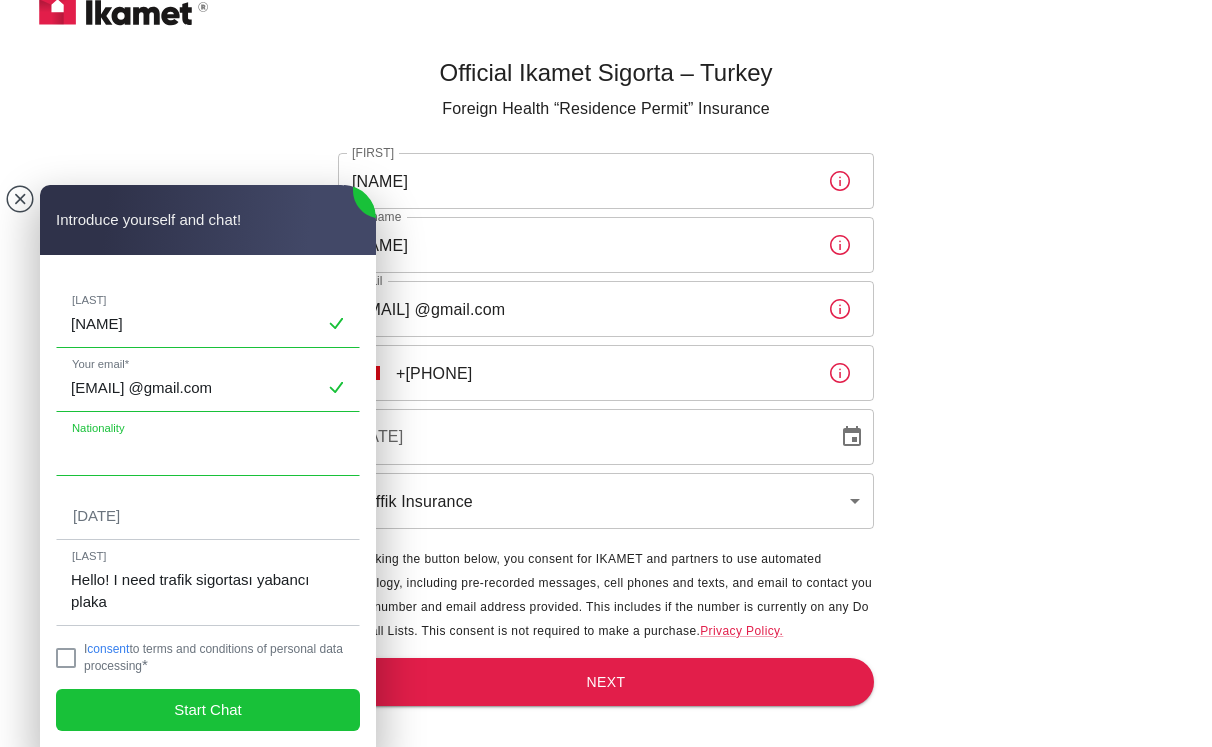 click at bounding box center [208, 452] 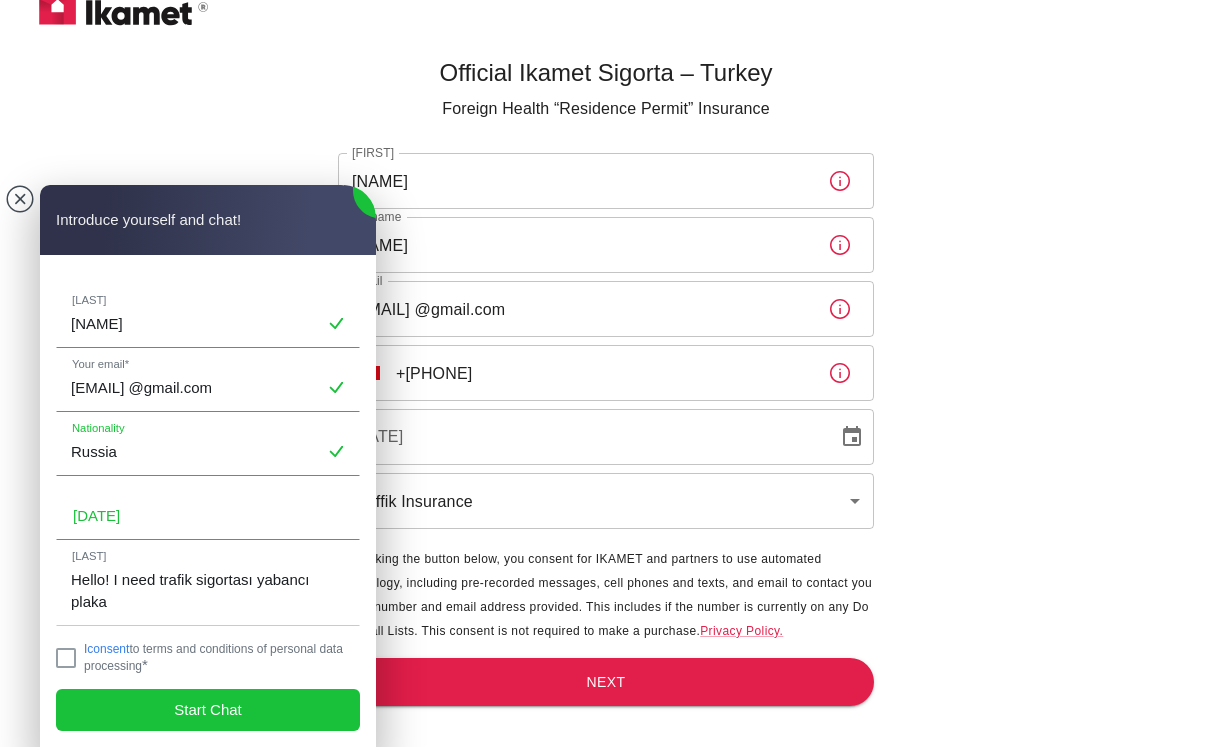 type on "Russia" 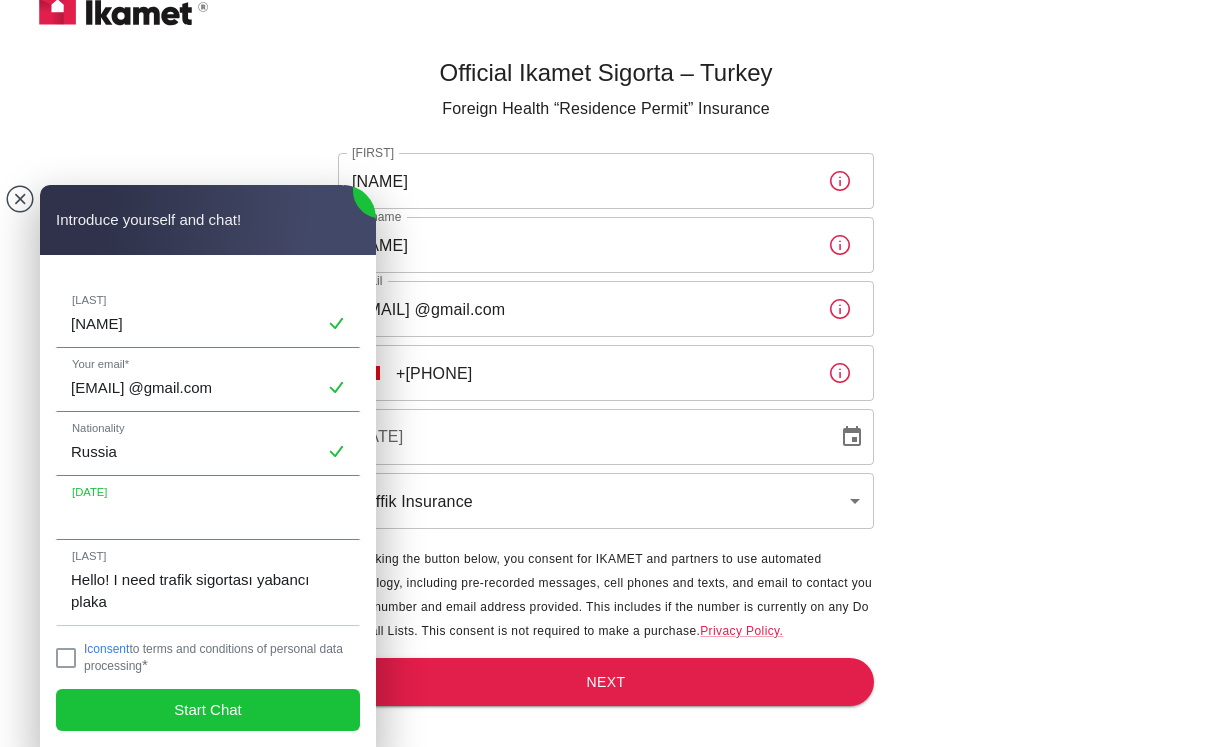 click at bounding box center (208, 516) 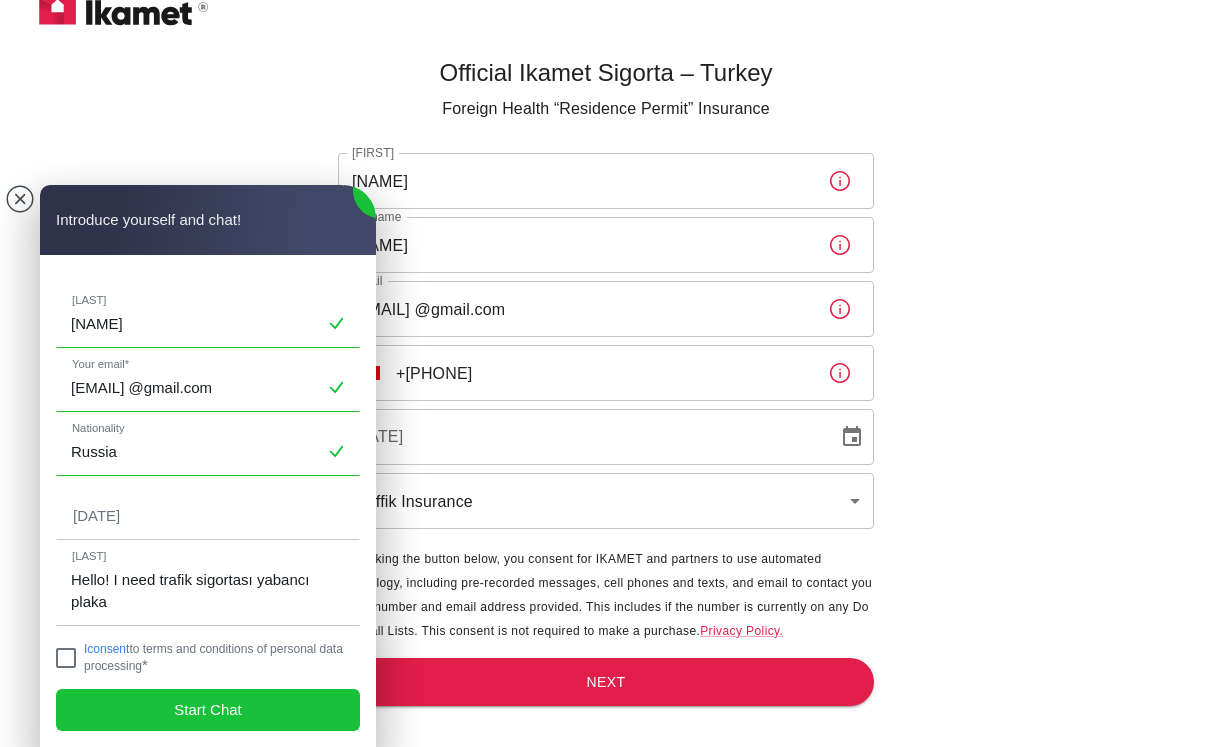 click at bounding box center (66, 658) 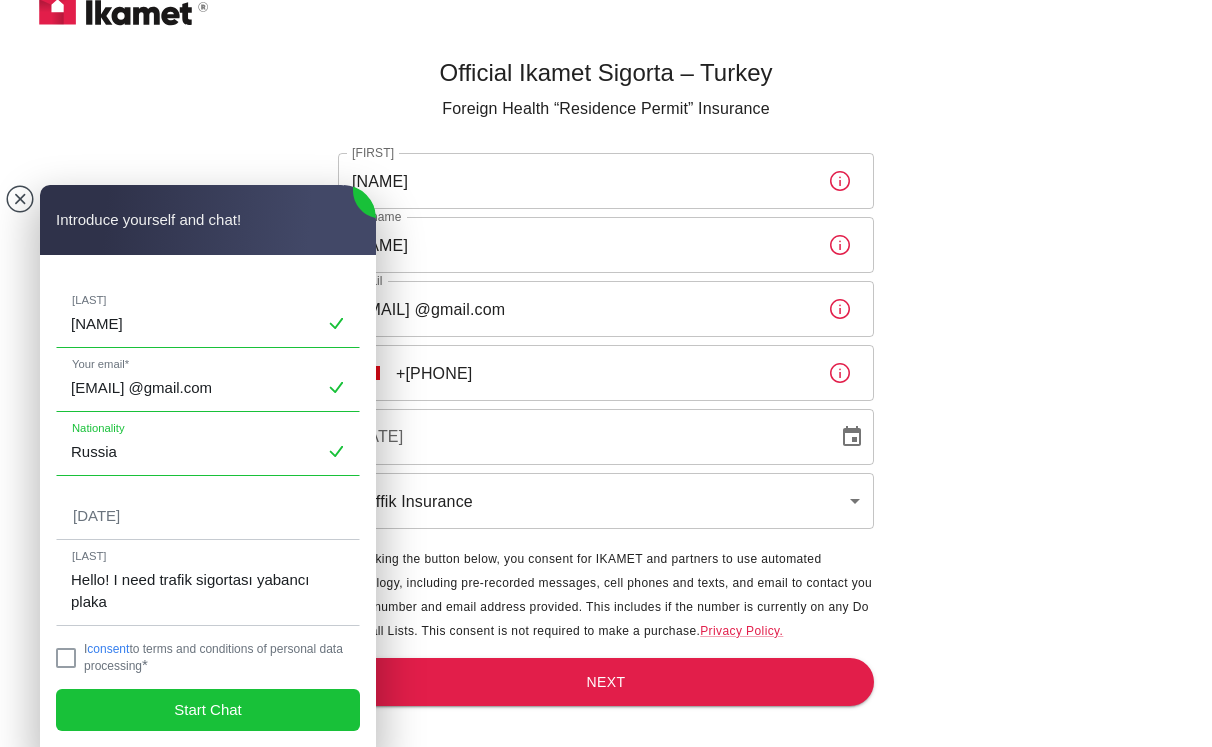 drag, startPoint x: 139, startPoint y: 459, endPoint x: 36, endPoint y: 456, distance: 103.04368 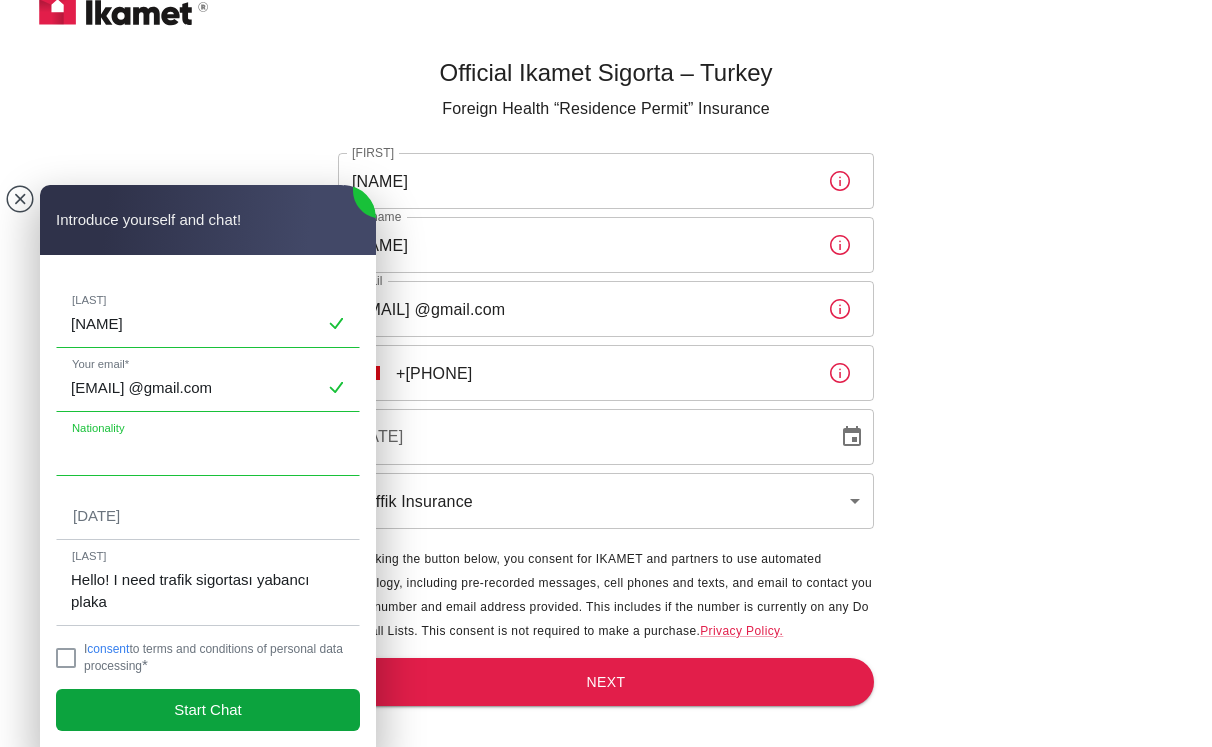 type 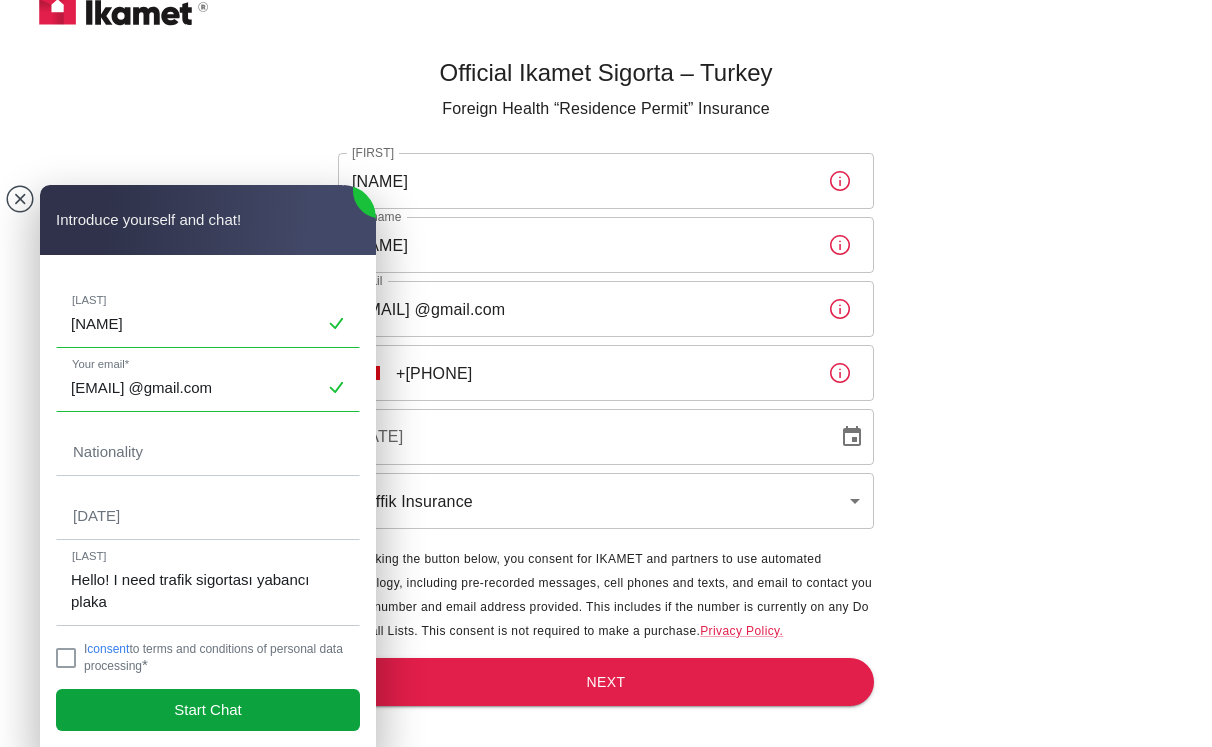 click on "Start Chat" at bounding box center [208, 710] 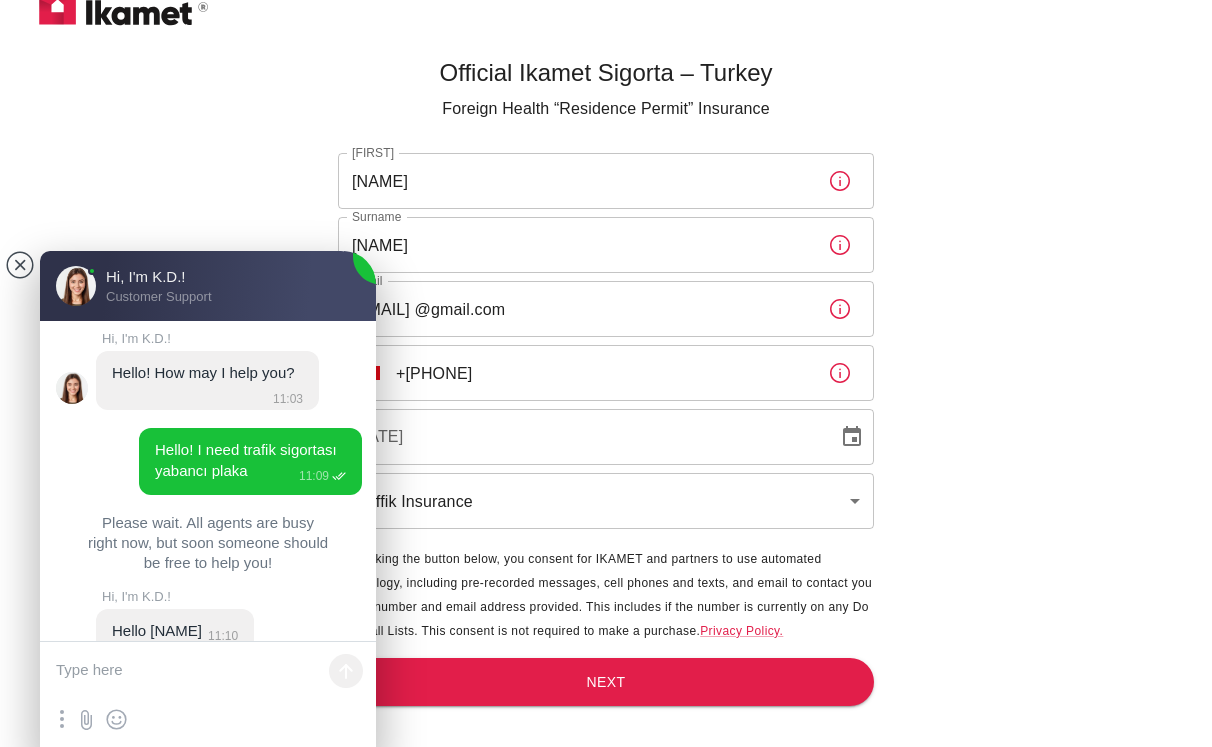 scroll, scrollTop: 178, scrollLeft: 0, axis: vertical 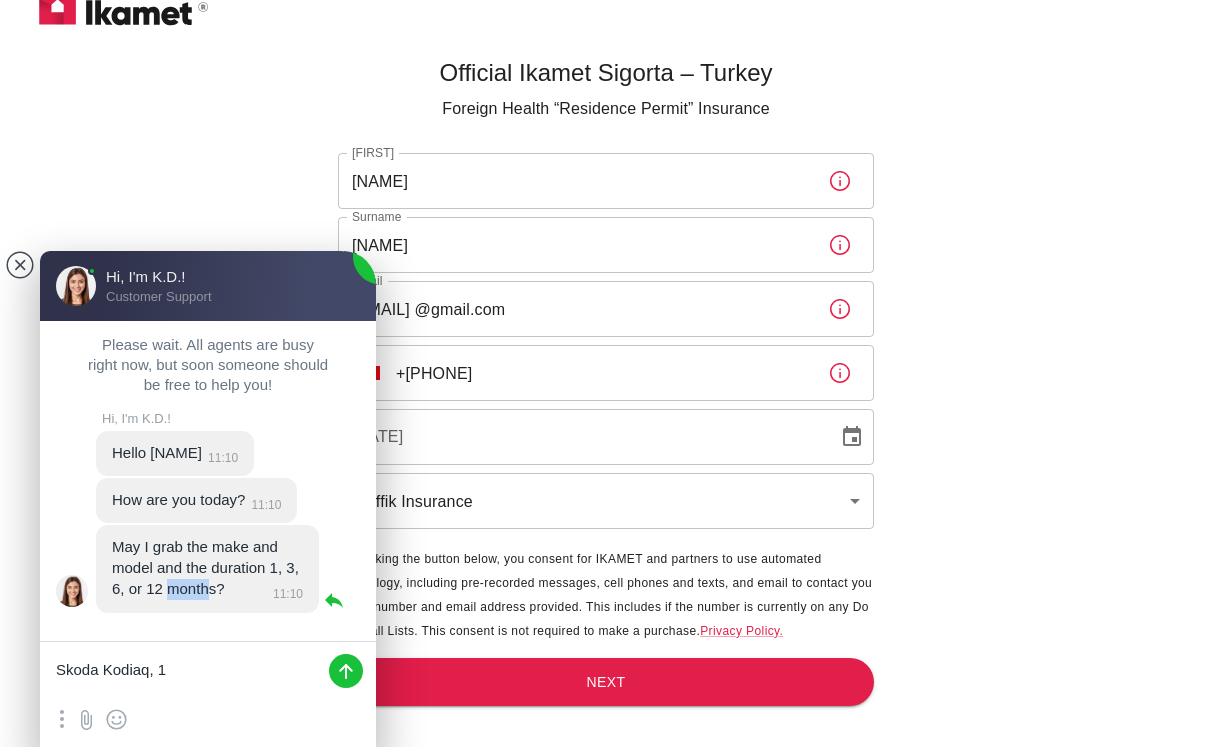 drag, startPoint x: 208, startPoint y: 590, endPoint x: 169, endPoint y: 595, distance: 39.319206 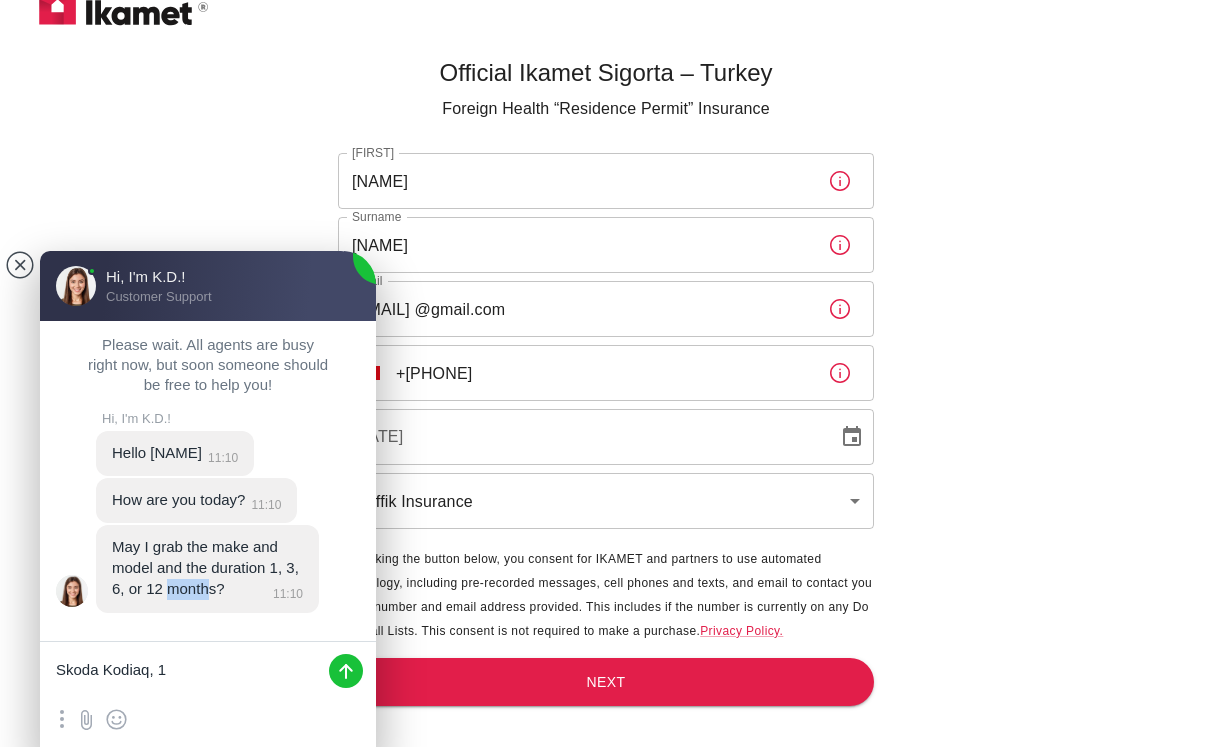 copy on "month" 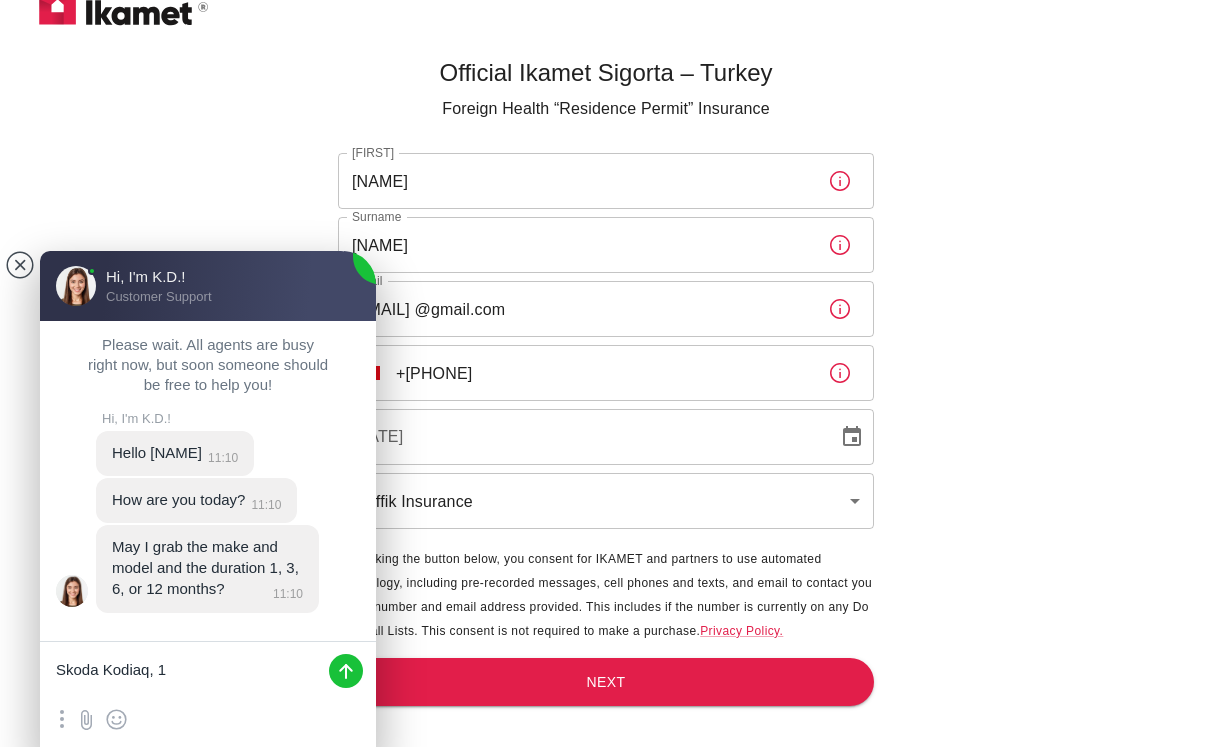click on "Skoda Kodiaq, 1" at bounding box center [208, 672] 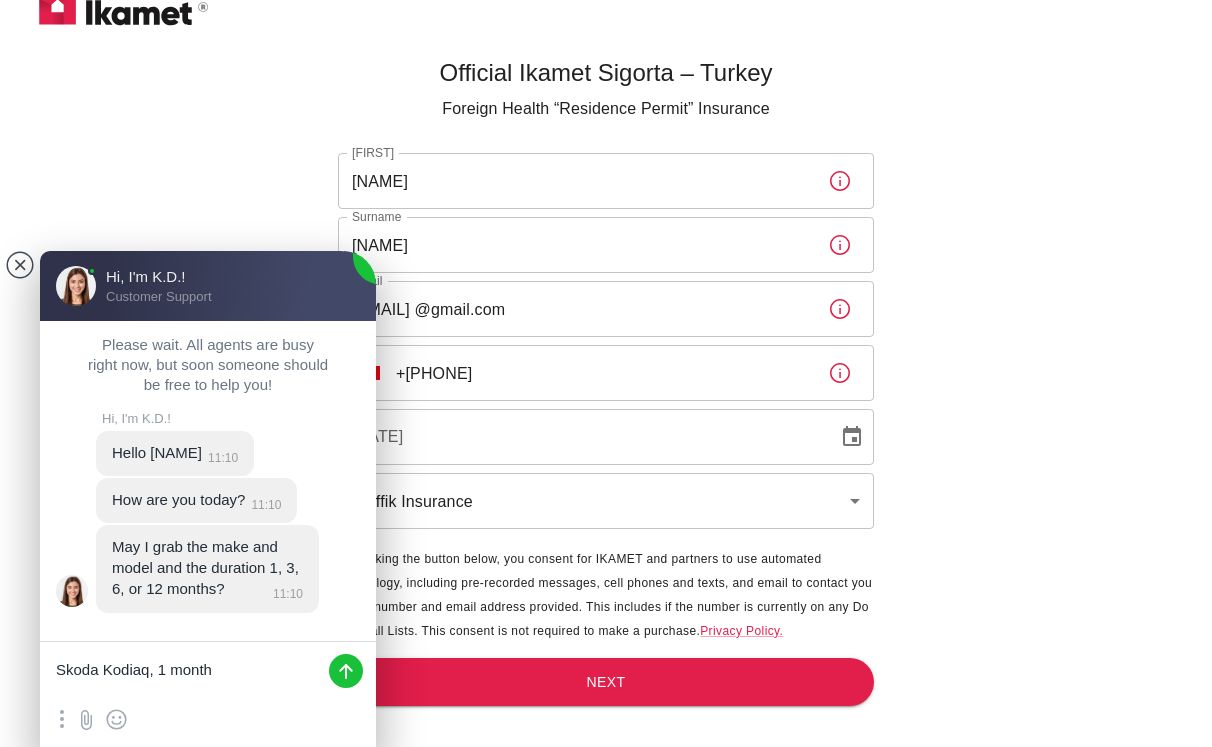 type on "Skoda Kodiaq, 1 month" 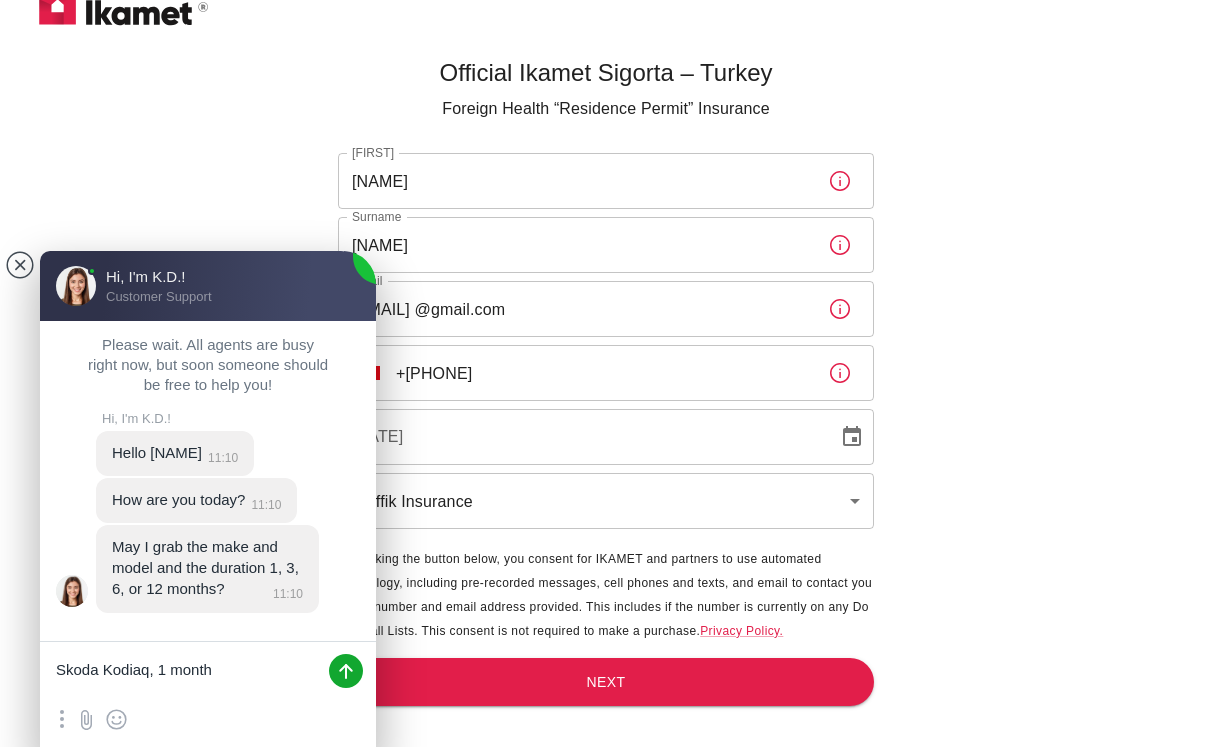 click at bounding box center (346, 671) 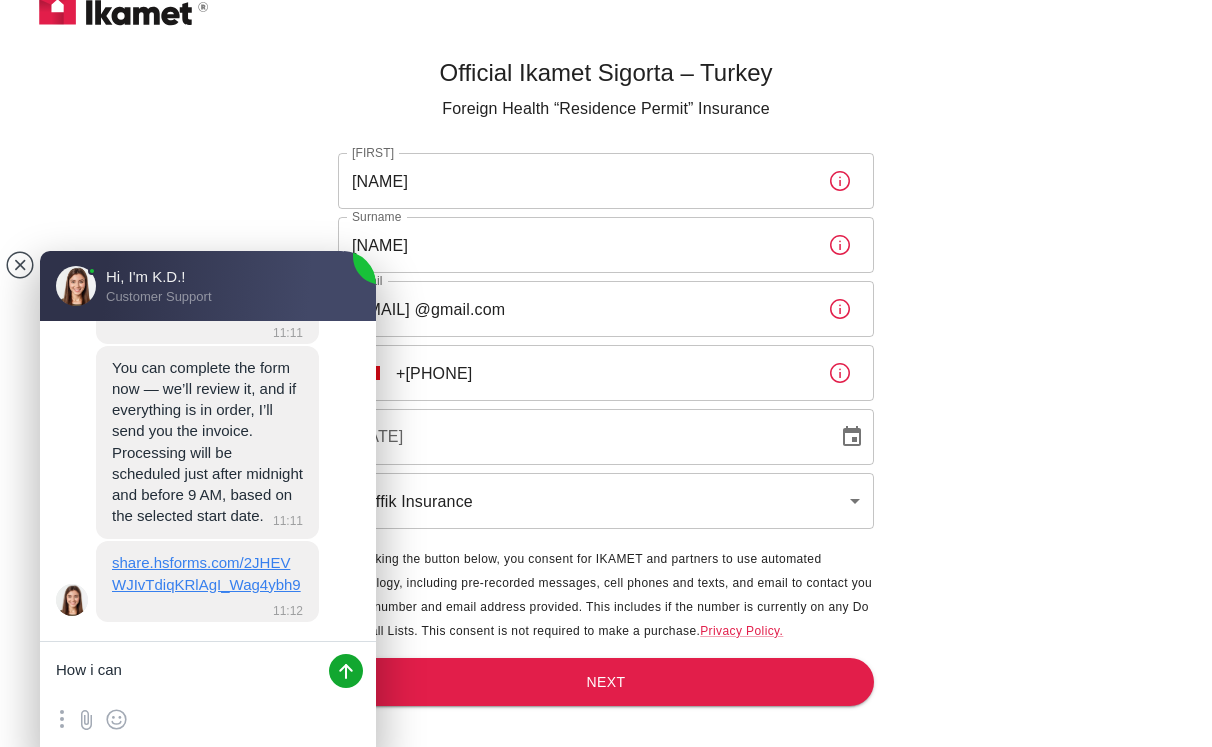 scroll, scrollTop: 630, scrollLeft: 0, axis: vertical 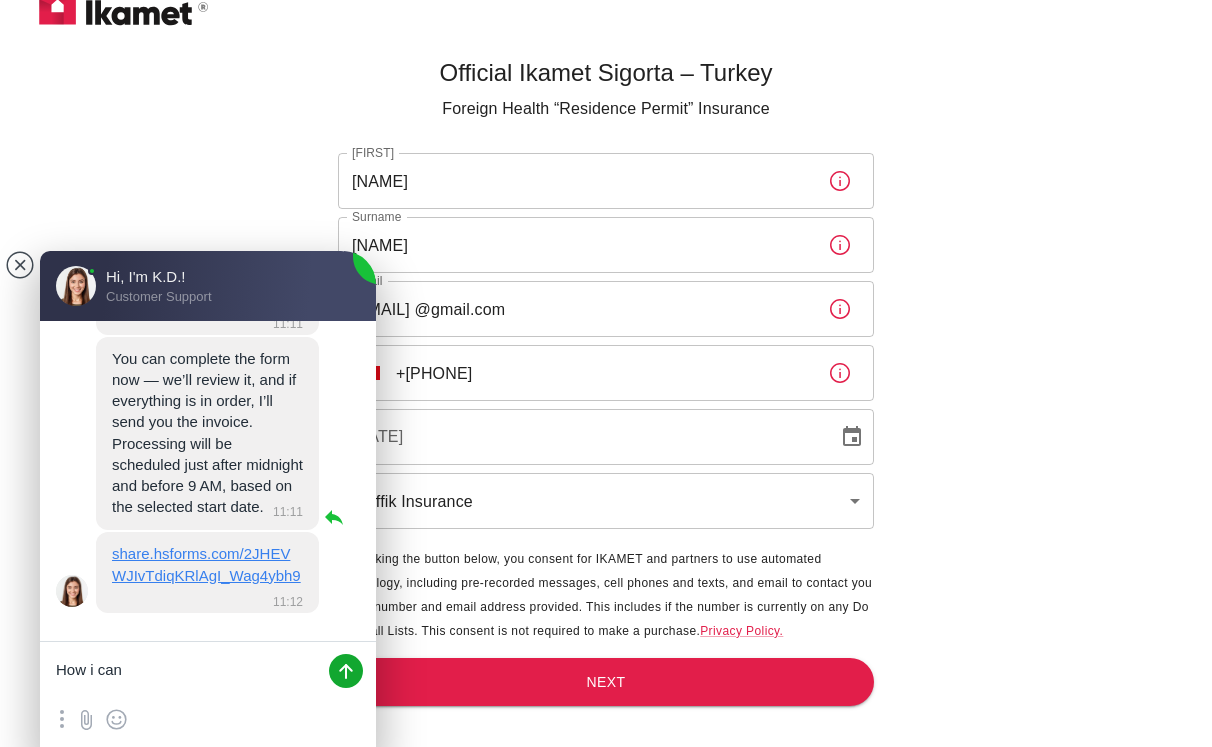 drag, startPoint x: 244, startPoint y: 509, endPoint x: 111, endPoint y: 361, distance: 198.9799 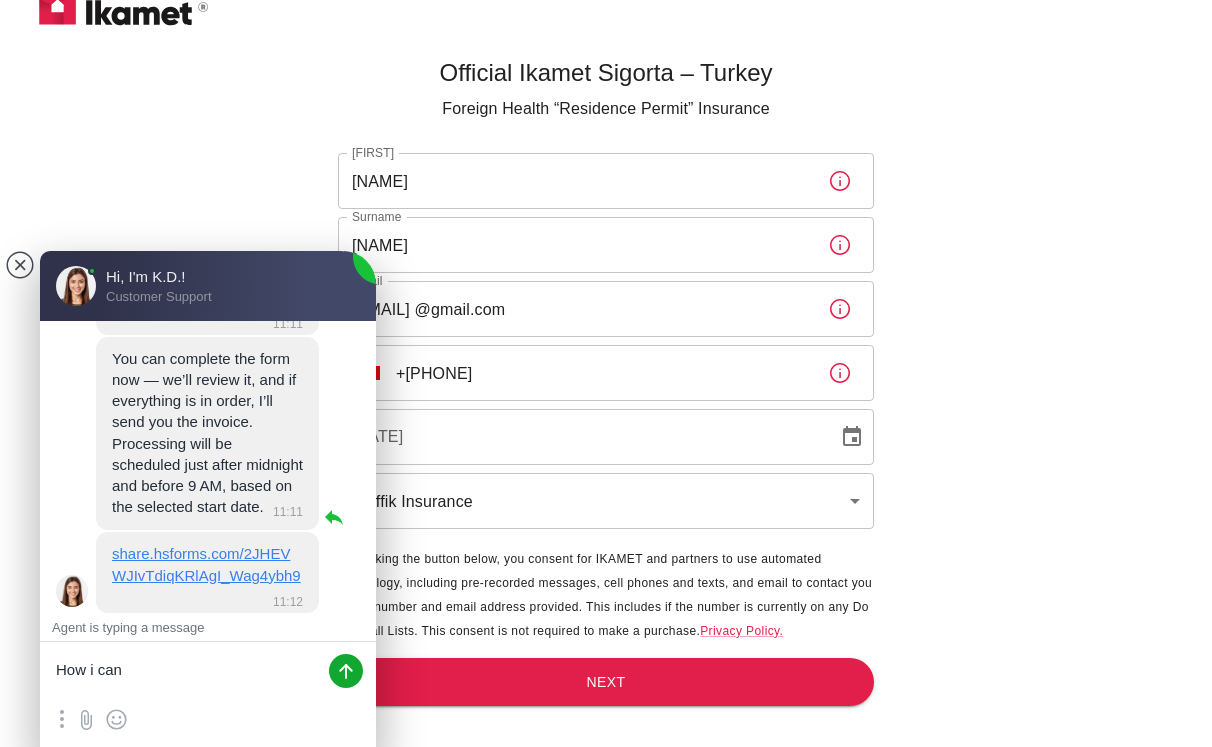 click on "You can complete the form now — we’ll review it, and if everything is in order, I’ll send you the invoice. Processing will be scheduled just after midnight and before 9 AM, based on the selected start date." at bounding box center [209, 432] 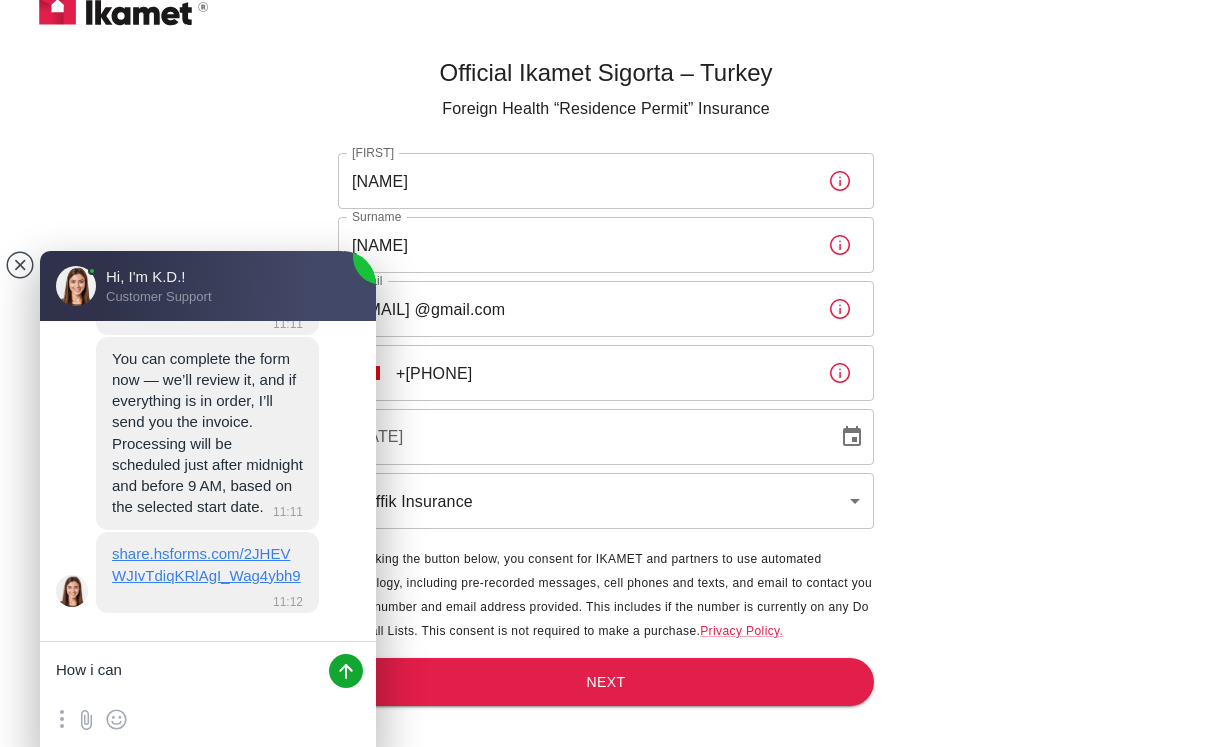 click on "How i can" at bounding box center [208, 672] 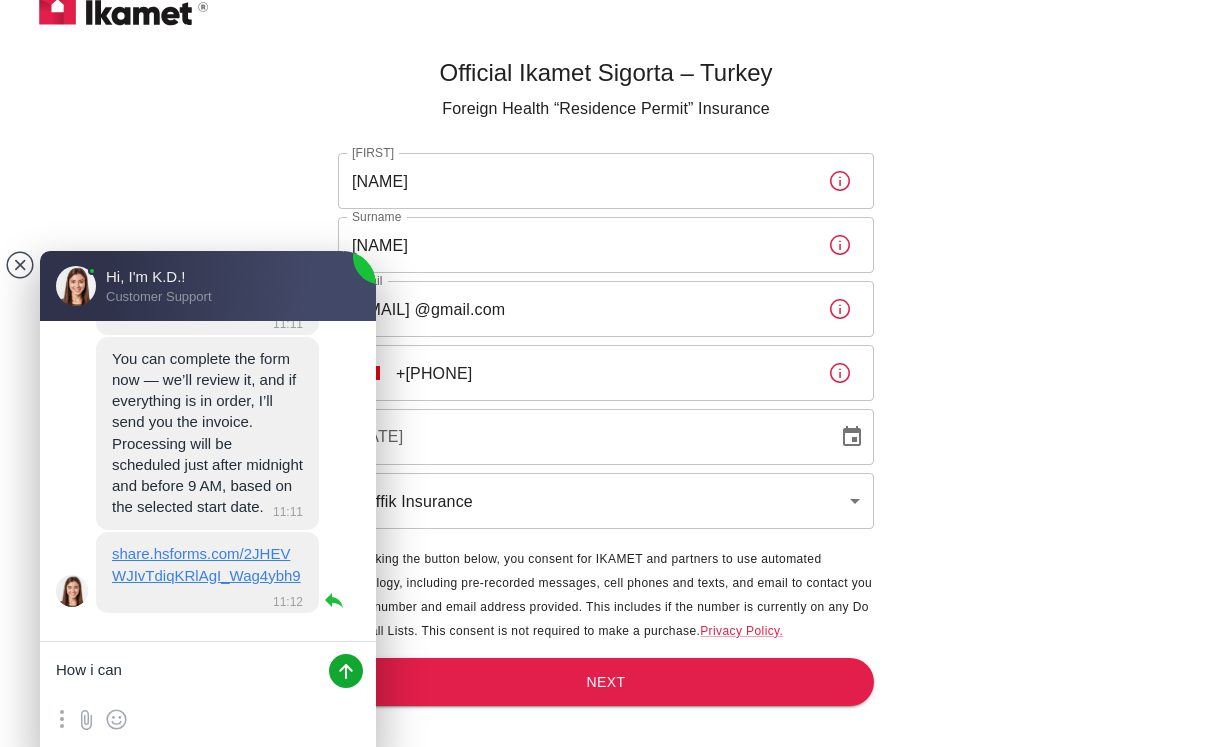 click on "share.hsforms.com/2JHEVWJIvTdiqKRlAgI_Wag4ybh9" 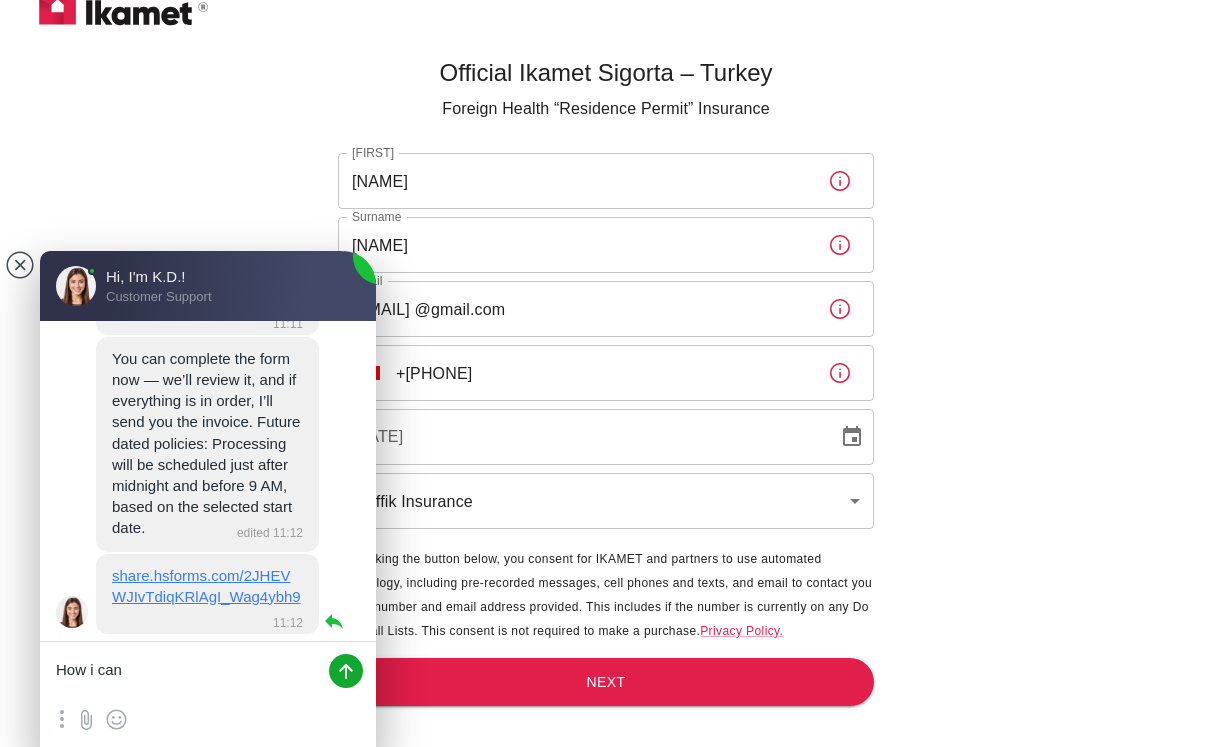 scroll, scrollTop: 651, scrollLeft: 0, axis: vertical 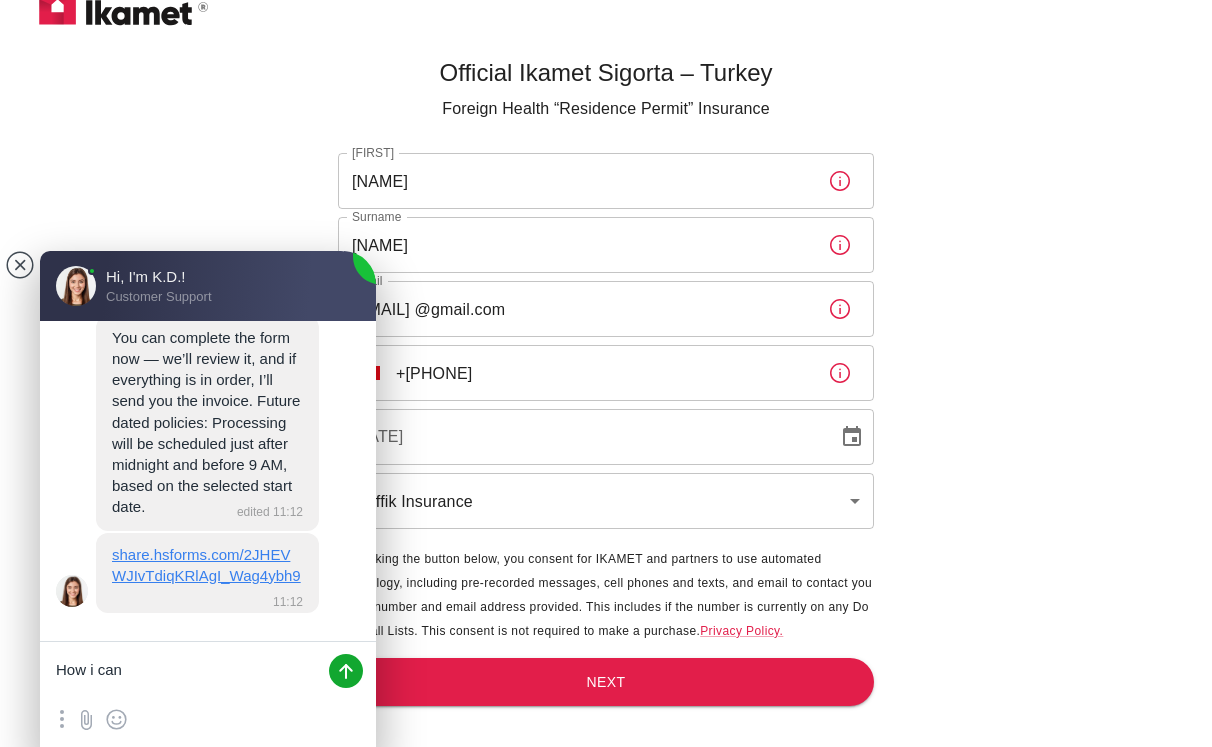 click on "How i can" at bounding box center (208, 672) 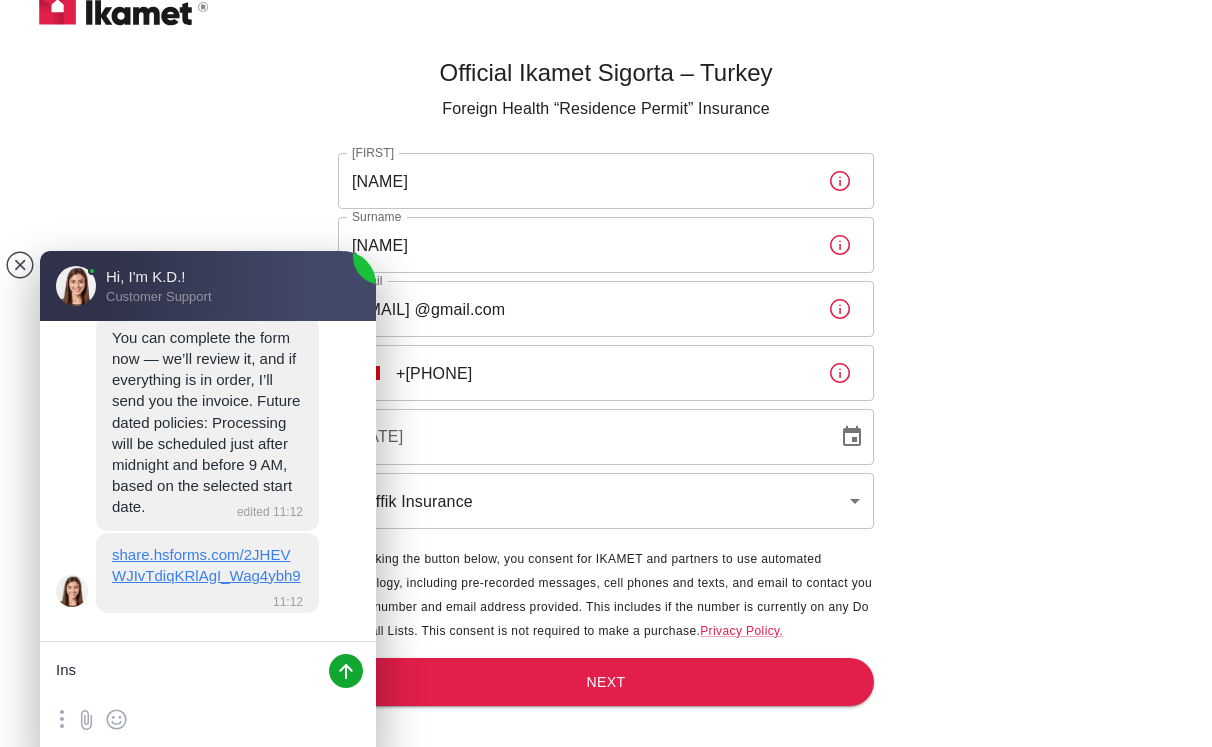 scroll, scrollTop: 712, scrollLeft: 0, axis: vertical 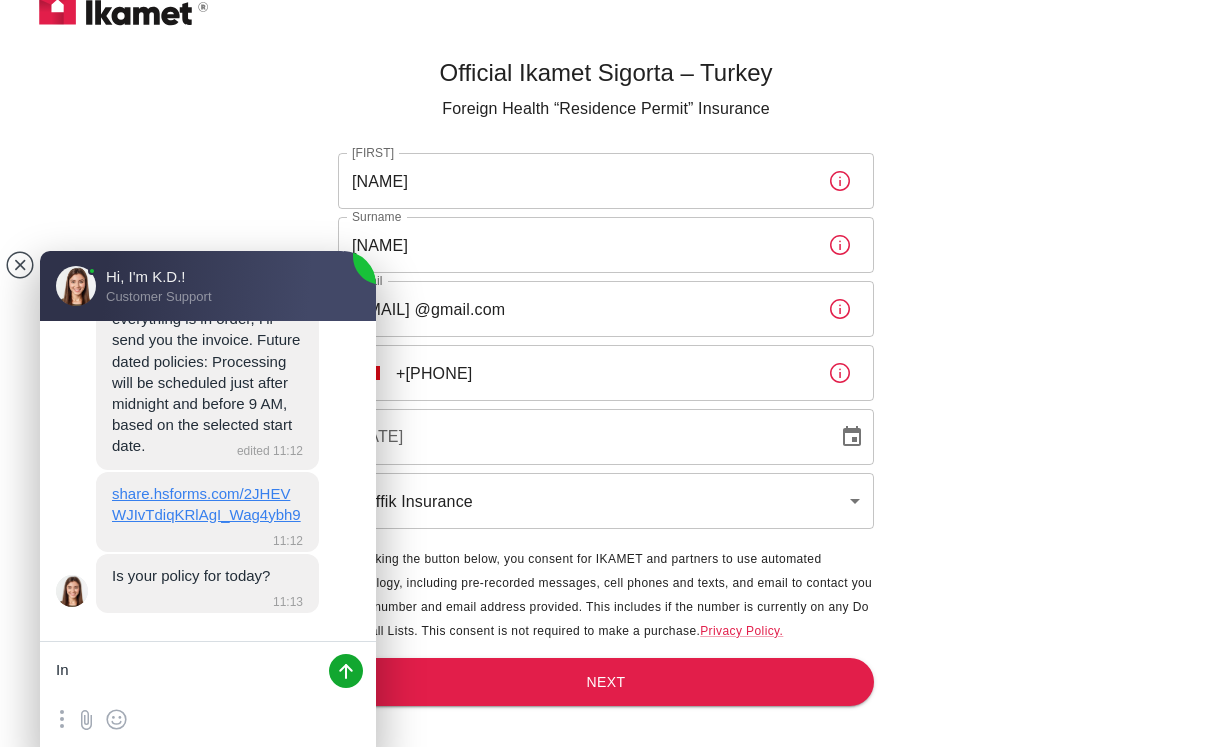 type on "I" 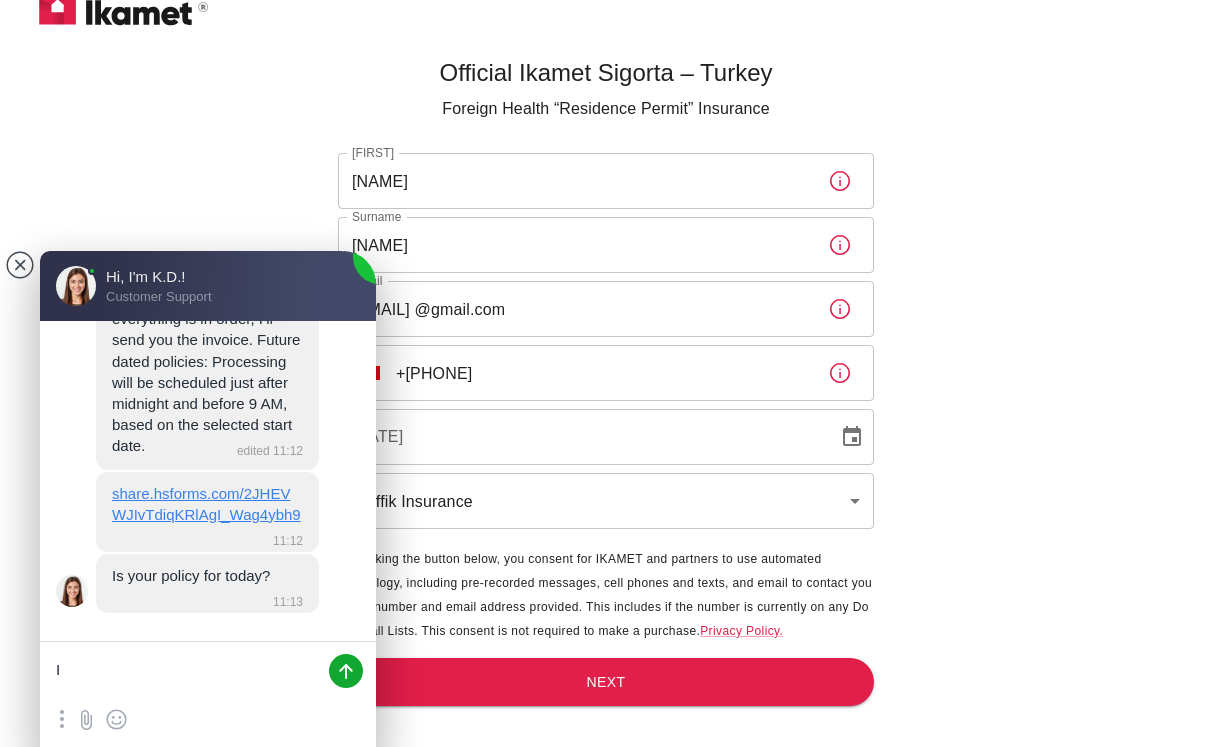 type on "I" 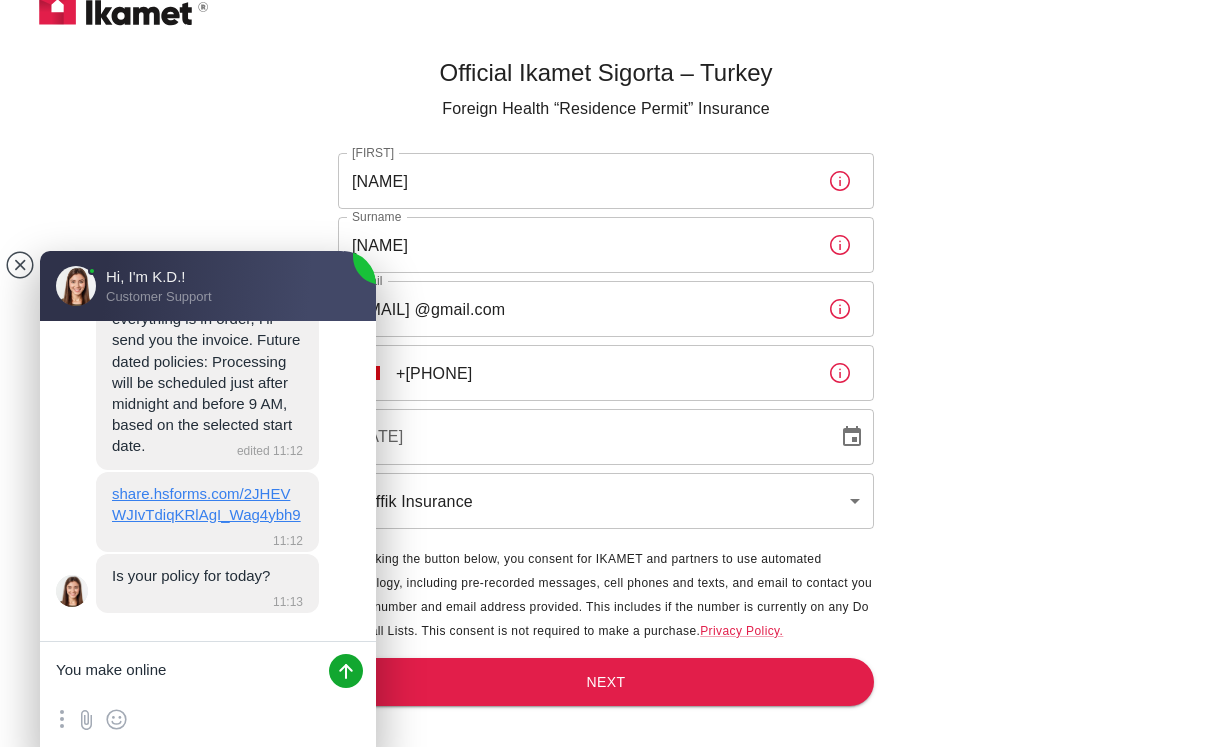 click on "You make online" at bounding box center (208, 672) 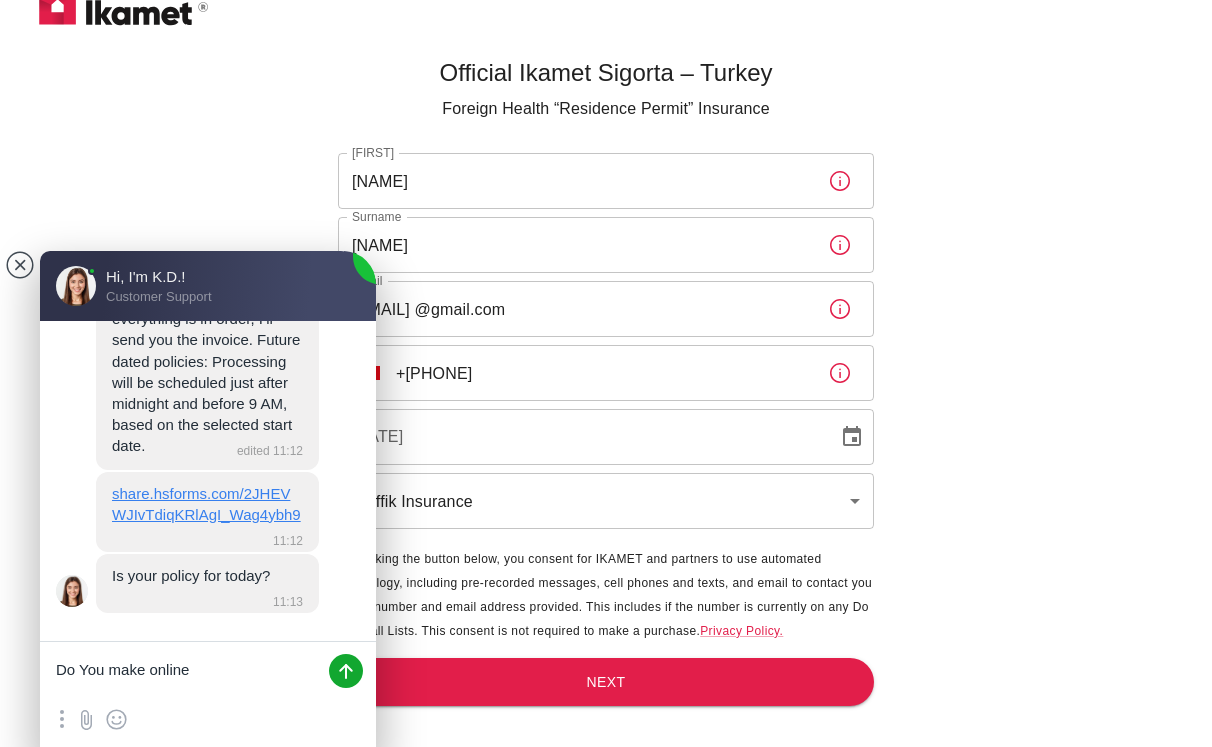 click on "Do You make online" at bounding box center (208, 672) 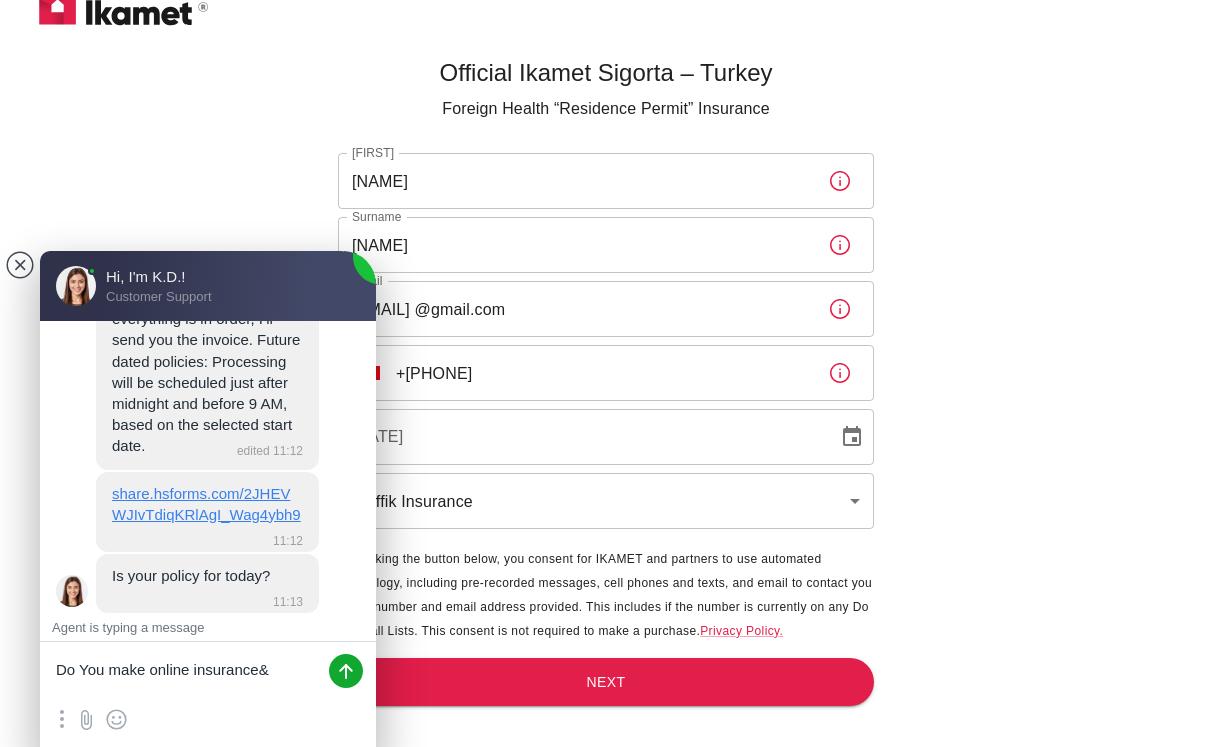 type on "Do You make online insurance" 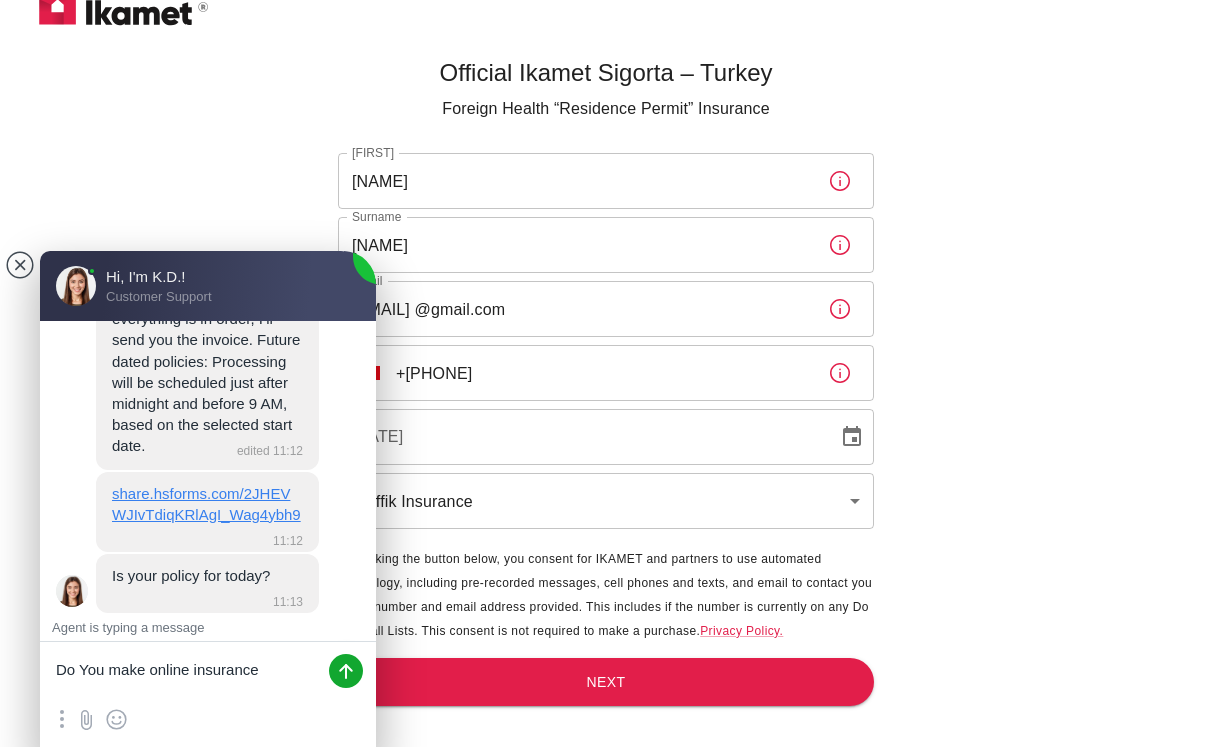 click on "Do You make online insurance" at bounding box center (208, 672) 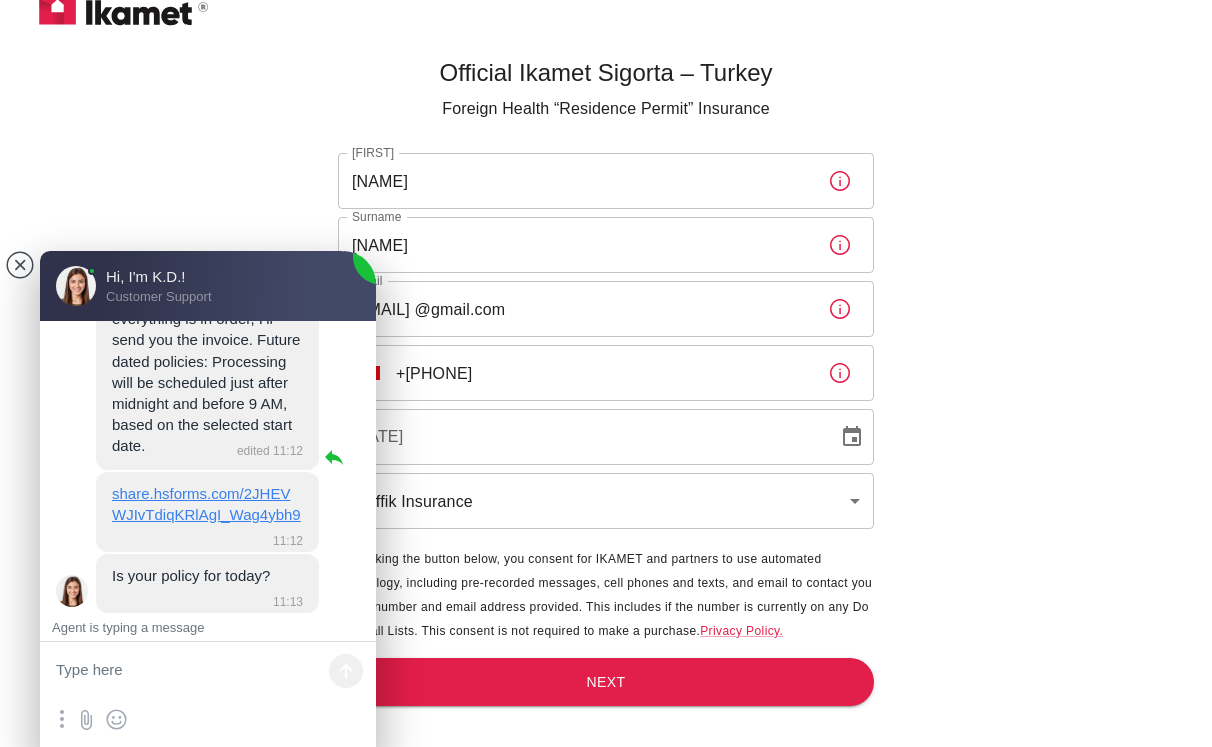drag, startPoint x: 151, startPoint y: 451, endPoint x: 115, endPoint y: 363, distance: 95.07891 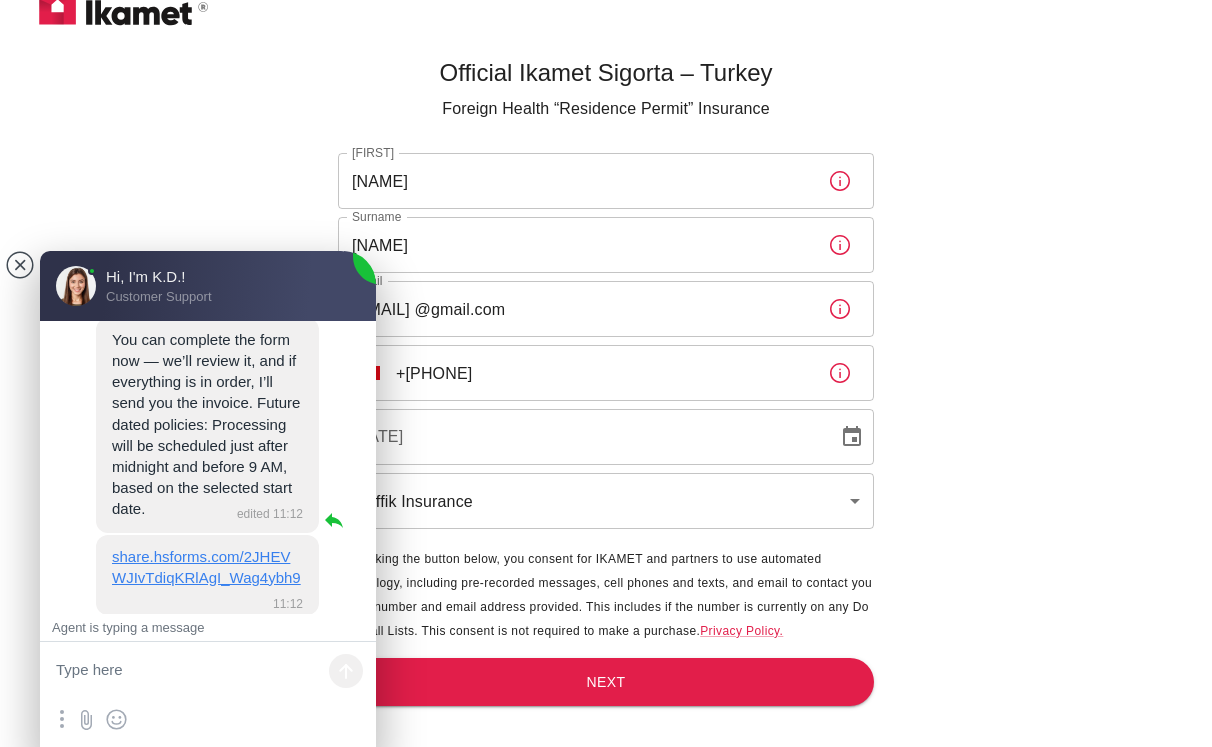 scroll, scrollTop: 648, scrollLeft: 0, axis: vertical 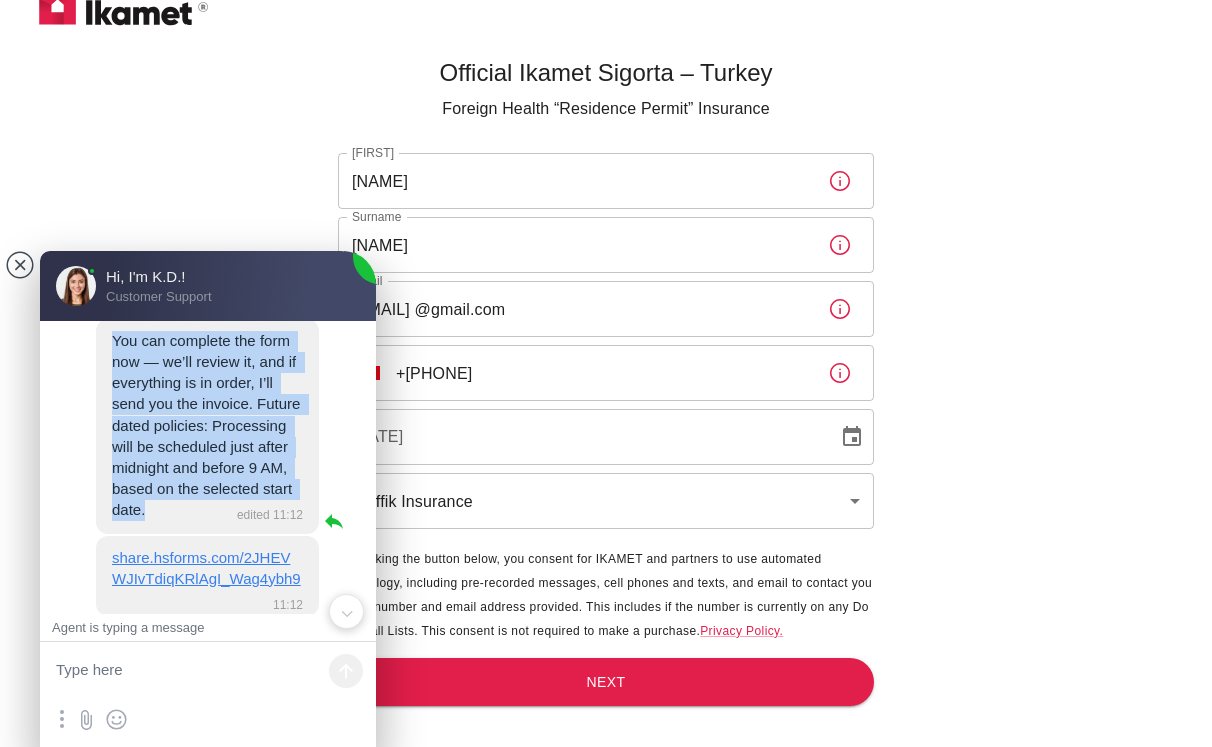 drag, startPoint x: 115, startPoint y: 339, endPoint x: 176, endPoint y: 509, distance: 180.61284 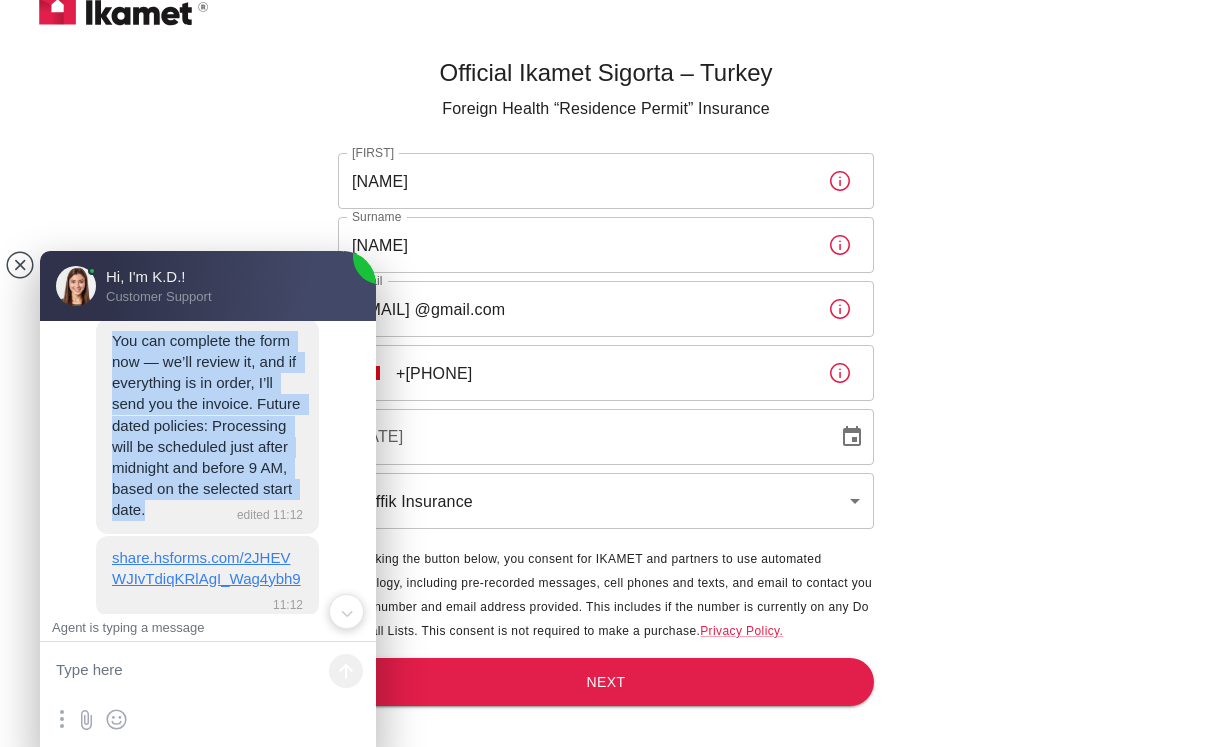 copy on "You can complete the form now — we’ll review it, and if everything is in order, I’ll send you the invoice. Future dated policies: Processing will be scheduled just after midnight and before 9 AM, based on the selected start date." 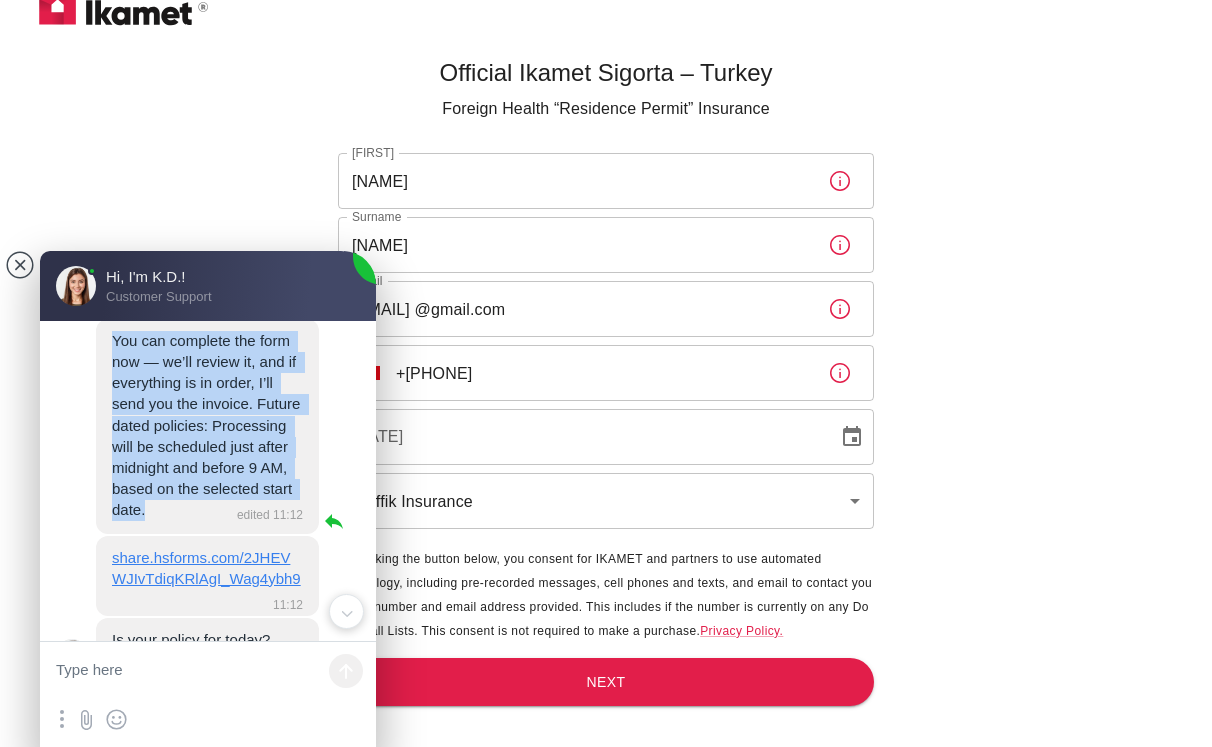 scroll, scrollTop: 712, scrollLeft: 0, axis: vertical 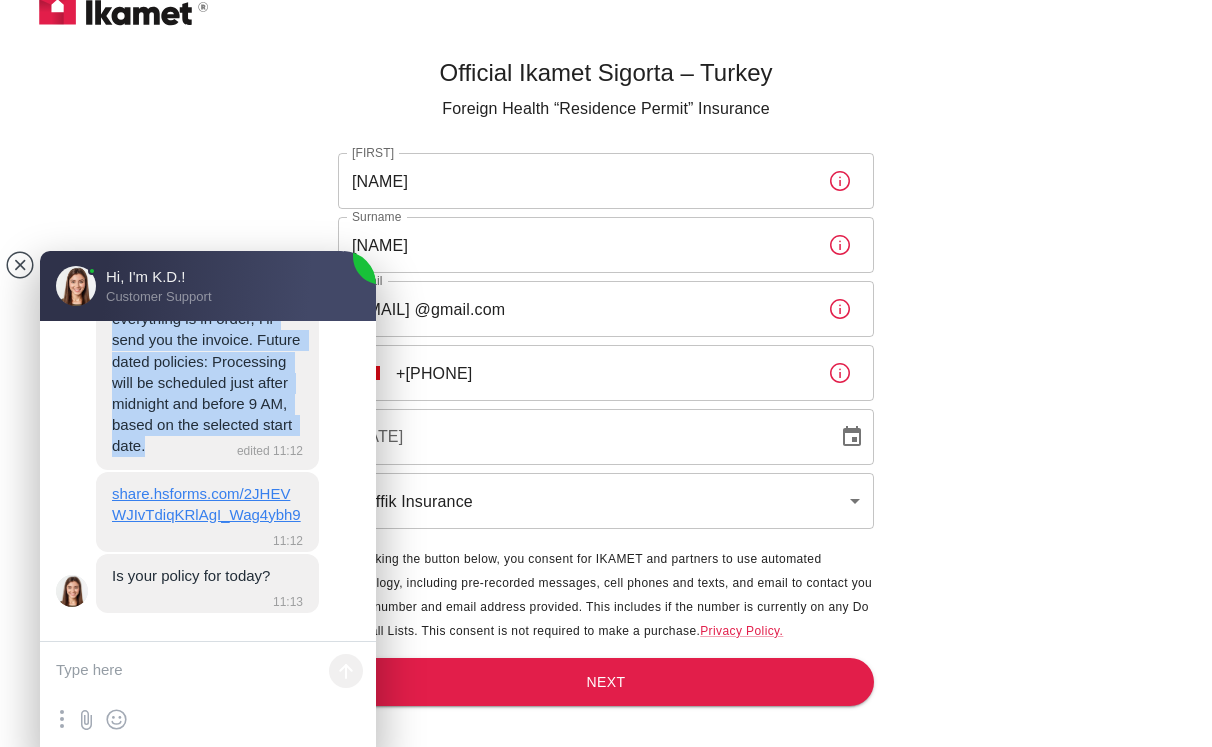 click at bounding box center (208, 672) 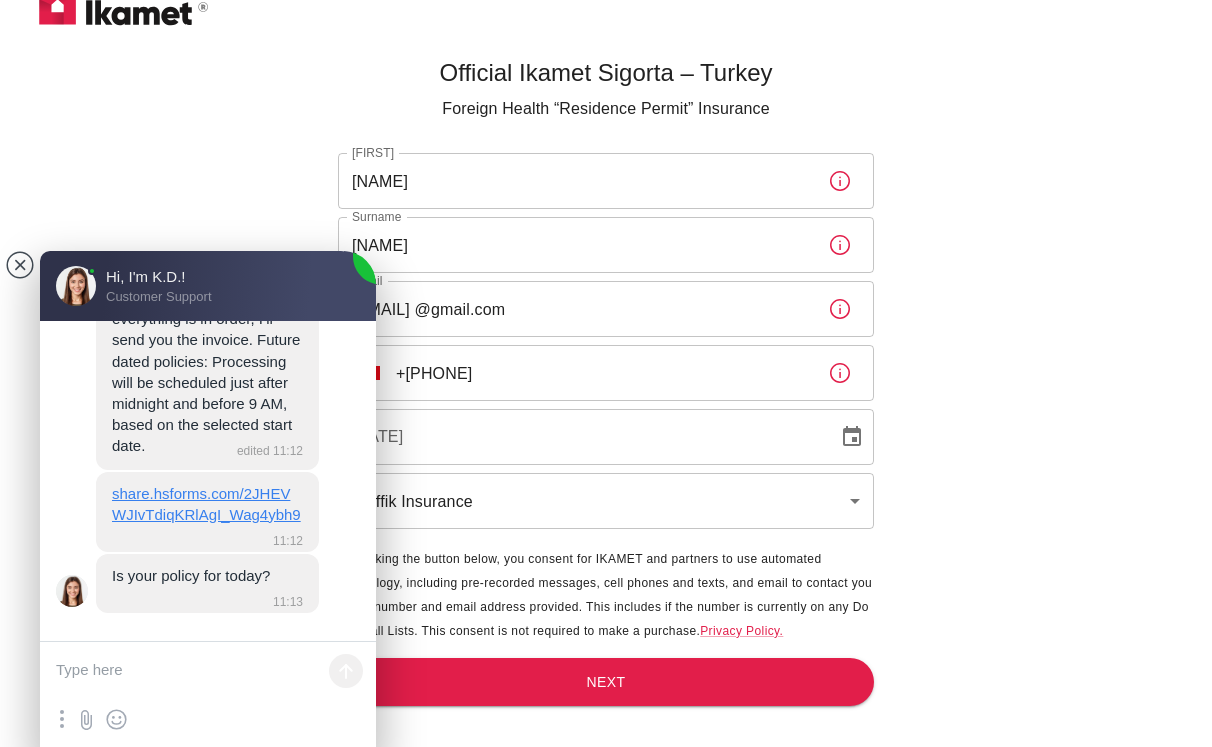 click at bounding box center [208, 672] 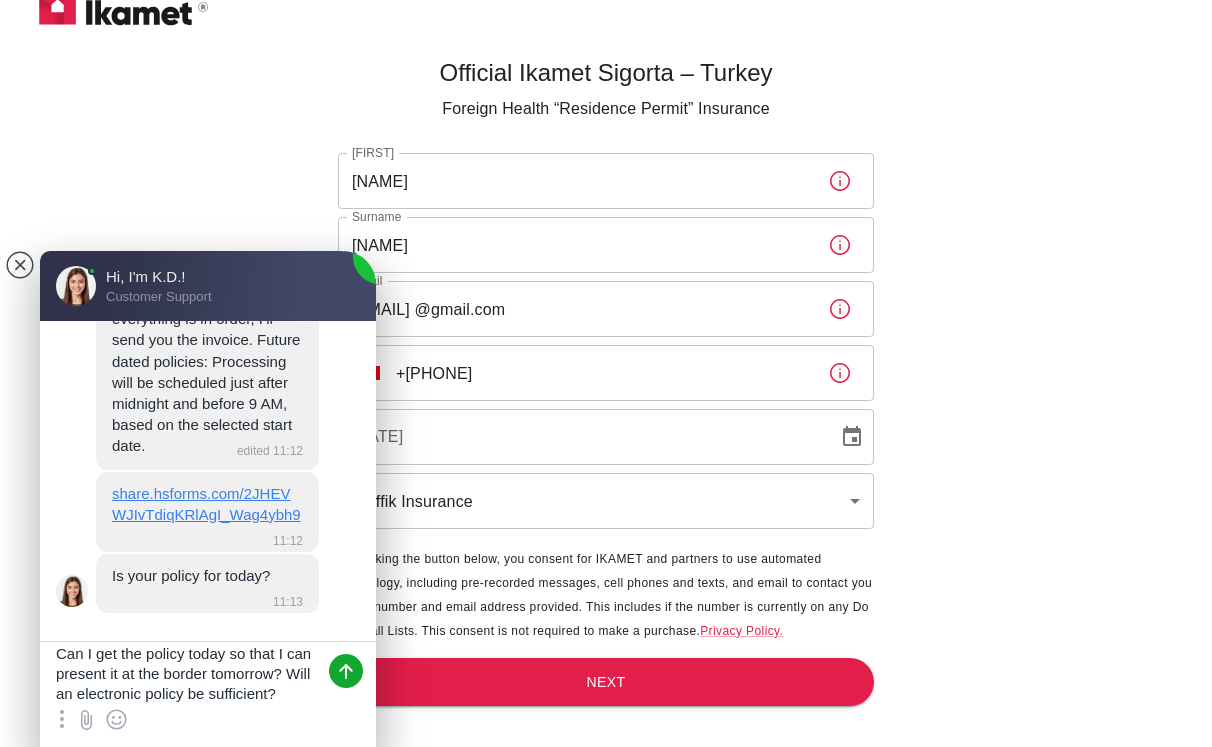 scroll, scrollTop: 0, scrollLeft: 0, axis: both 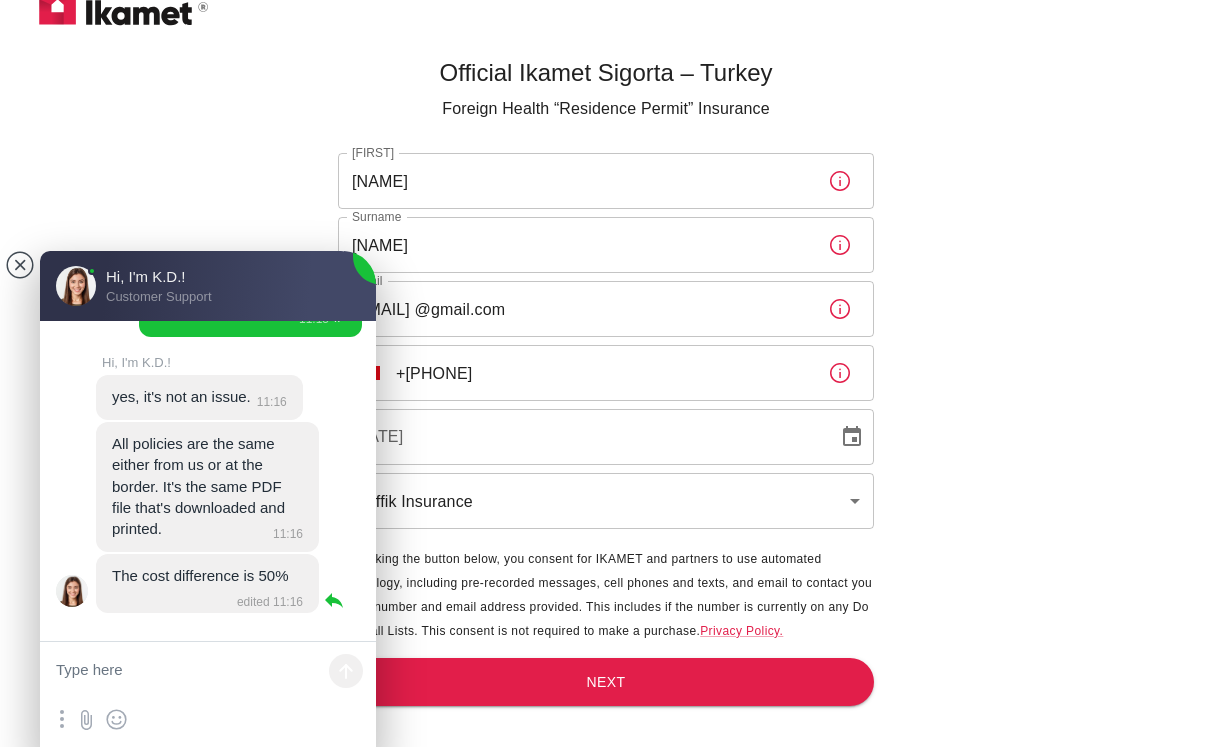 drag, startPoint x: 292, startPoint y: 576, endPoint x: 106, endPoint y: 572, distance: 186.043 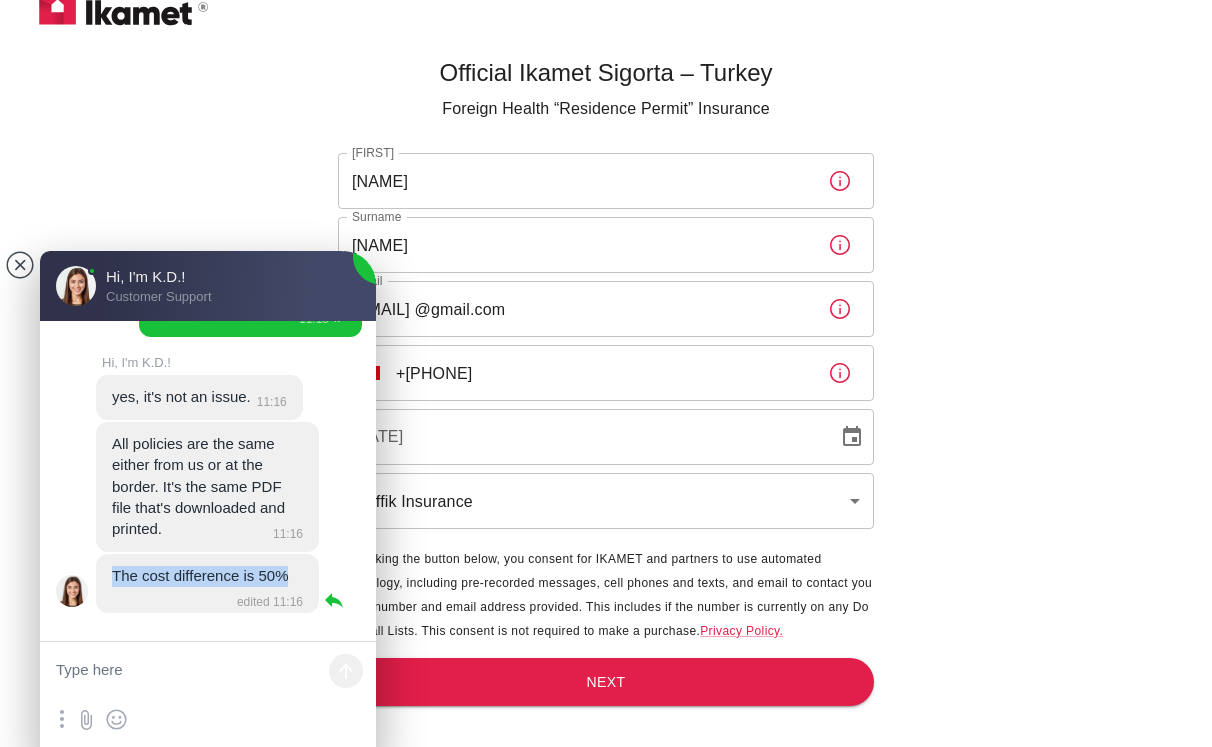 drag, startPoint x: 111, startPoint y: 574, endPoint x: 296, endPoint y: 575, distance: 185.0027 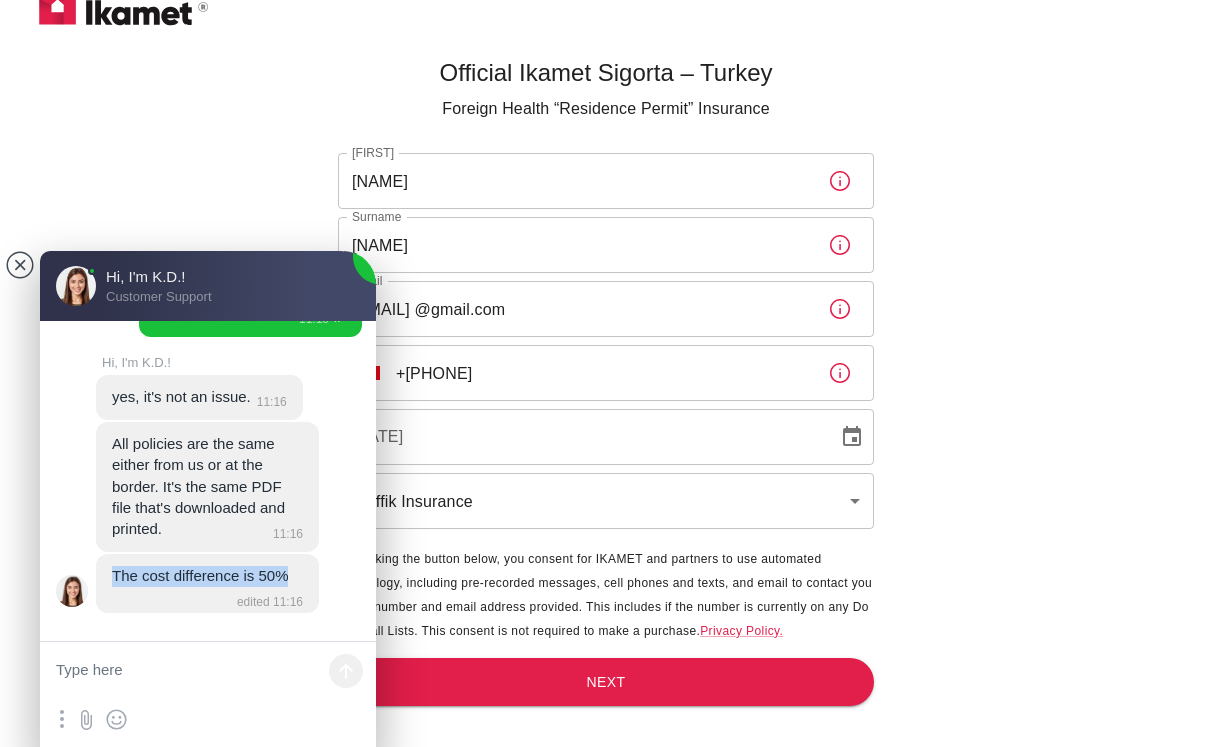 copy on "The cost difference is 50%" 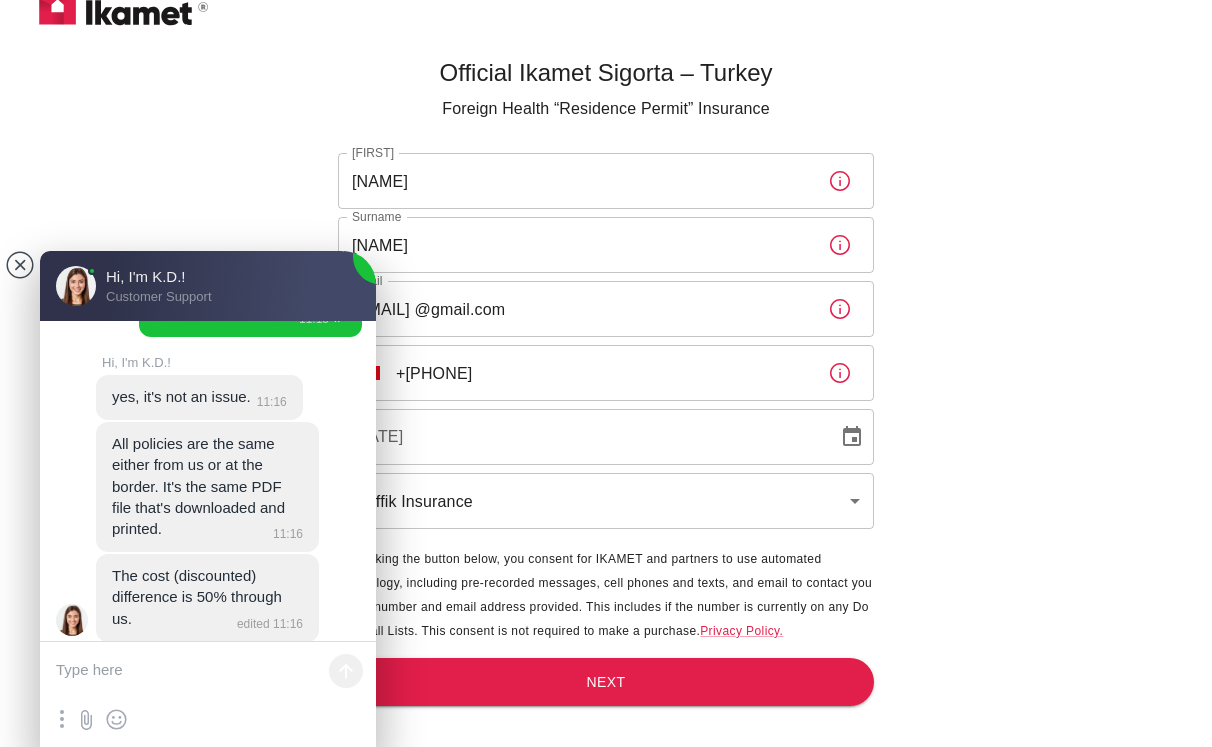 click at bounding box center (208, 672) 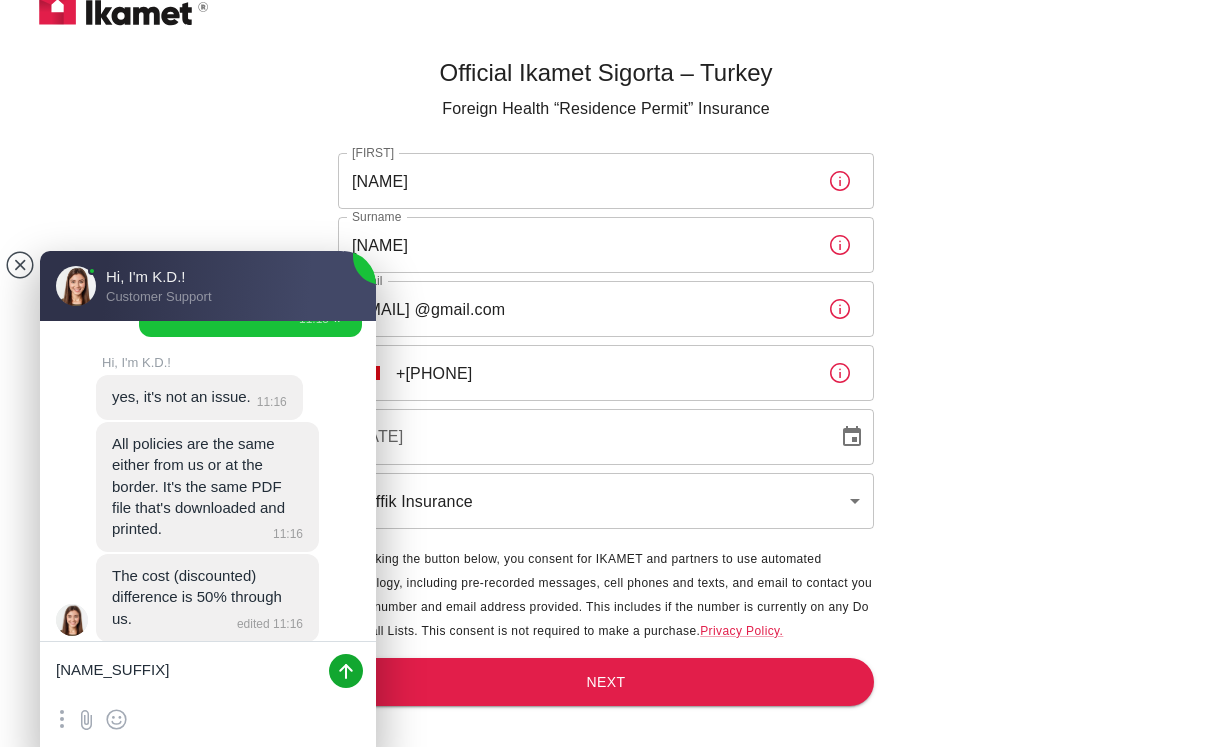 type on "J" 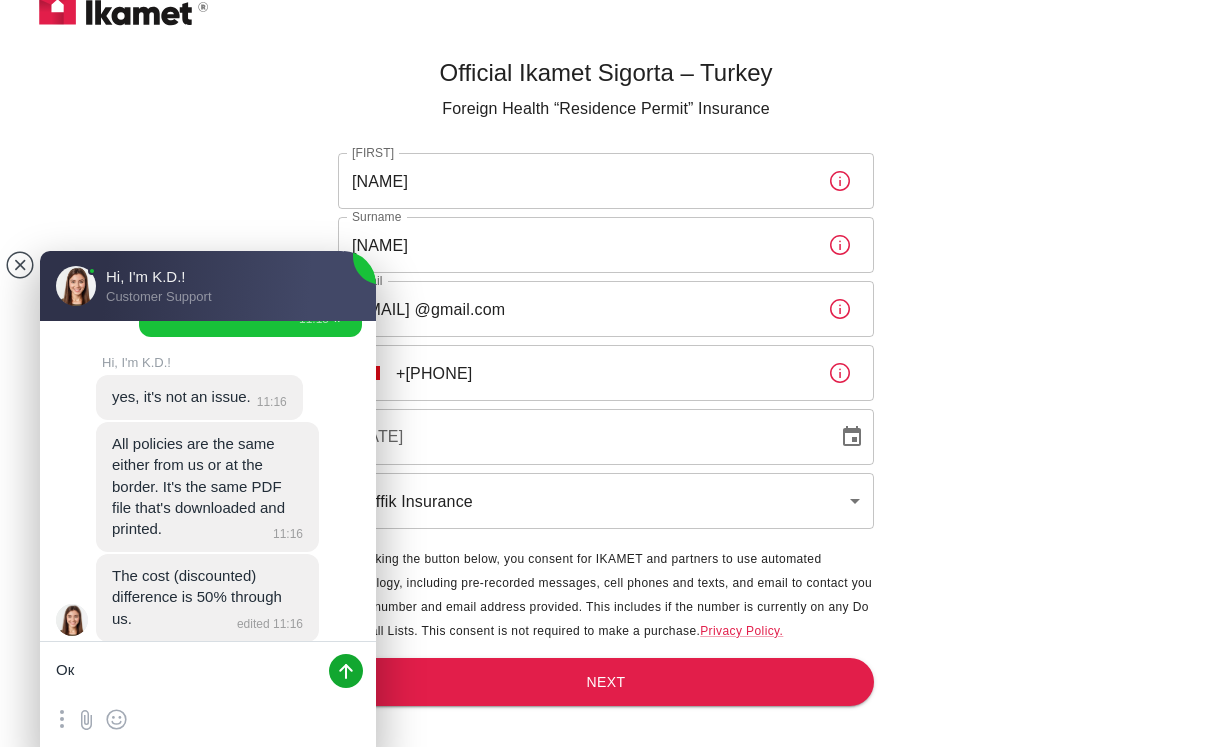 type on "О" 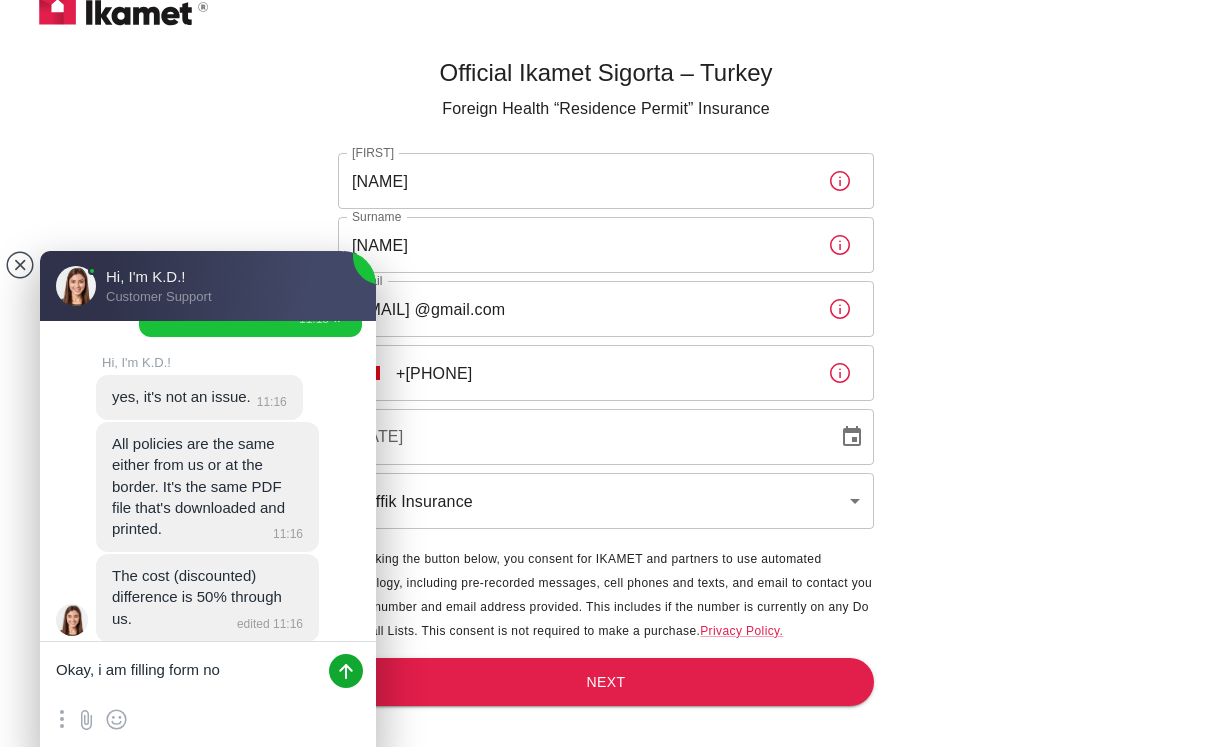 type on "Okay, i am filling form now" 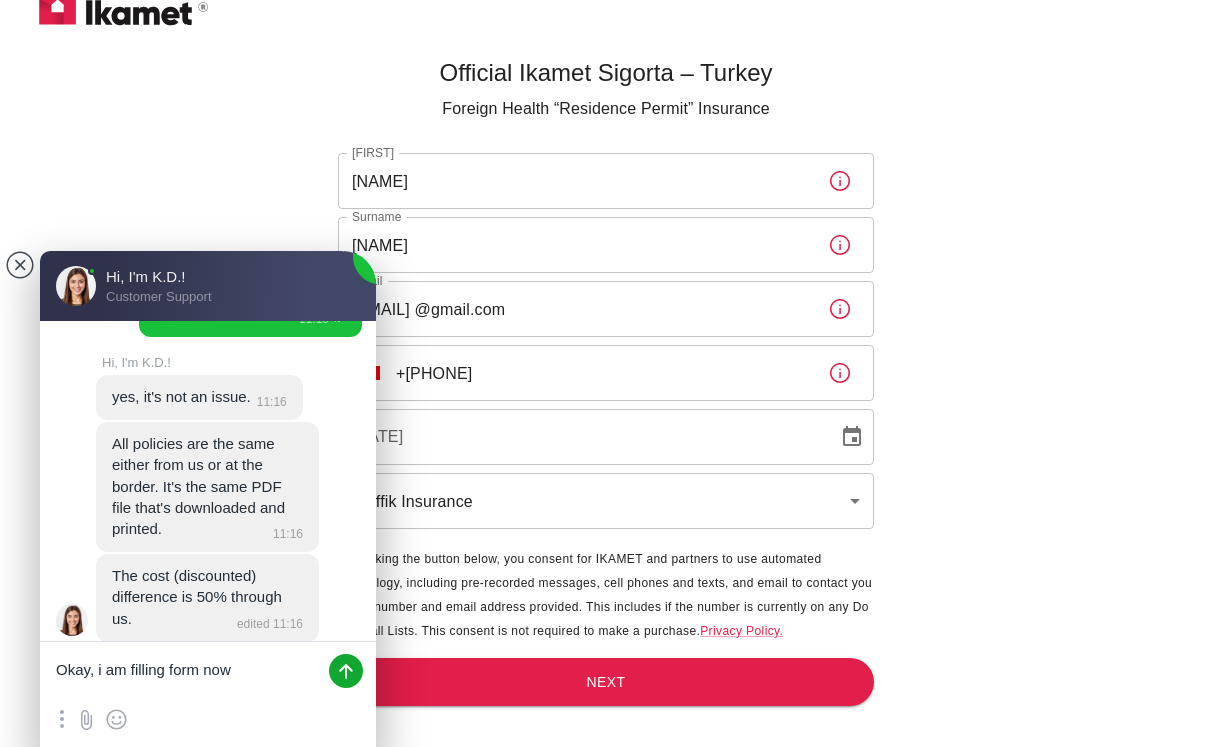 type 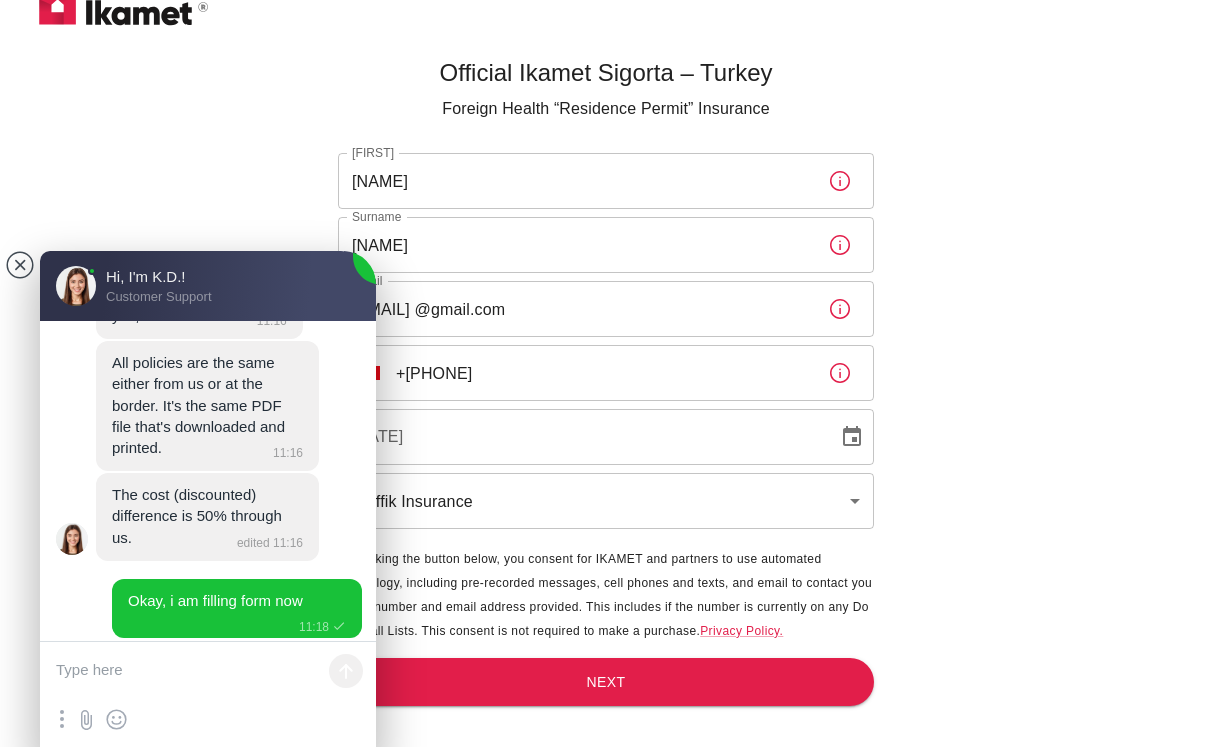 scroll, scrollTop: 1235, scrollLeft: 0, axis: vertical 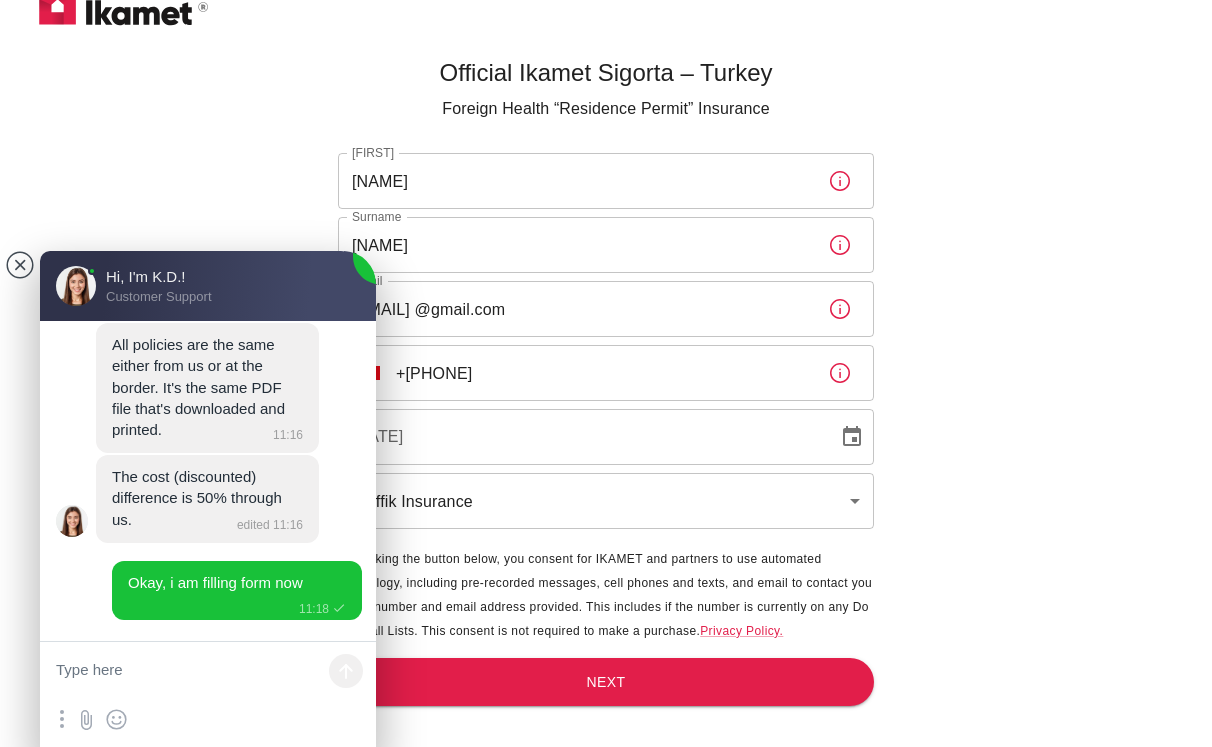 click on "Che" at bounding box center (575, 245) 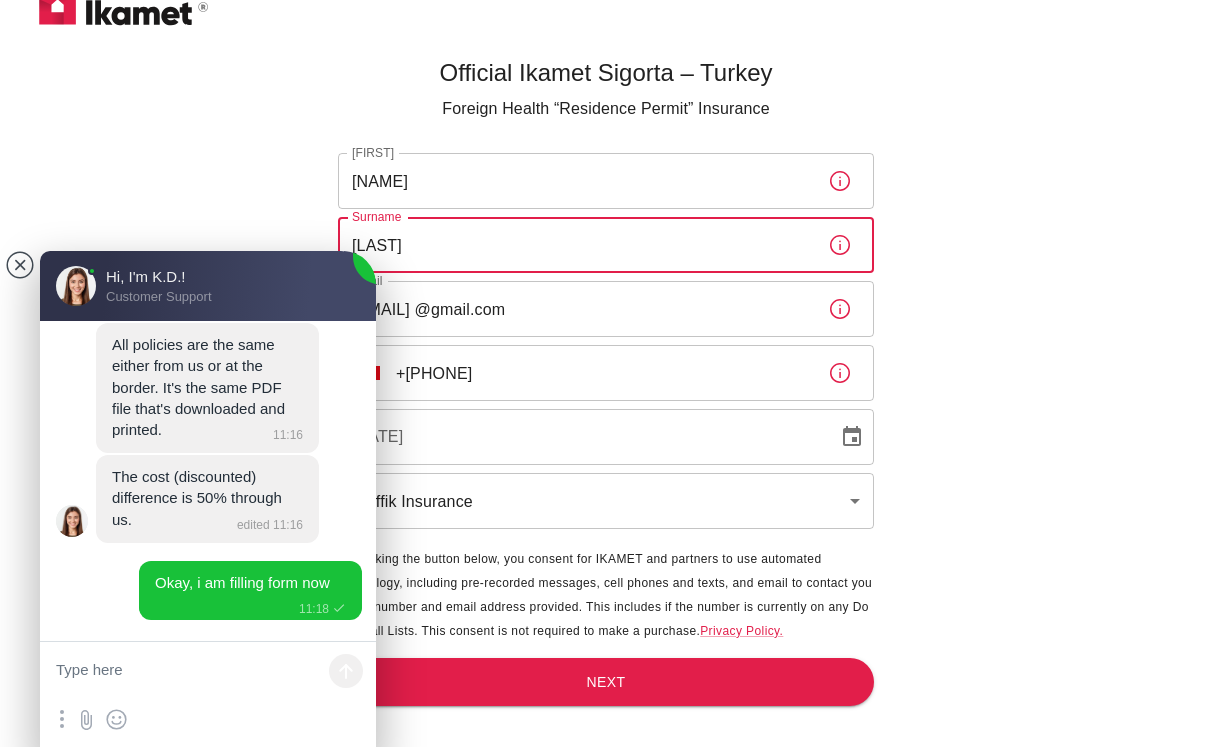 type on "Chernyshov" 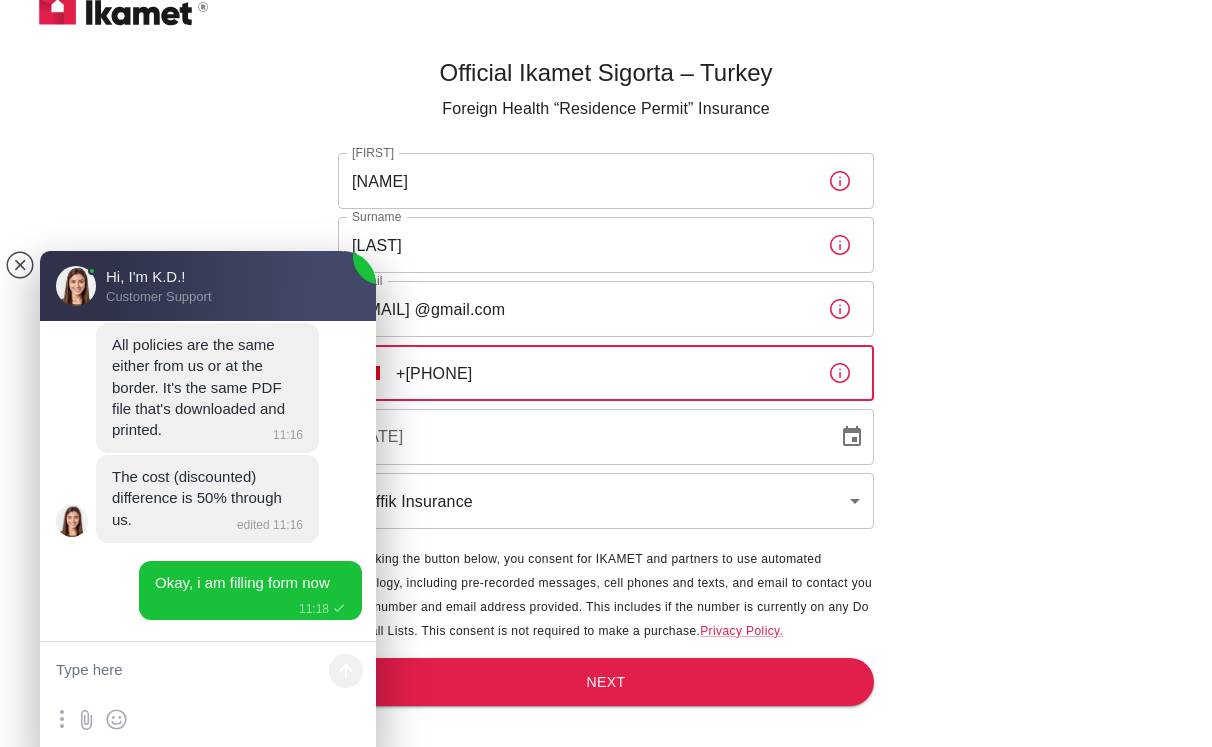 click on "+90" at bounding box center (604, 373) 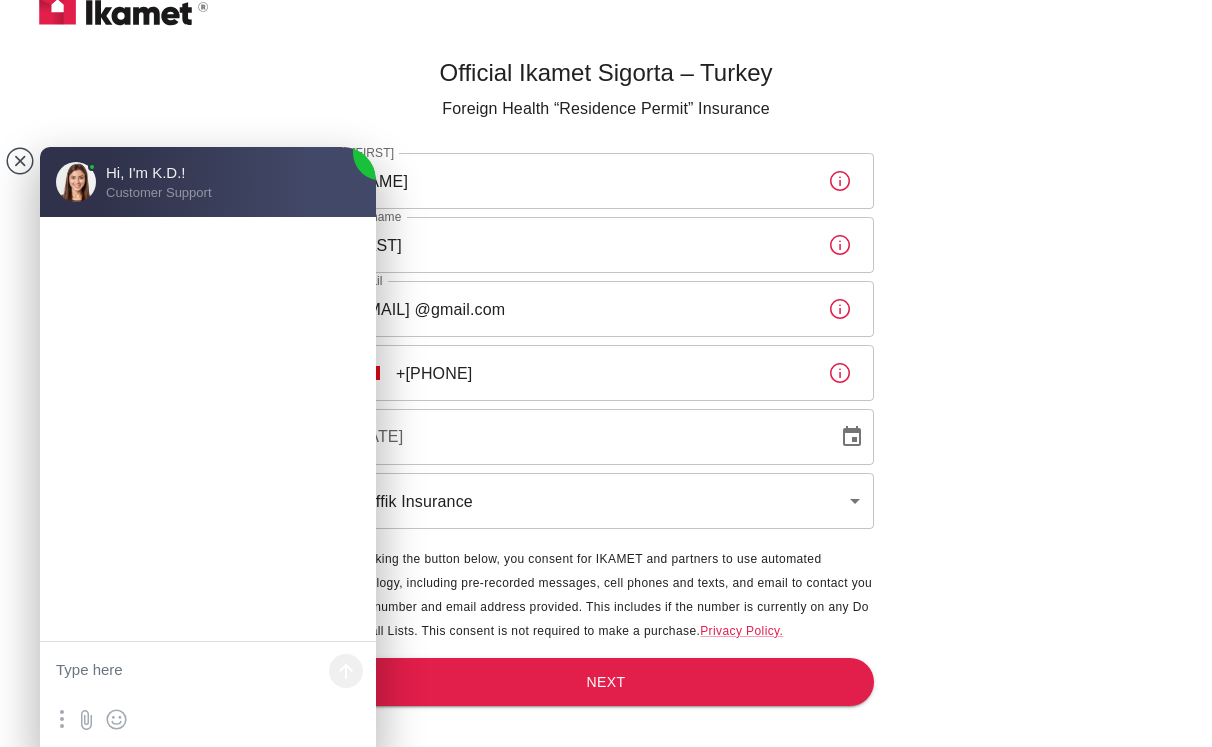 drag, startPoint x: 217, startPoint y: 269, endPoint x: 162, endPoint y: 167, distance: 115.88356 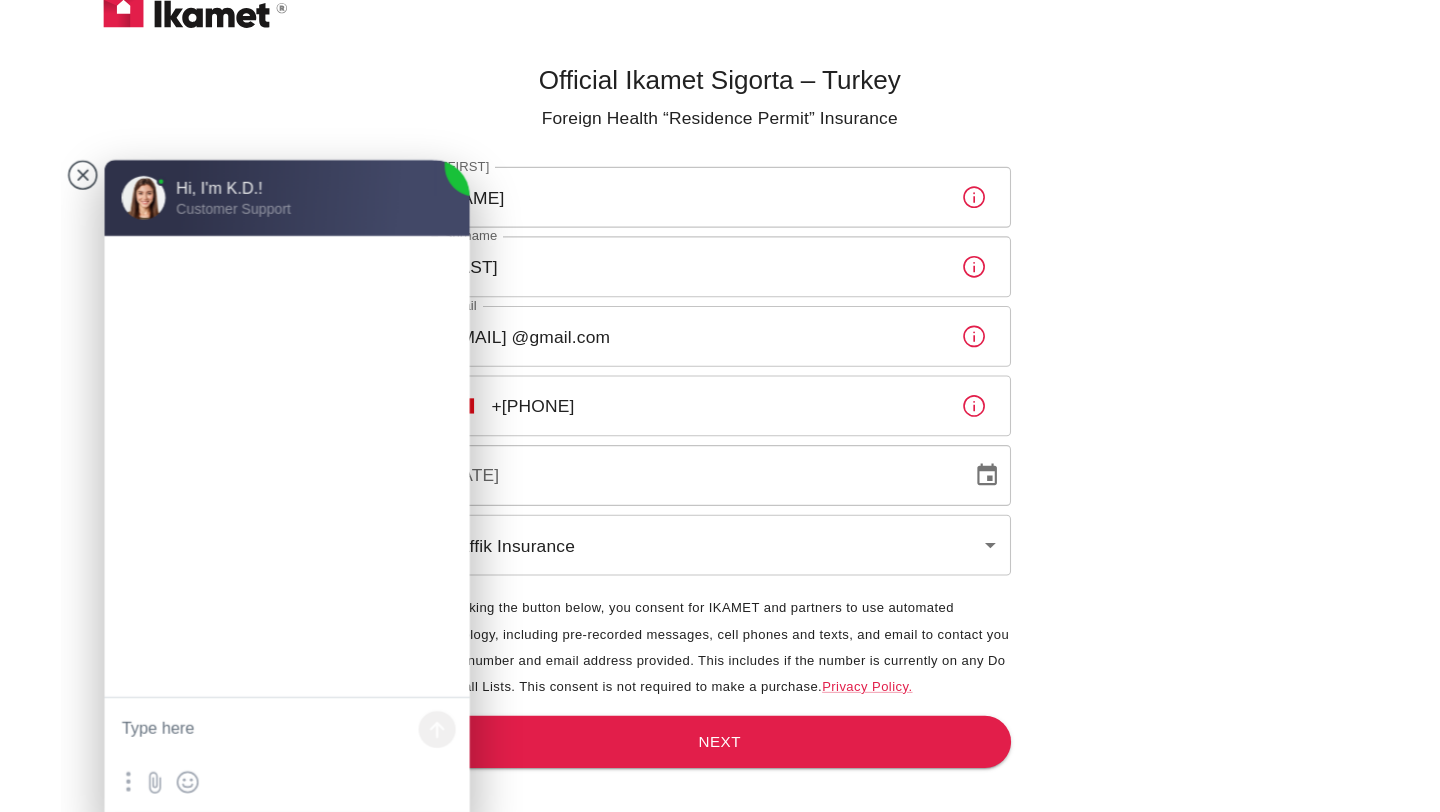 scroll, scrollTop: 1133, scrollLeft: 0, axis: vertical 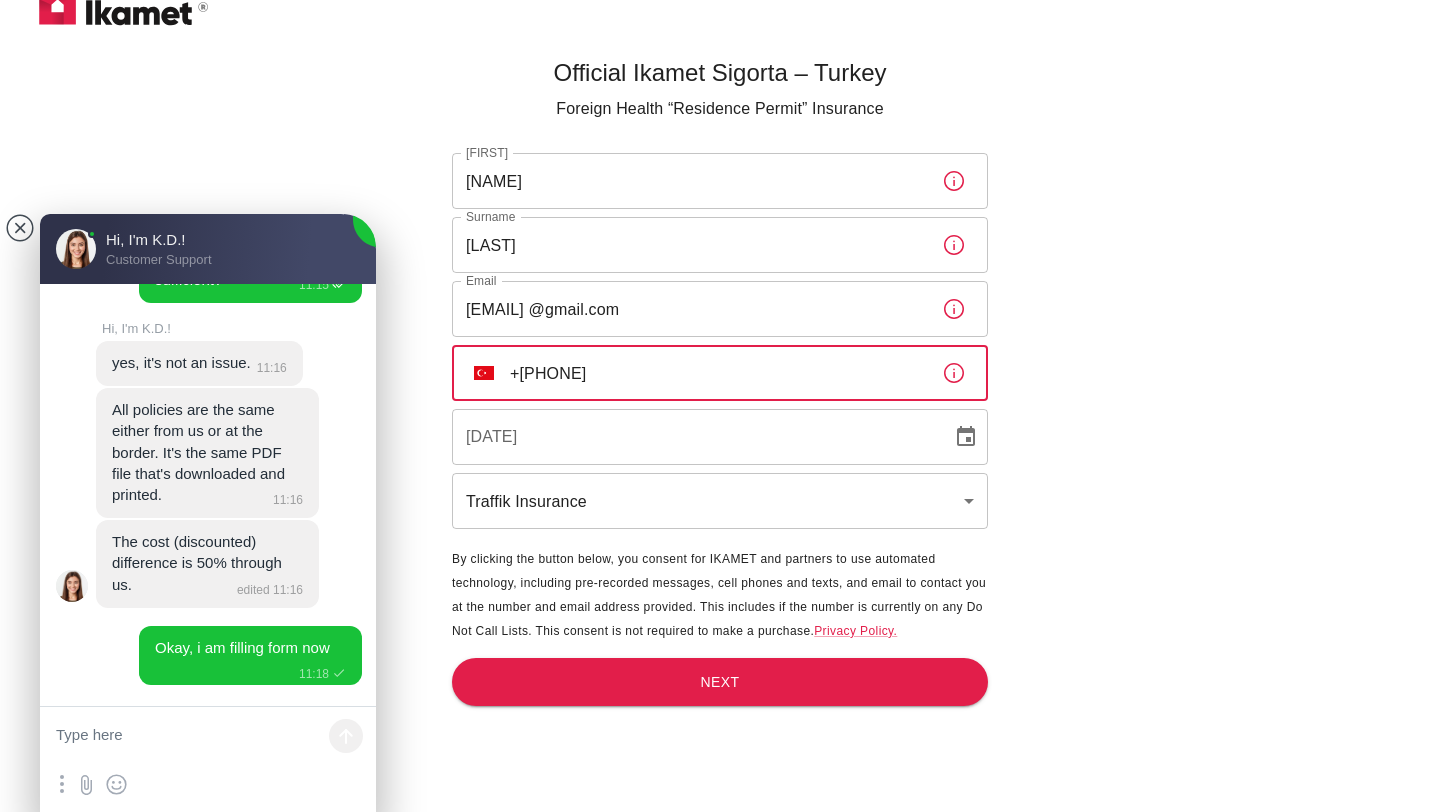 click on "+90" at bounding box center [718, 373] 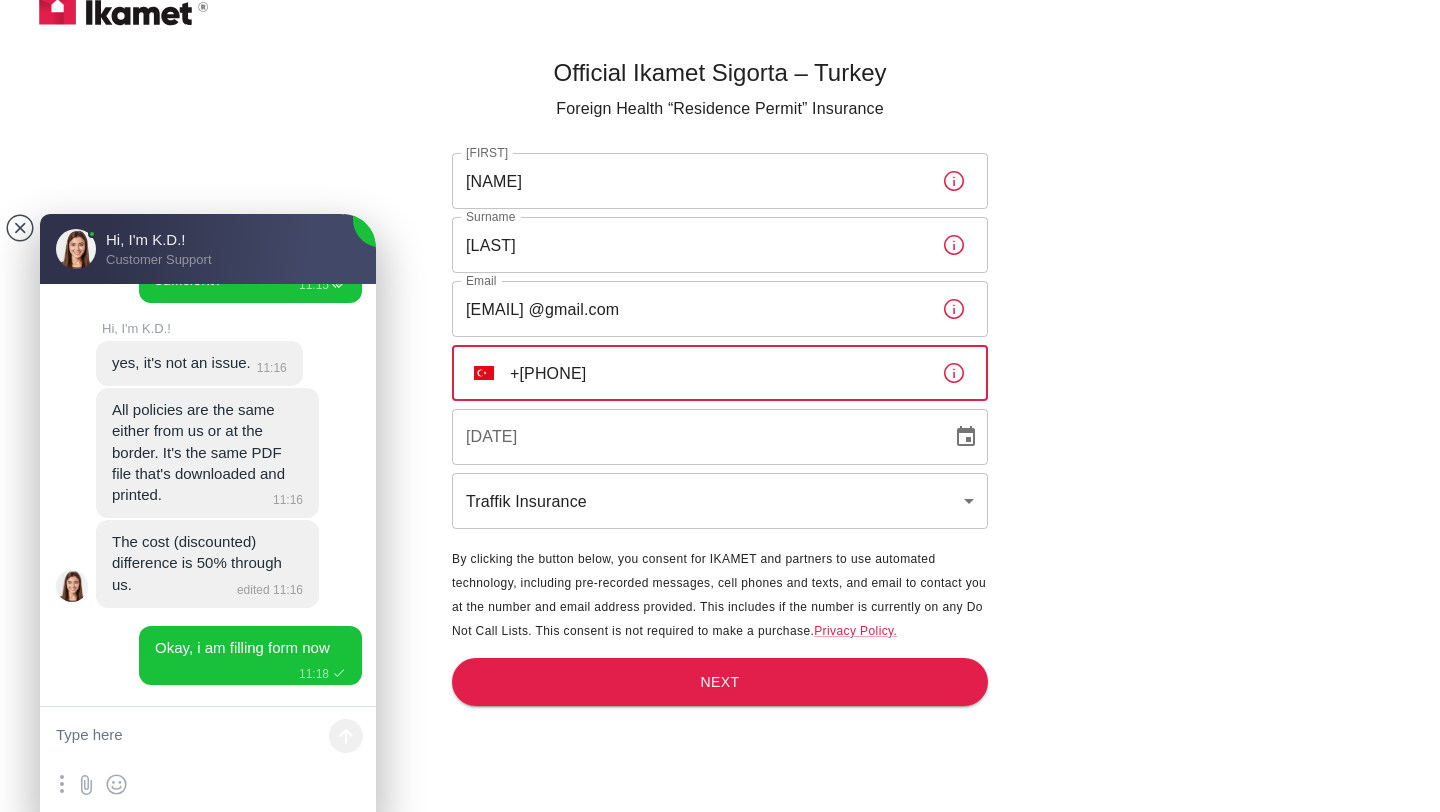 click 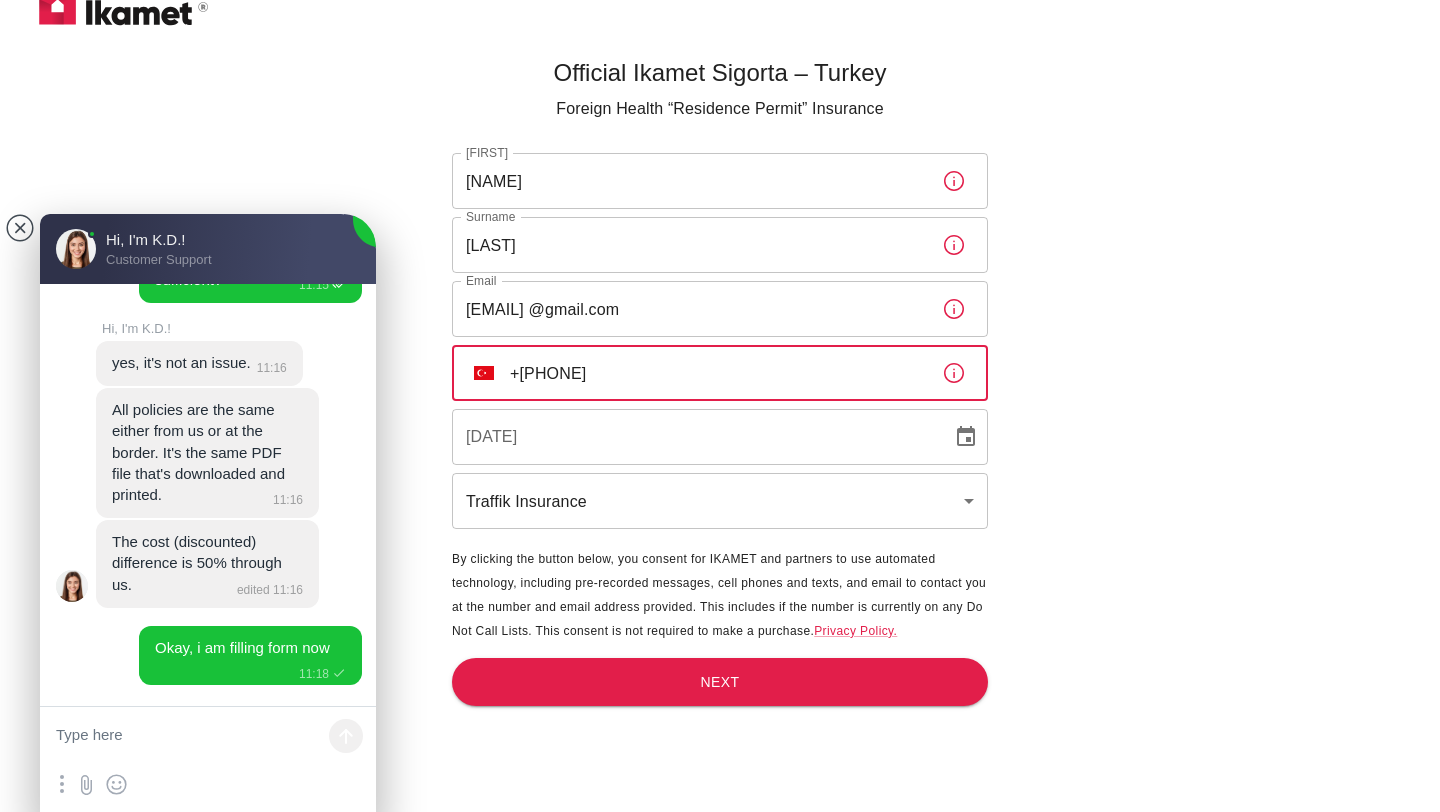 click on "+90" at bounding box center (718, 373) 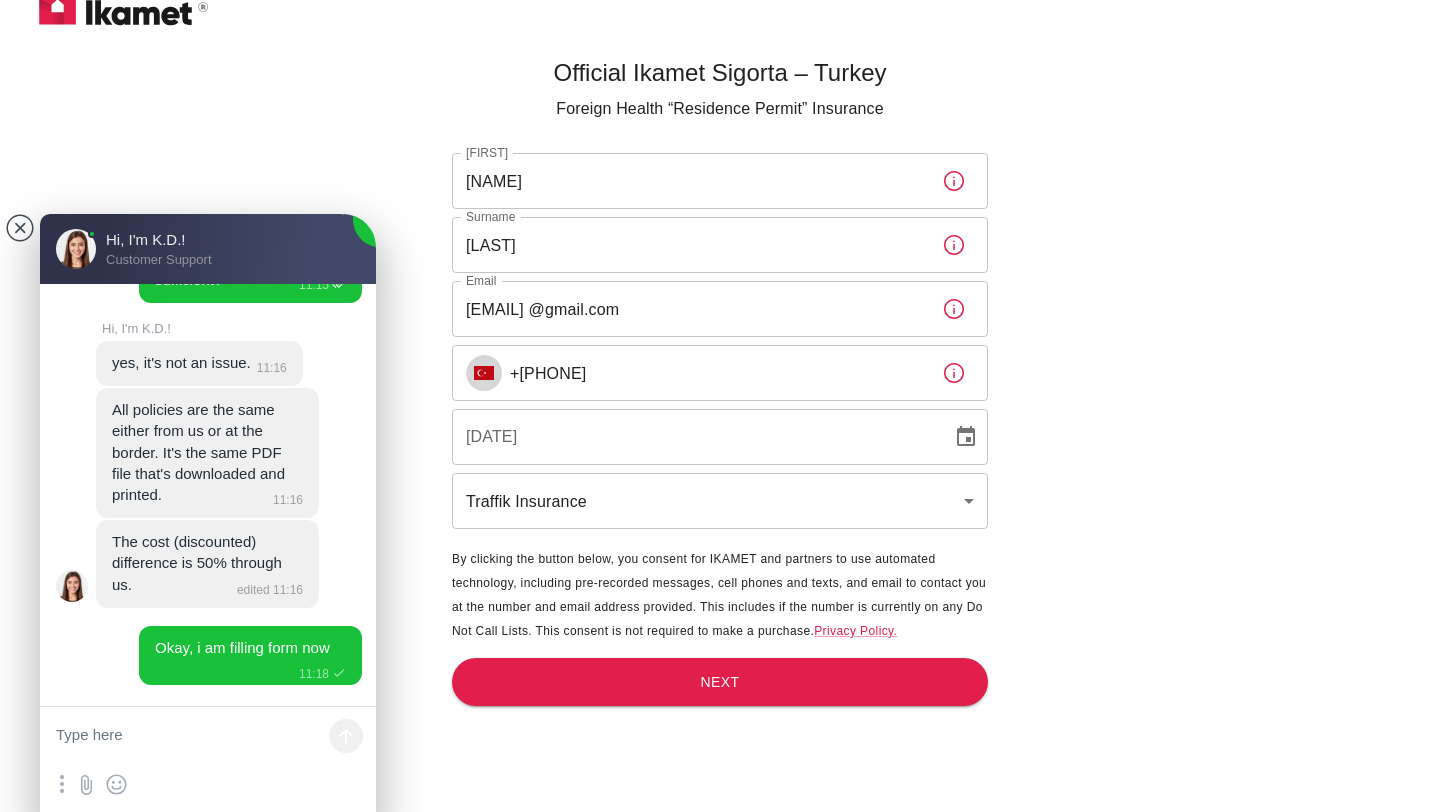 click at bounding box center [484, 373] 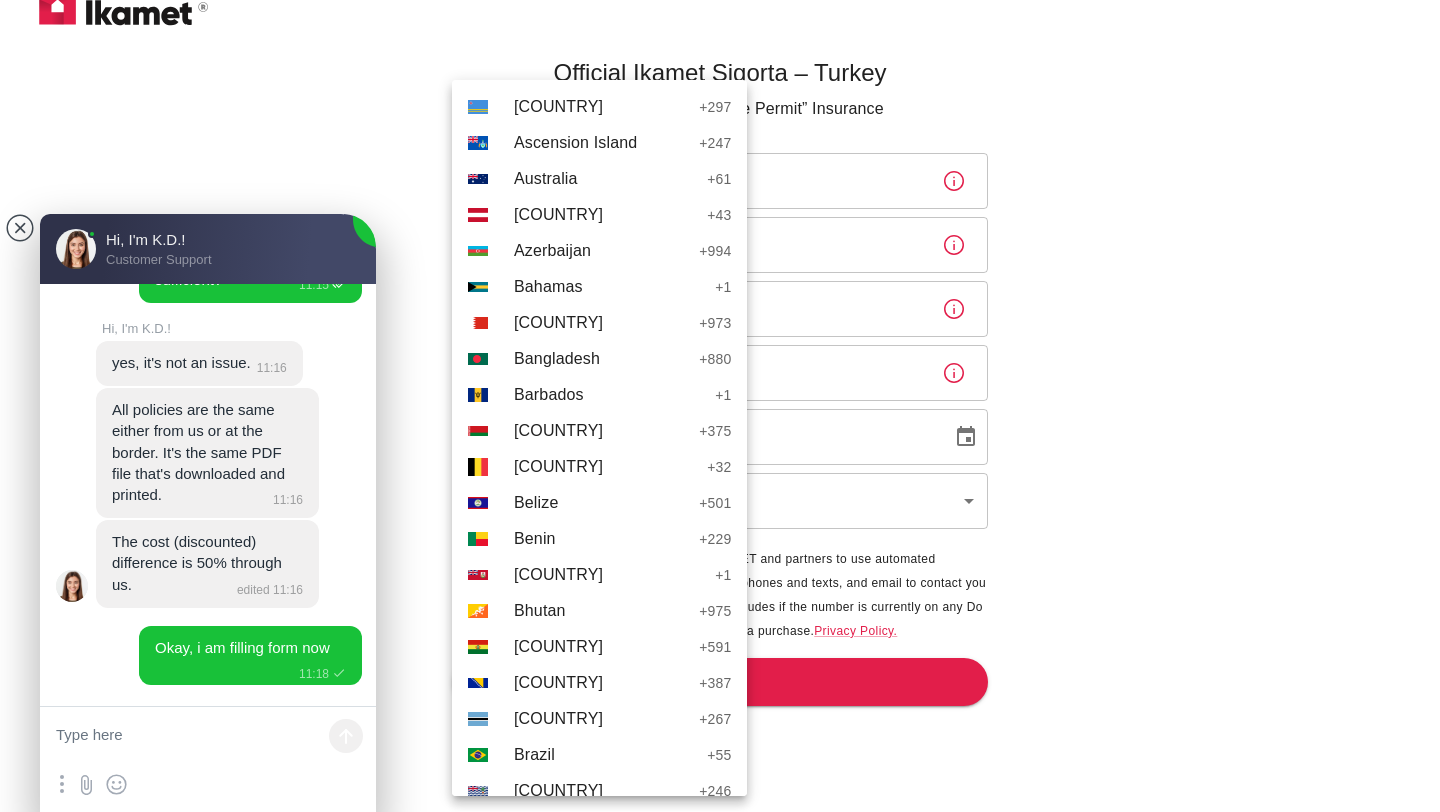 scroll, scrollTop: 566, scrollLeft: 0, axis: vertical 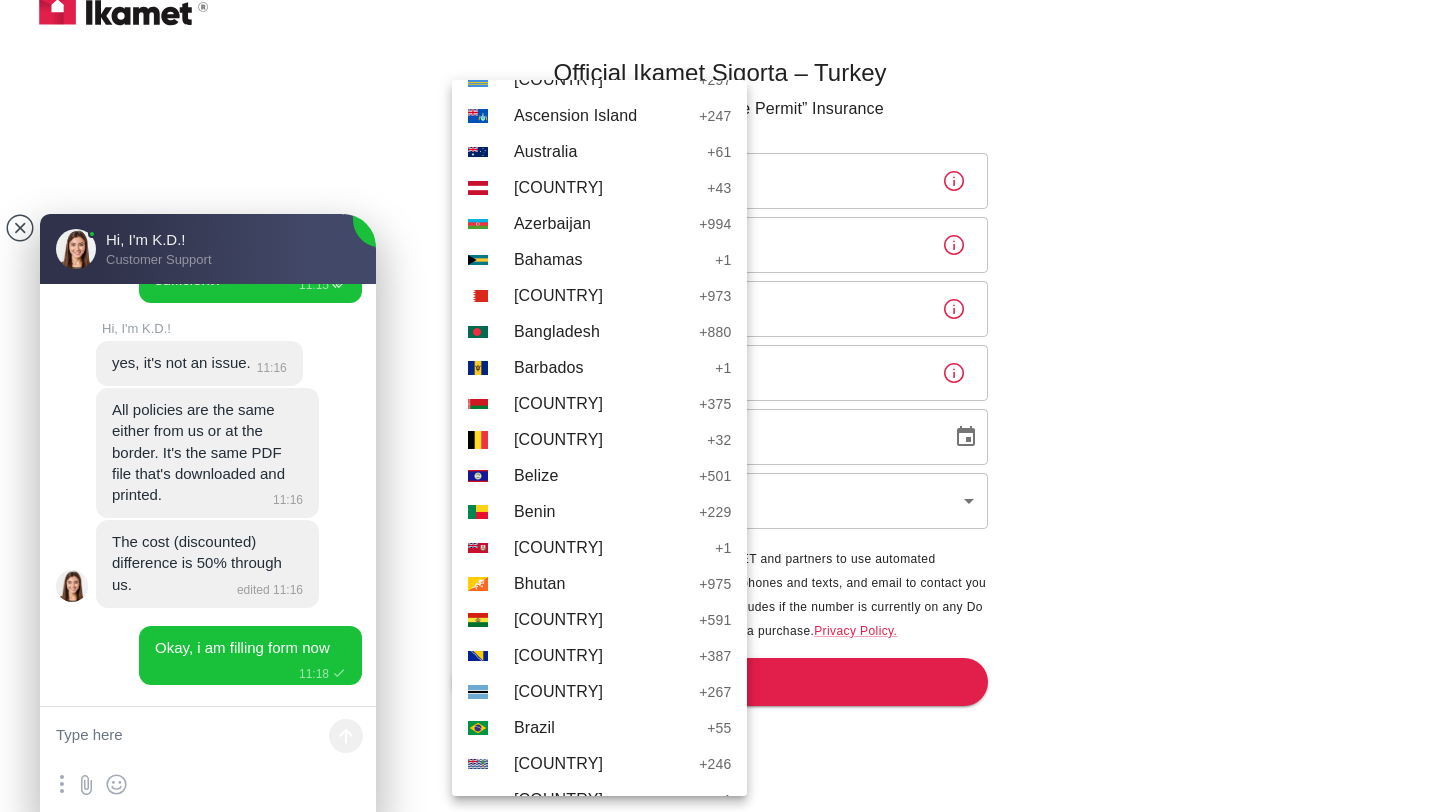 click at bounding box center [208, 737] 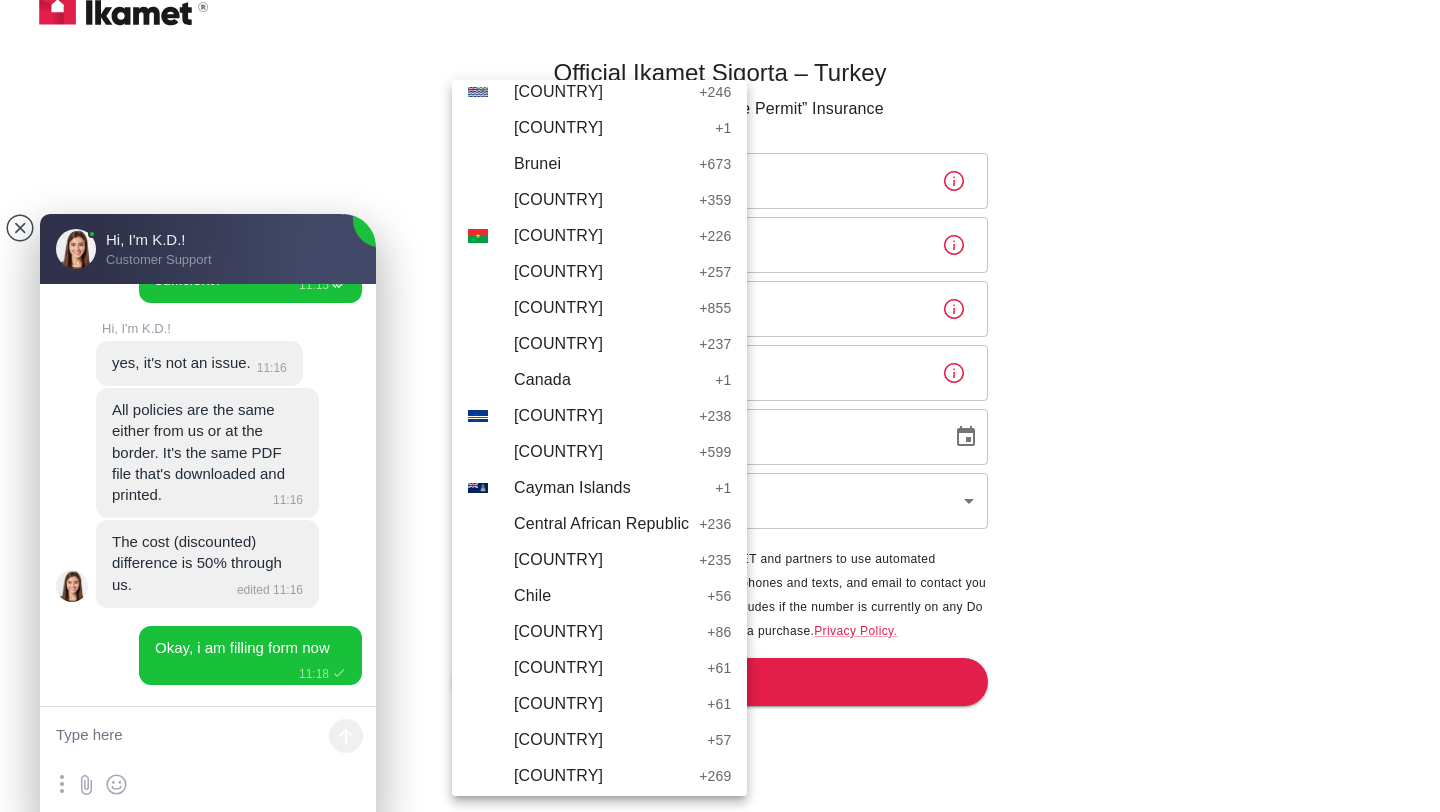 scroll, scrollTop: 1242, scrollLeft: 0, axis: vertical 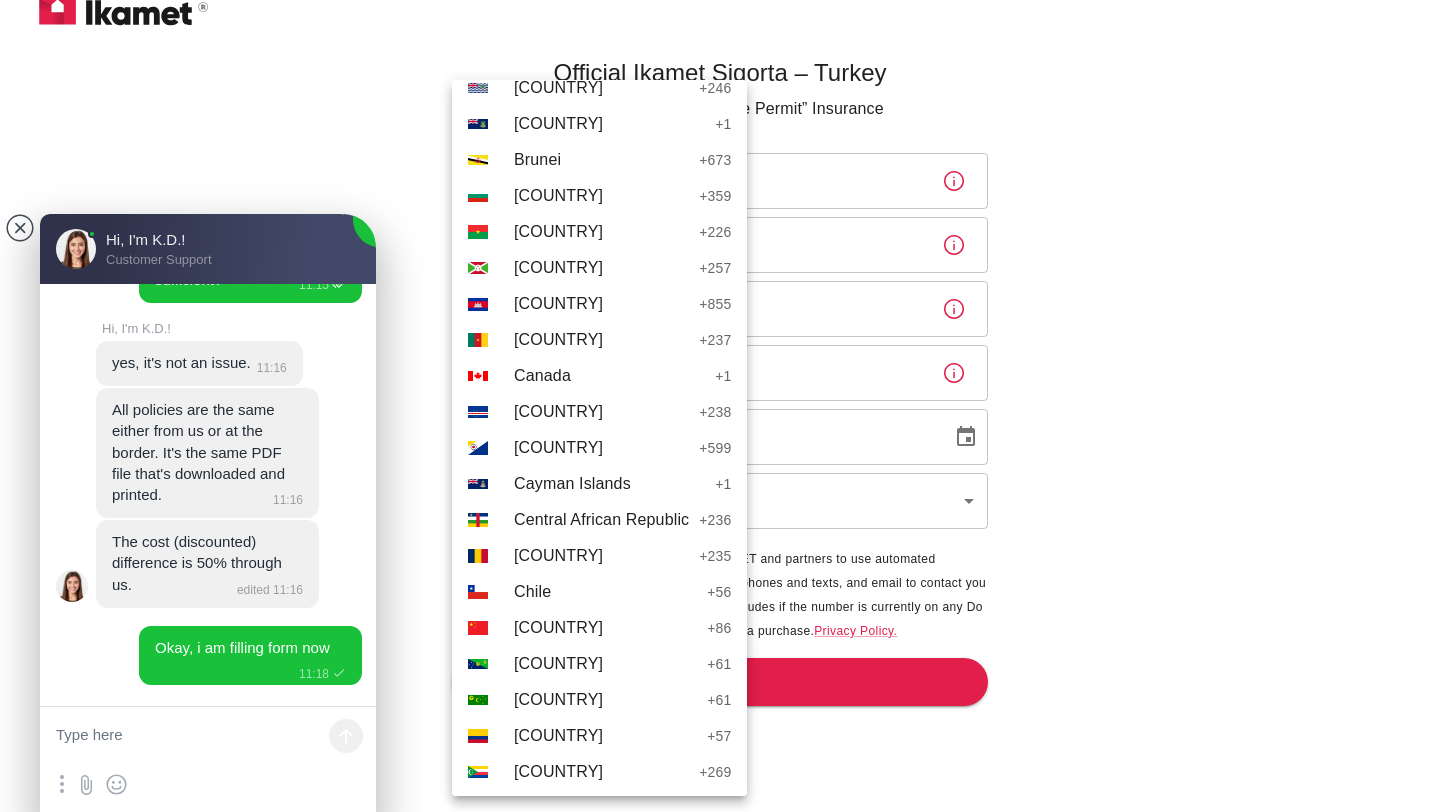 click at bounding box center [208, 737] 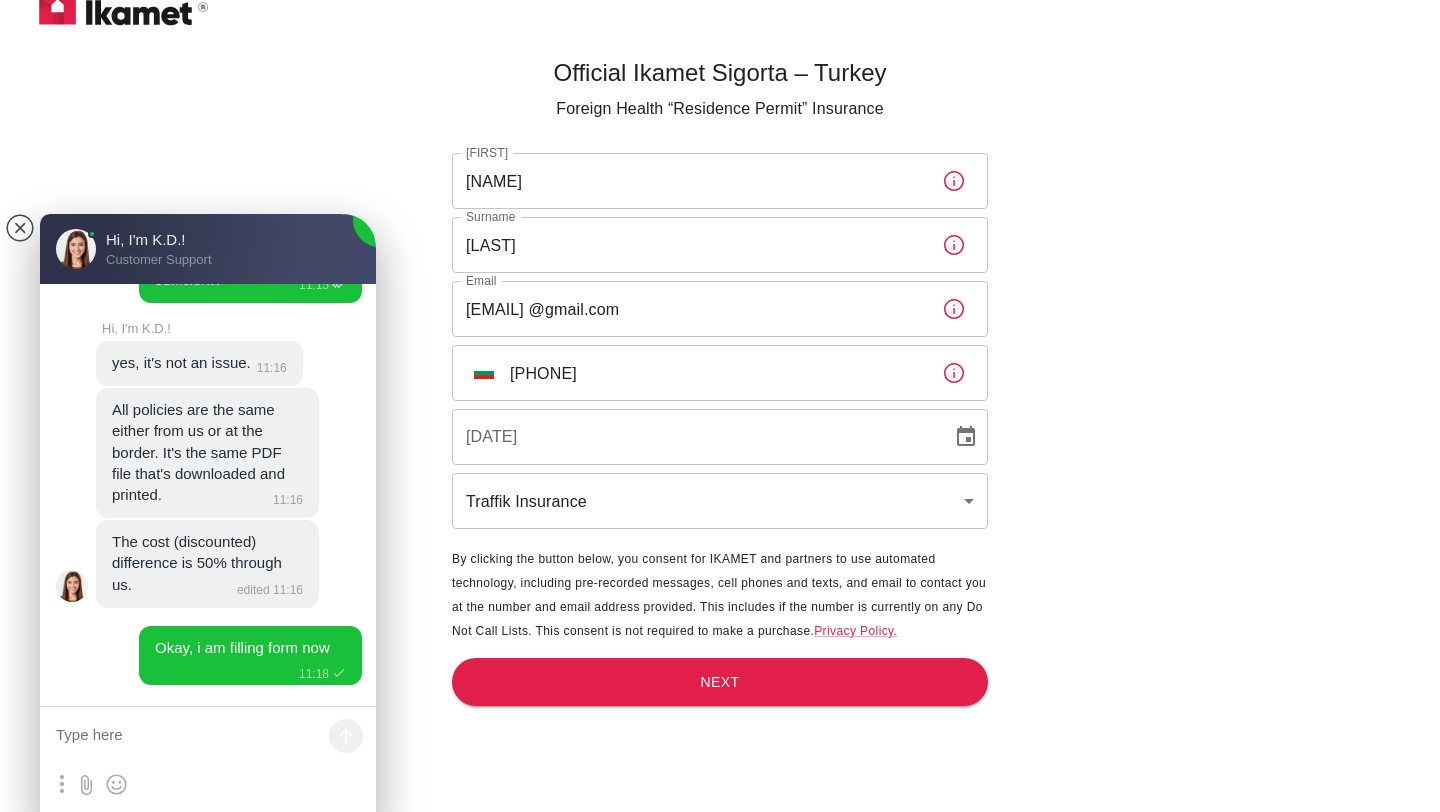 click on "+359" at bounding box center [718, 373] 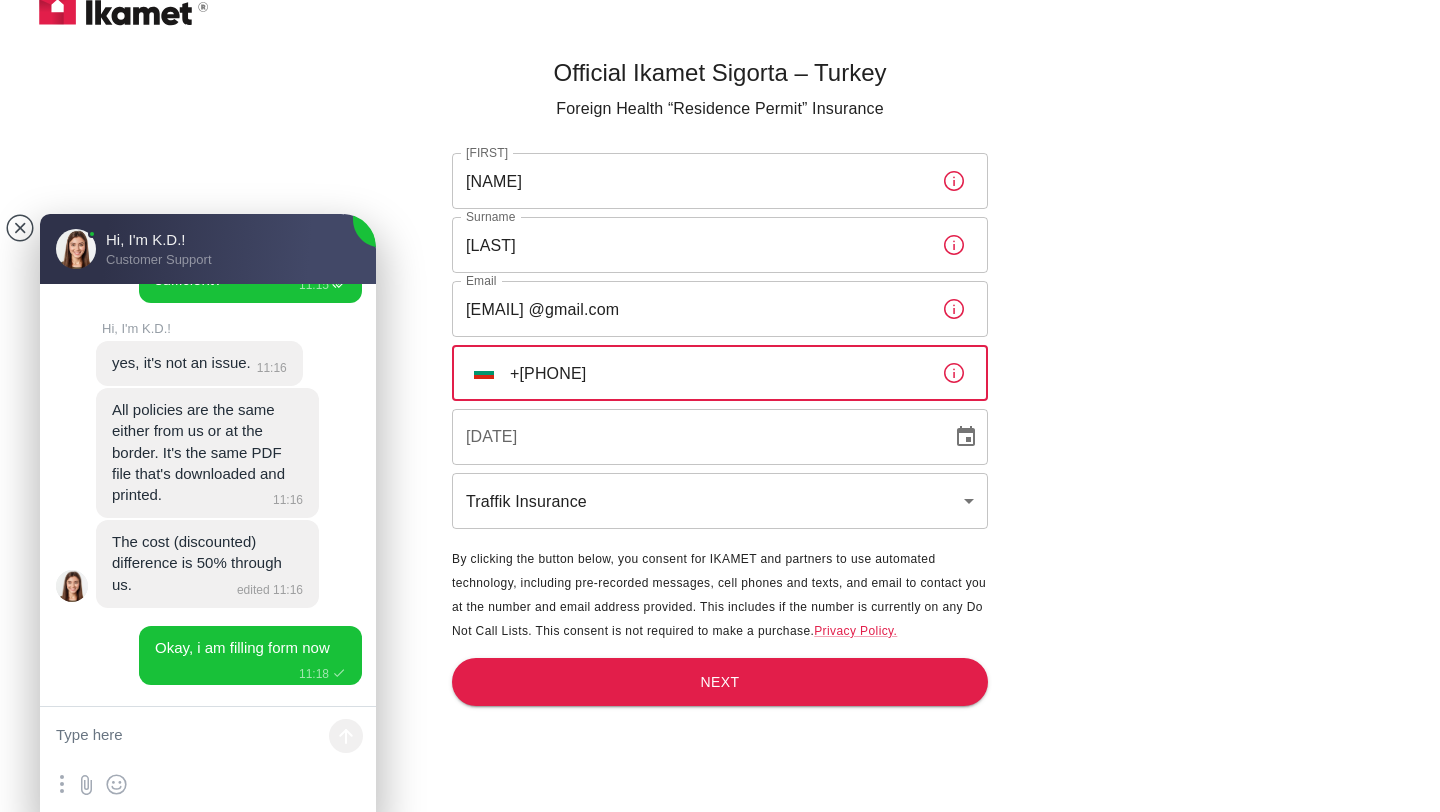 type on "+359 88 236 3728" 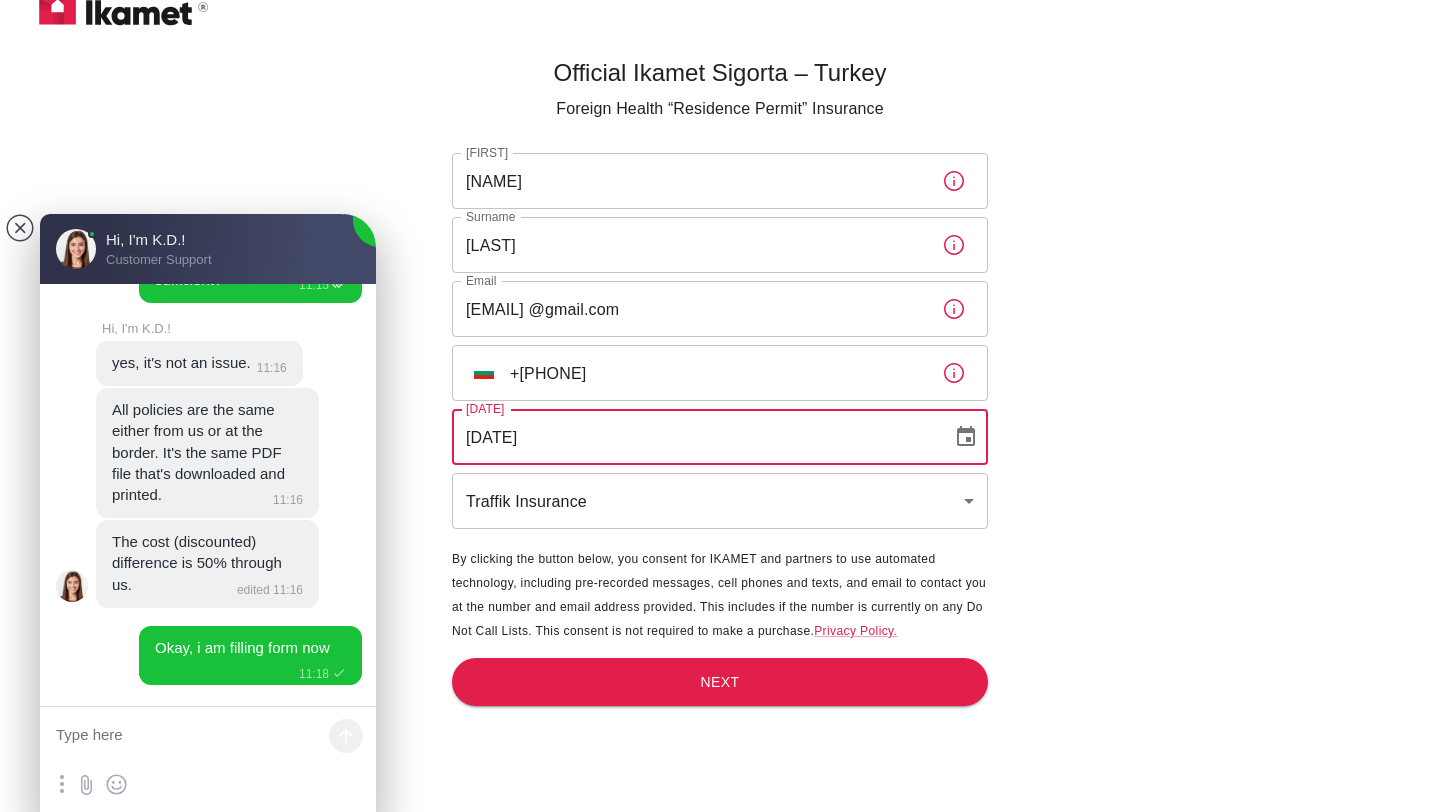 click on "DD/MM/YYYY" at bounding box center [695, 437] 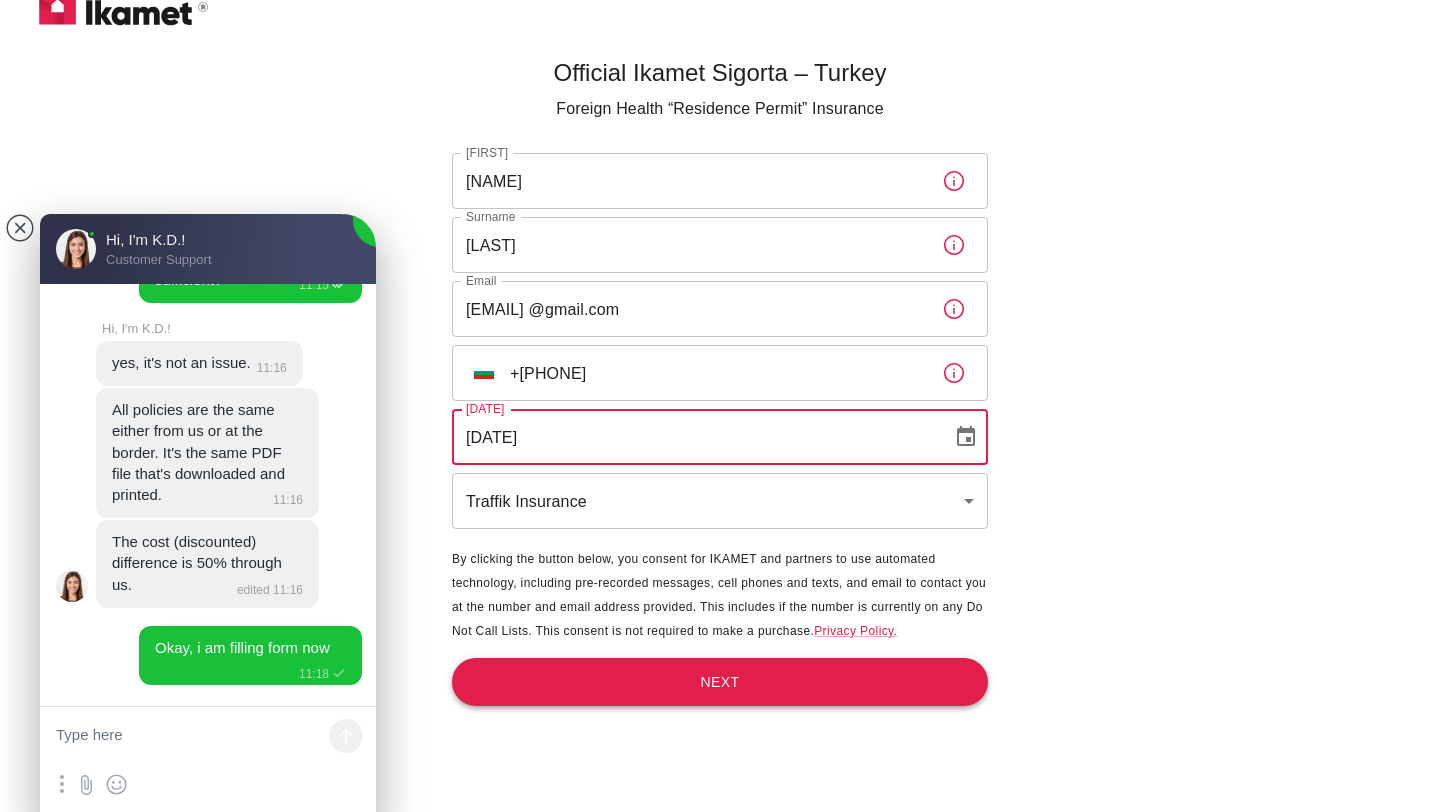 type on "16/06/1984" 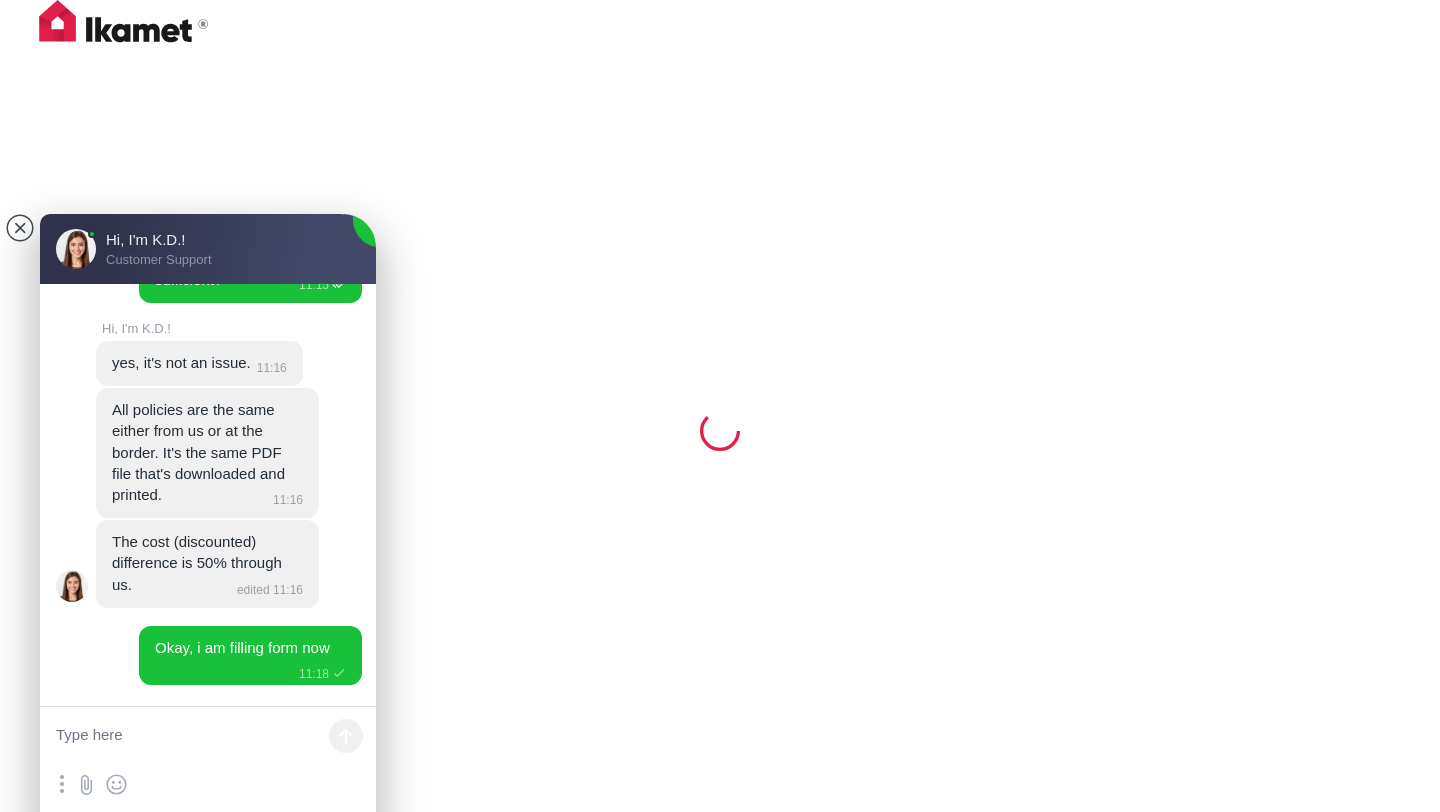 scroll, scrollTop: 0, scrollLeft: 0, axis: both 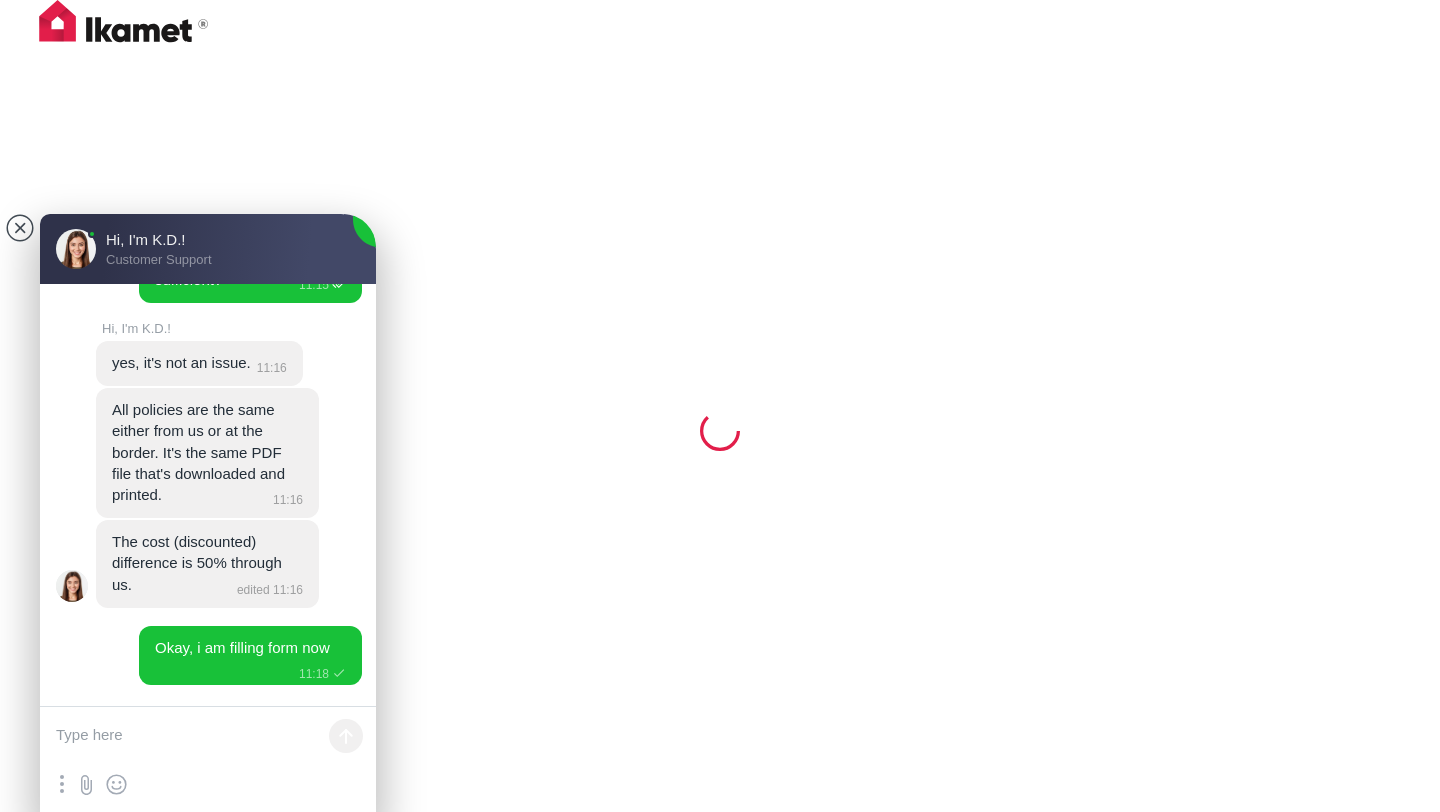 click at bounding box center [208, 737] 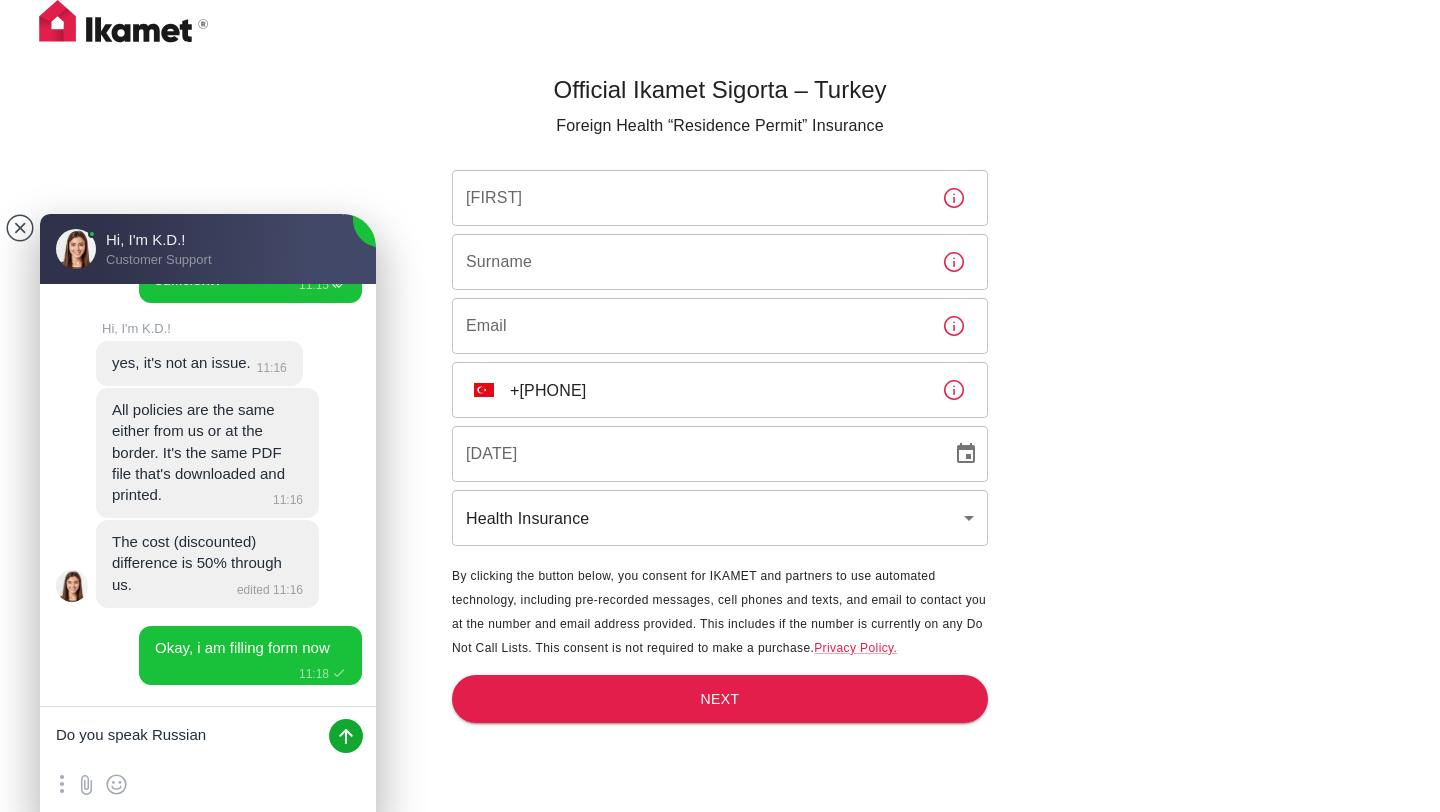 type on "Do you speak Russian?" 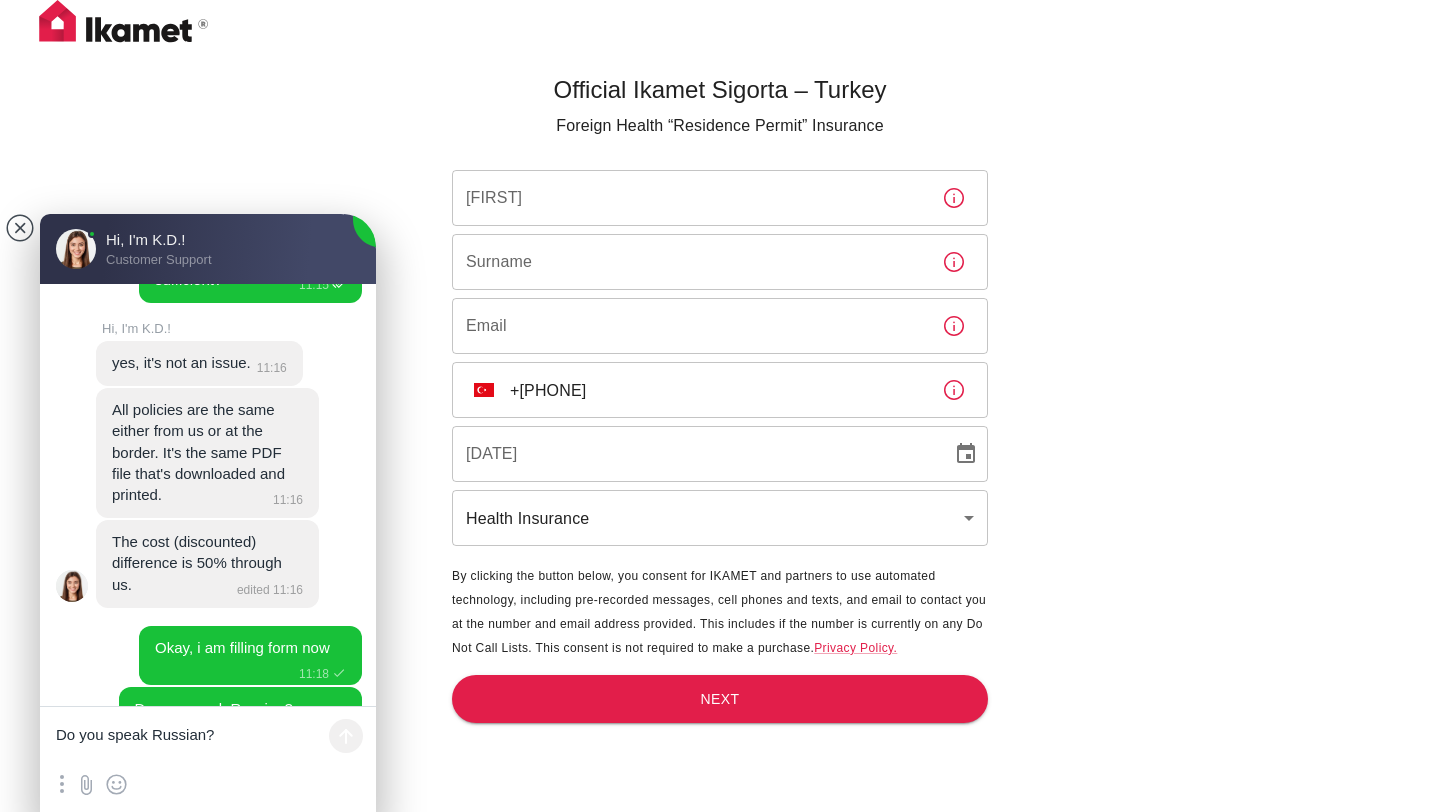 type 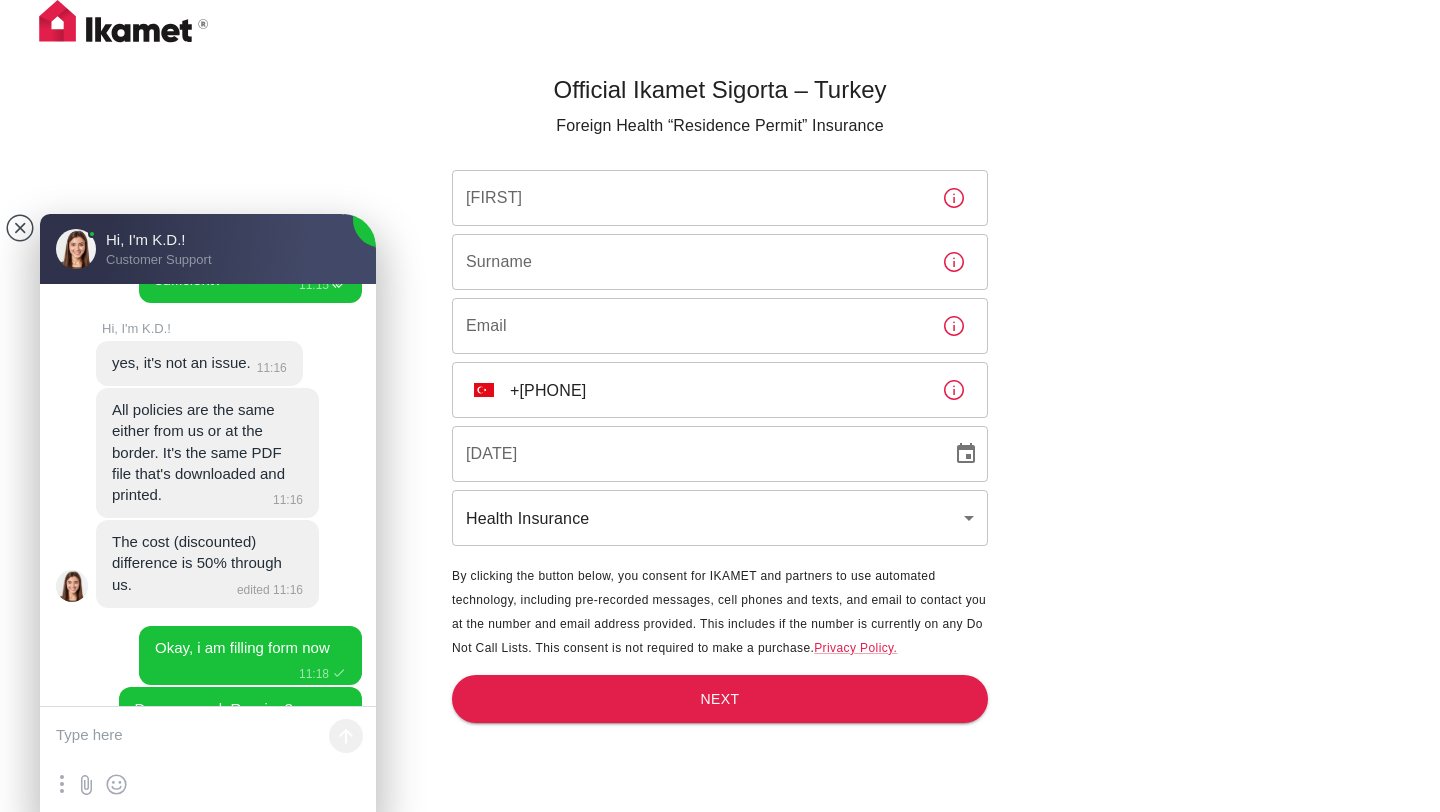 scroll, scrollTop: 1180, scrollLeft: 0, axis: vertical 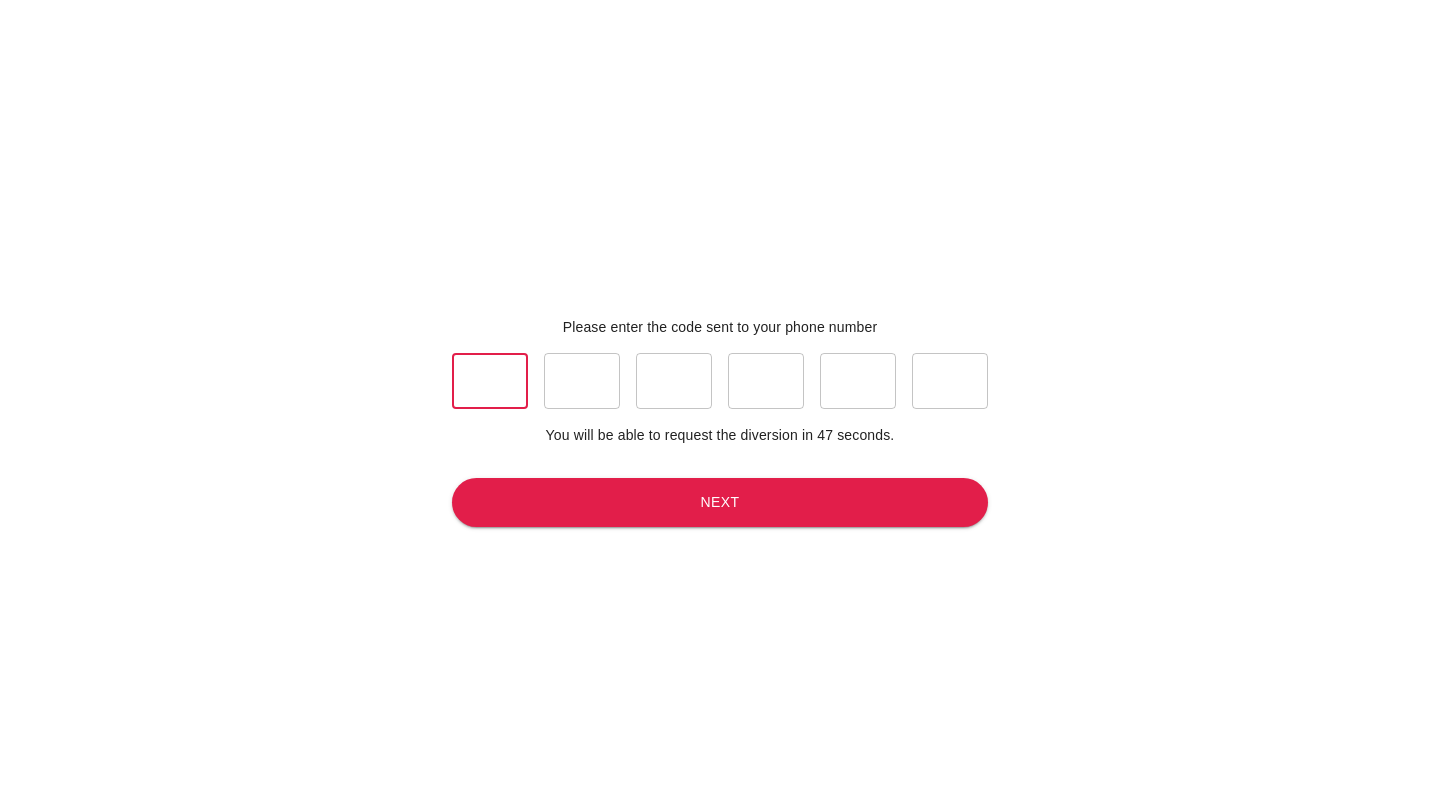 type on "9" 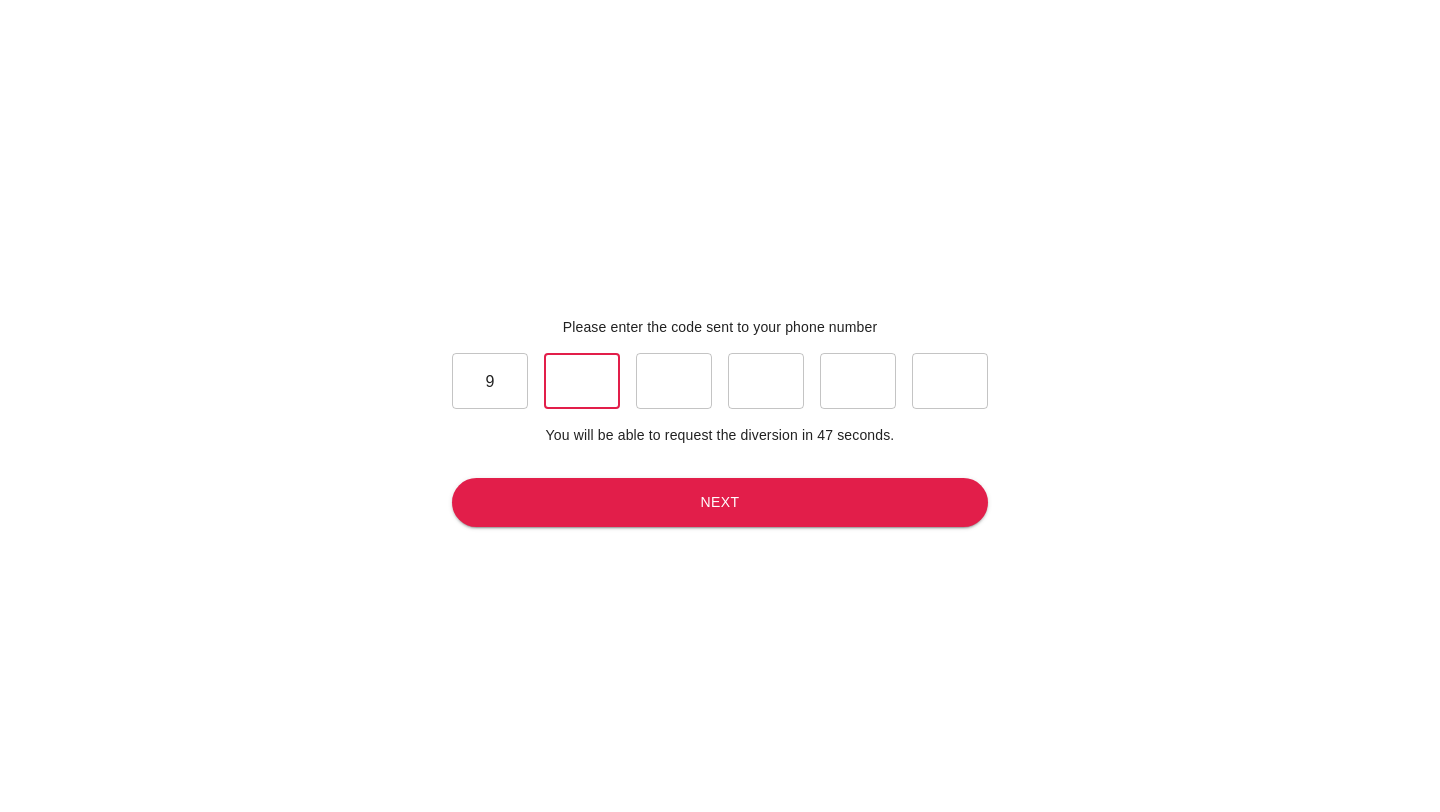 type on "3" 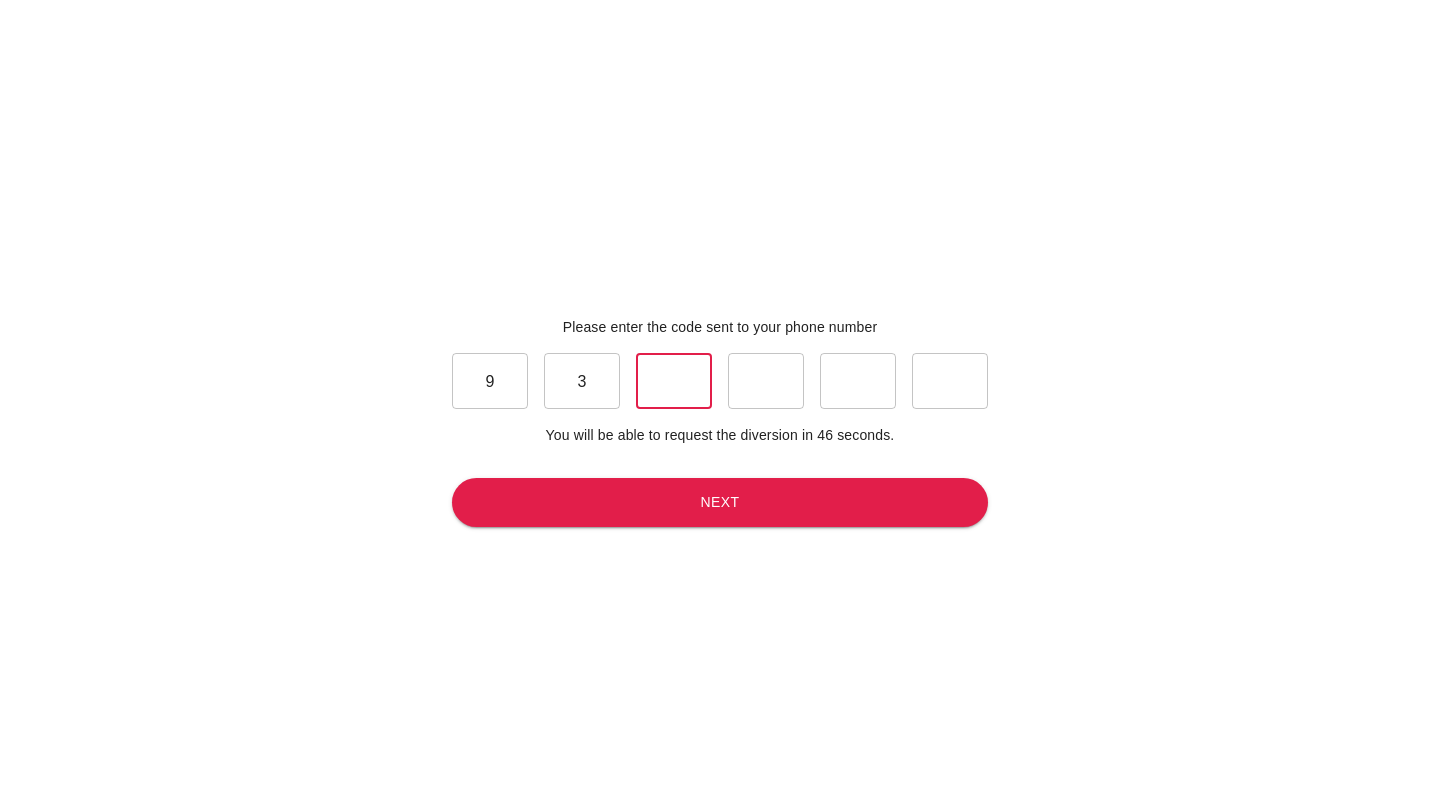 type on "8" 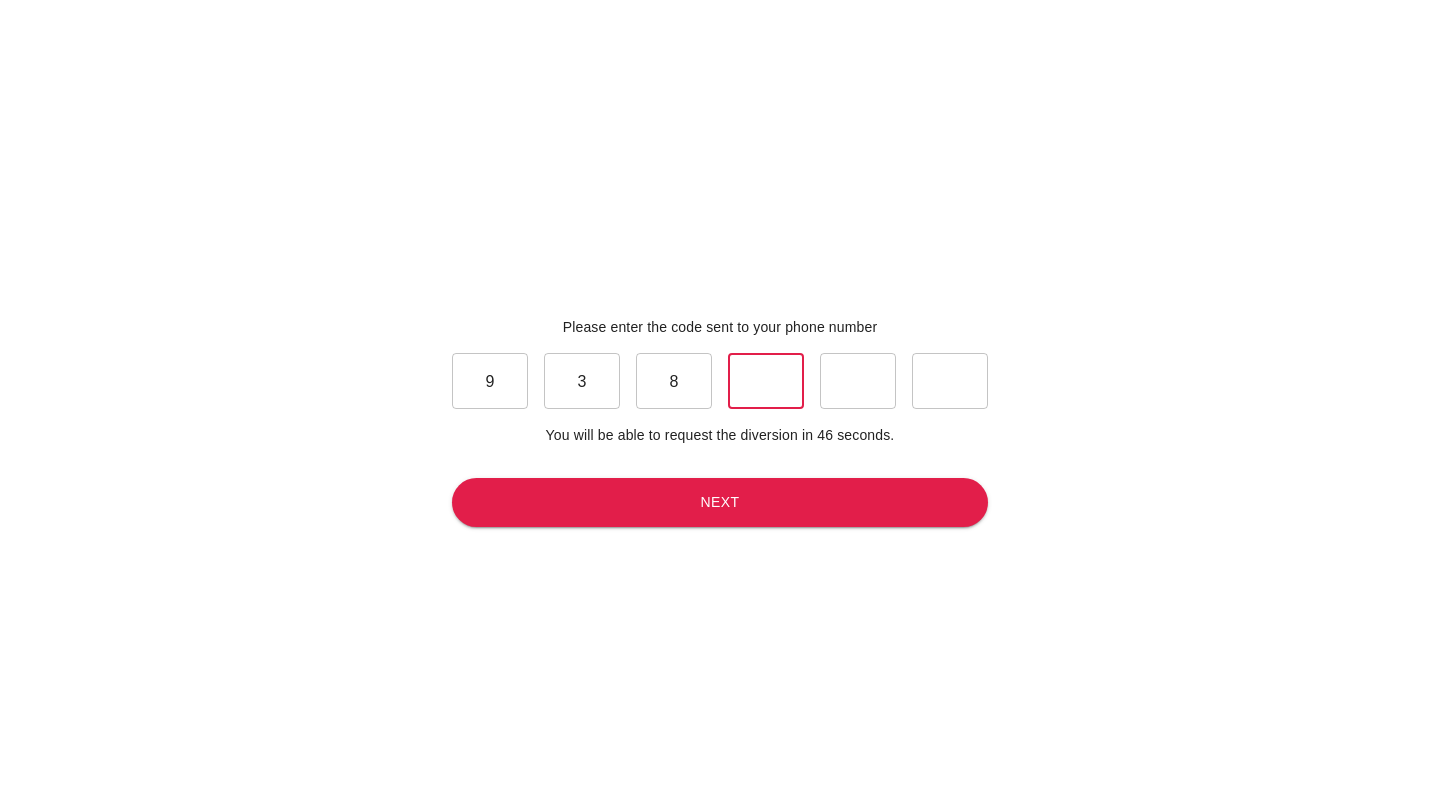 type on "1" 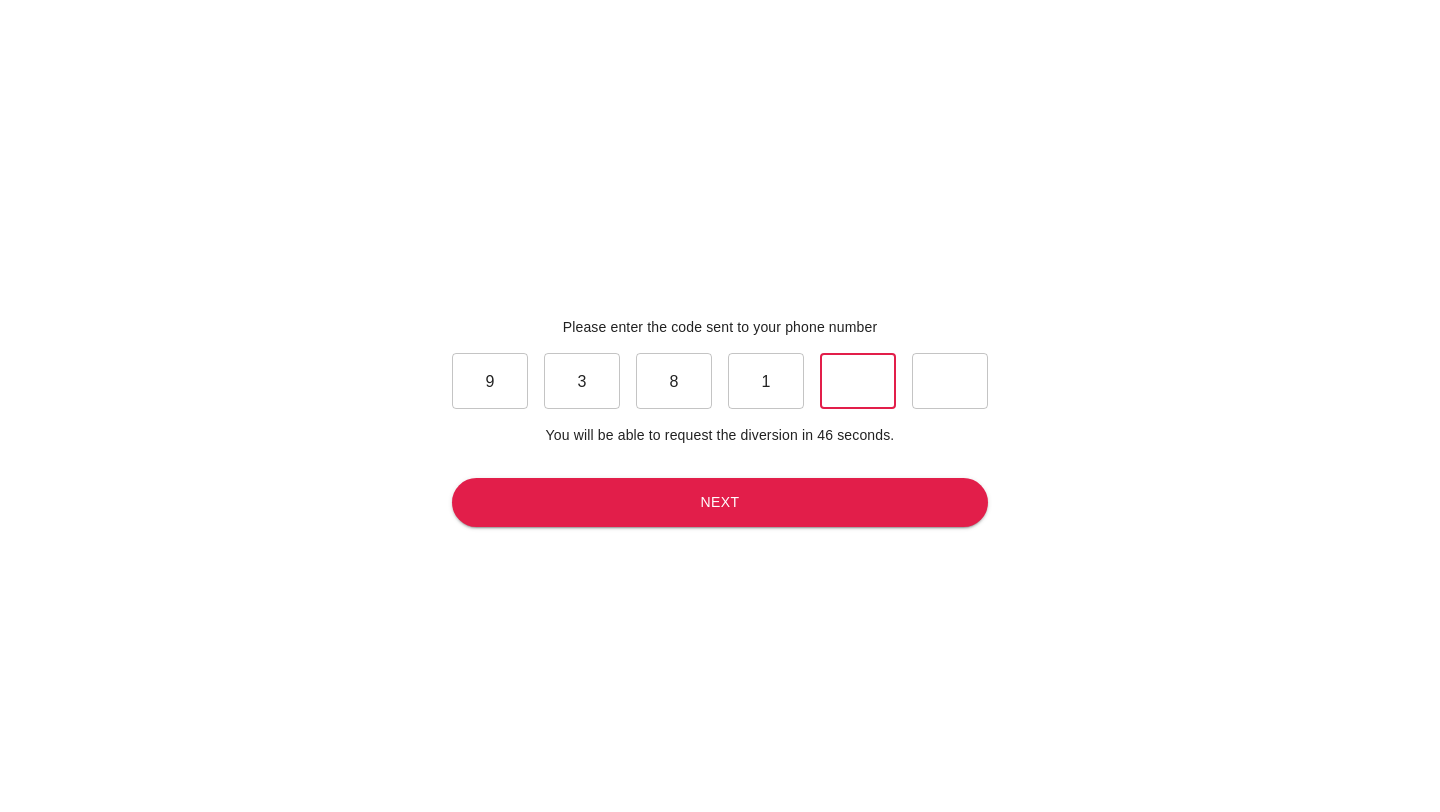 type on "0" 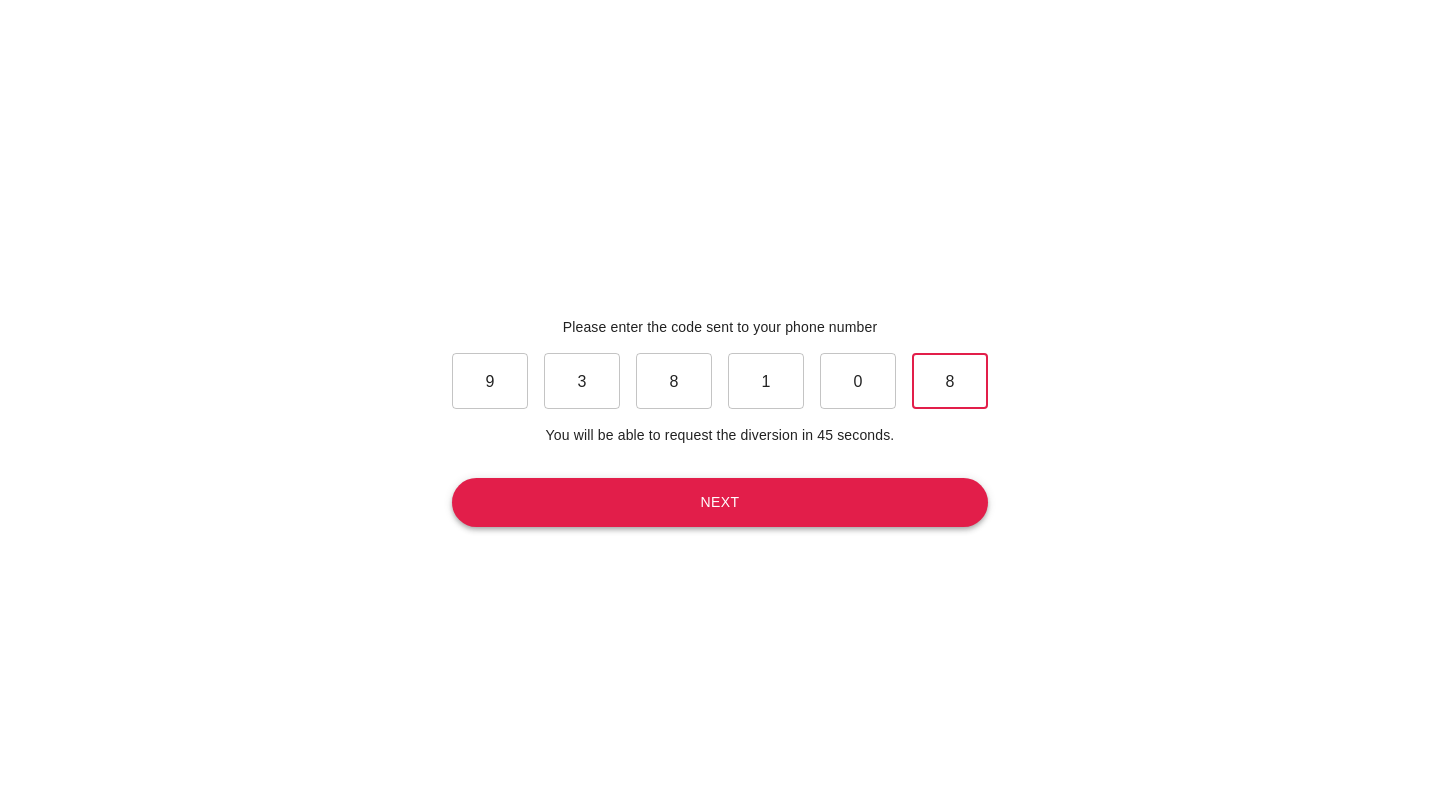 type on "8" 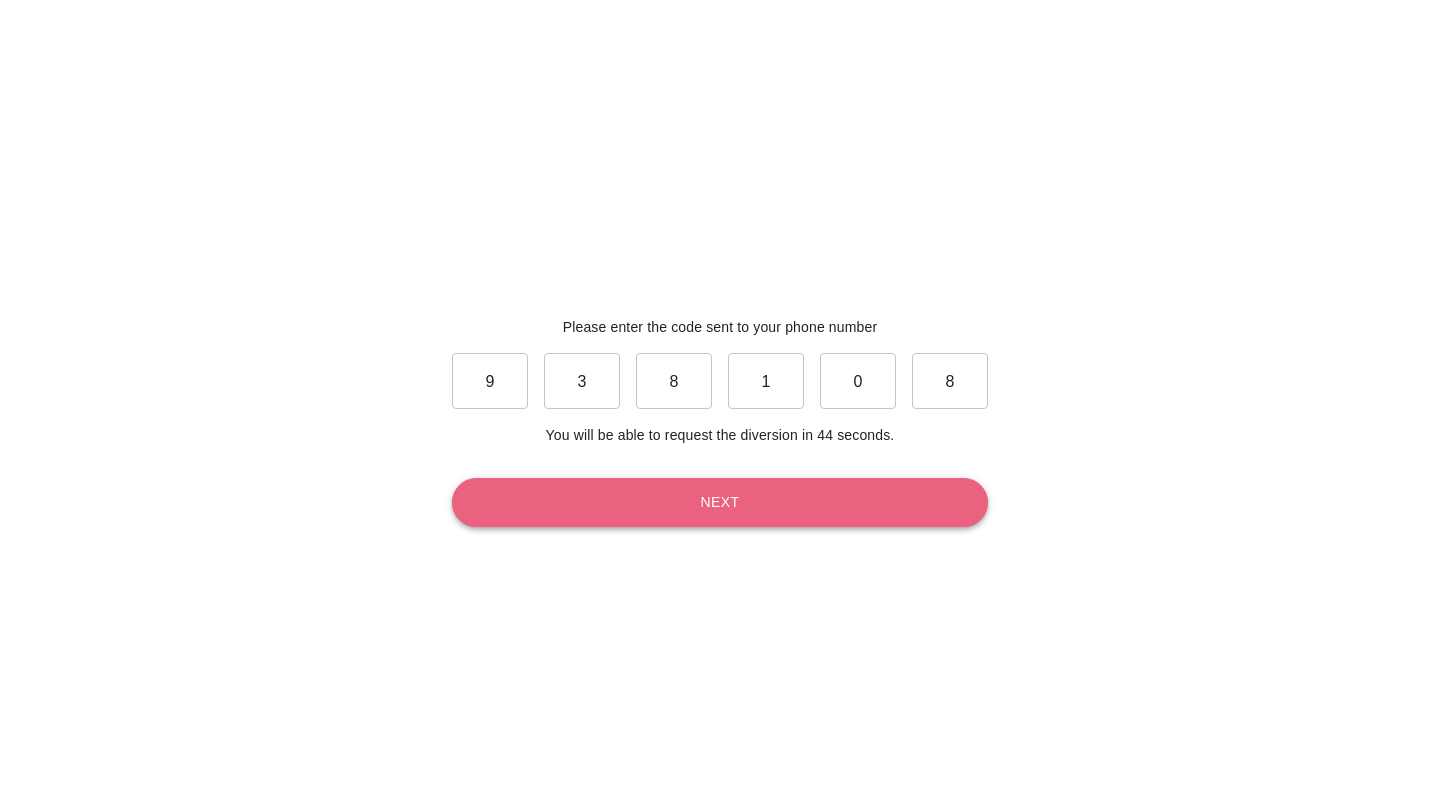 click on "Next" at bounding box center [720, 502] 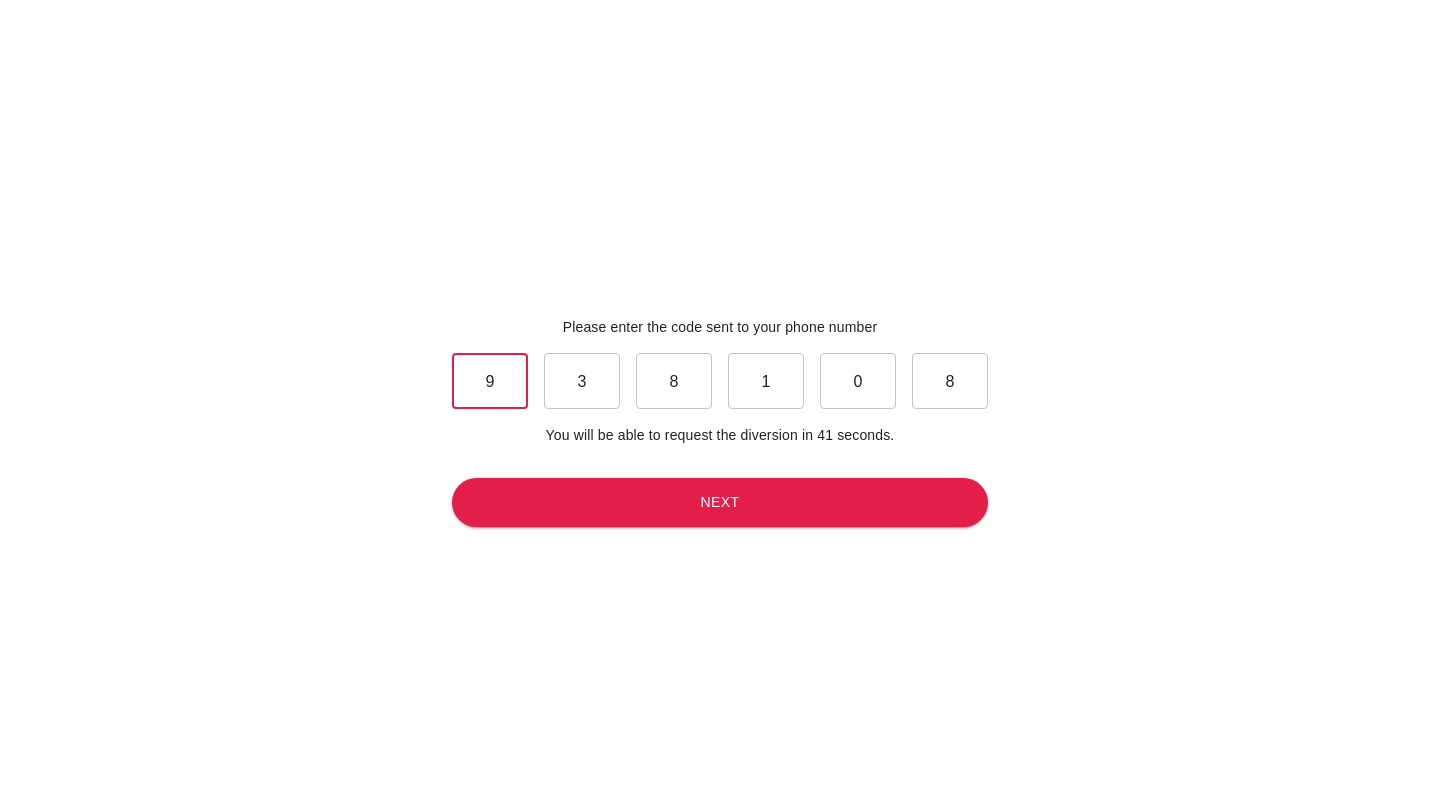 type on "3" 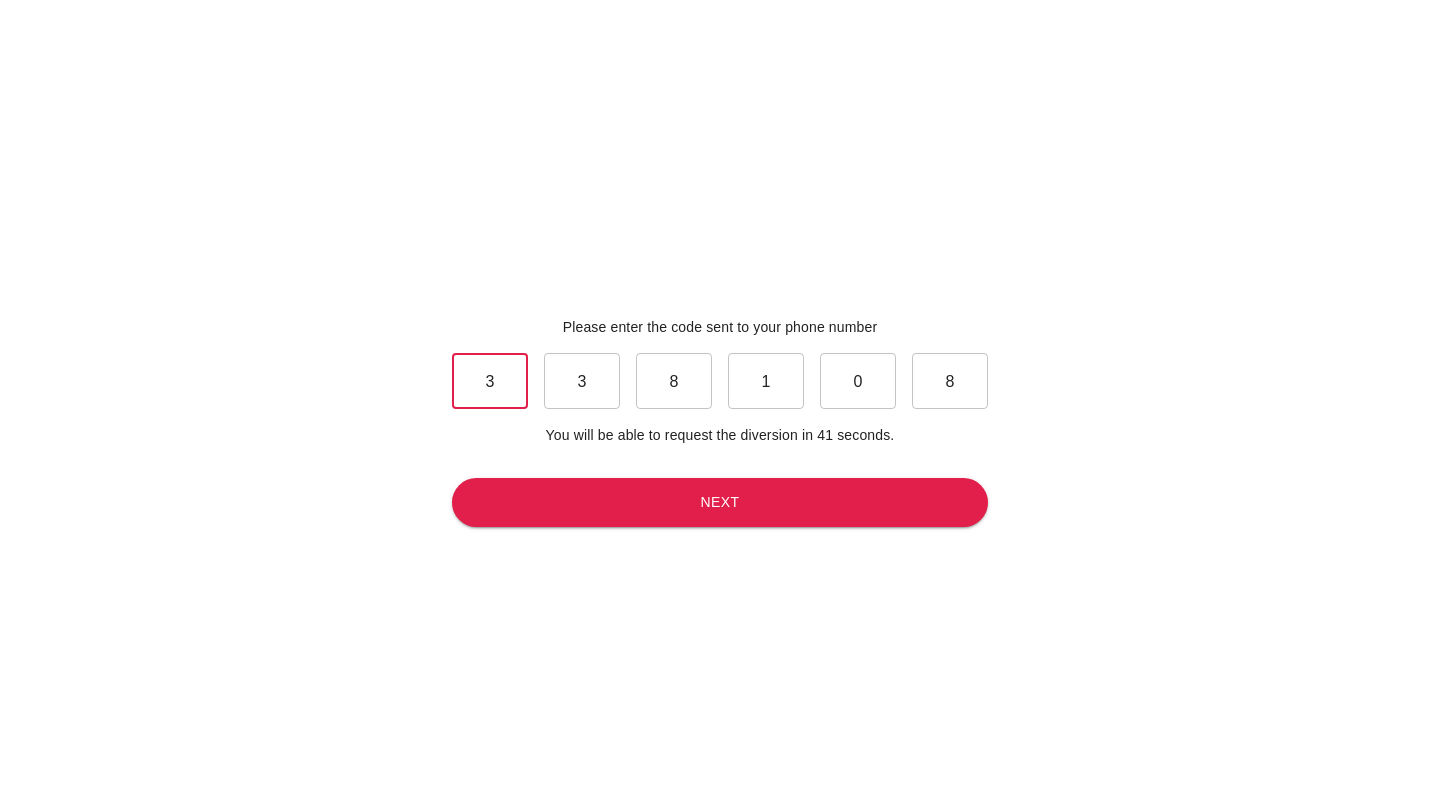 type on "9" 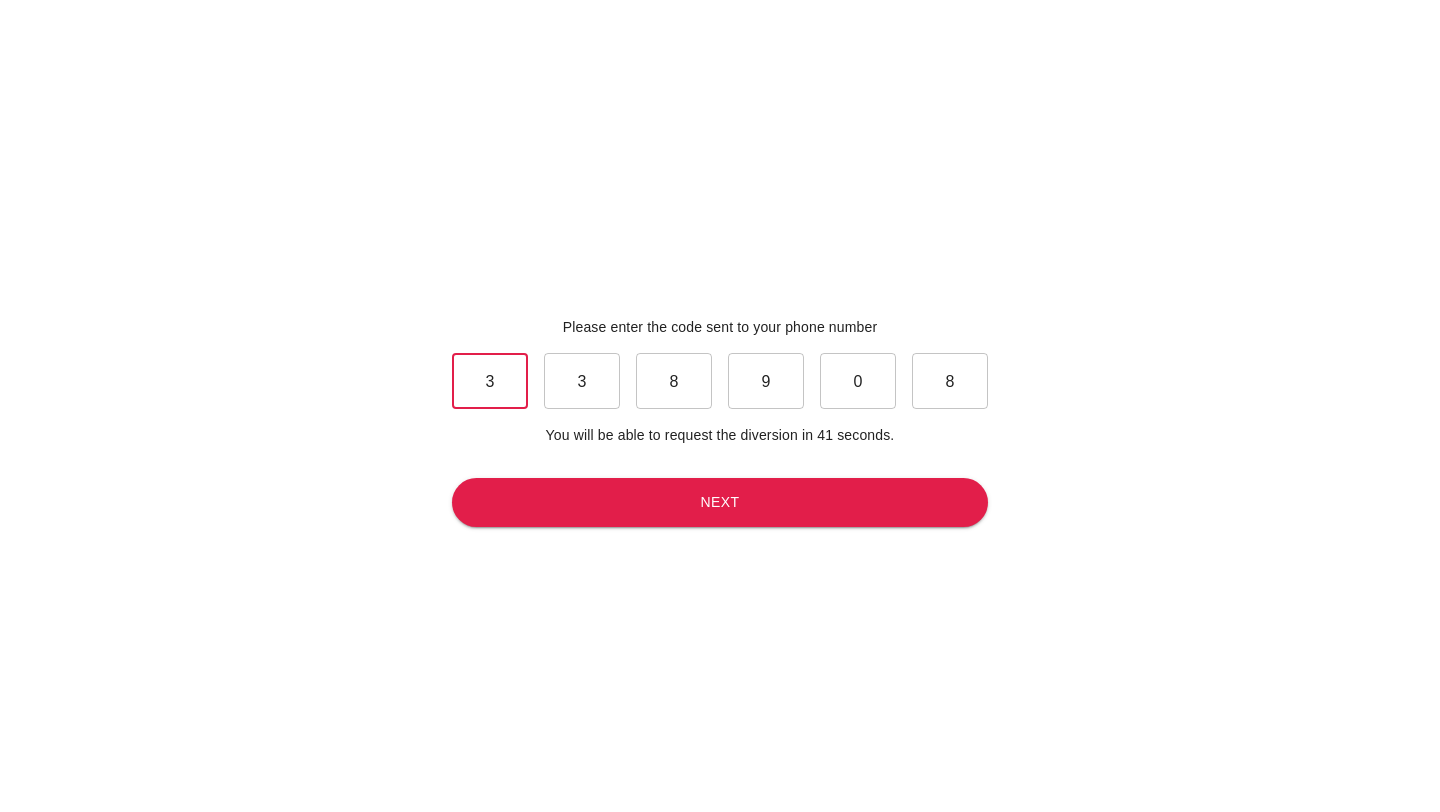 type on "8" 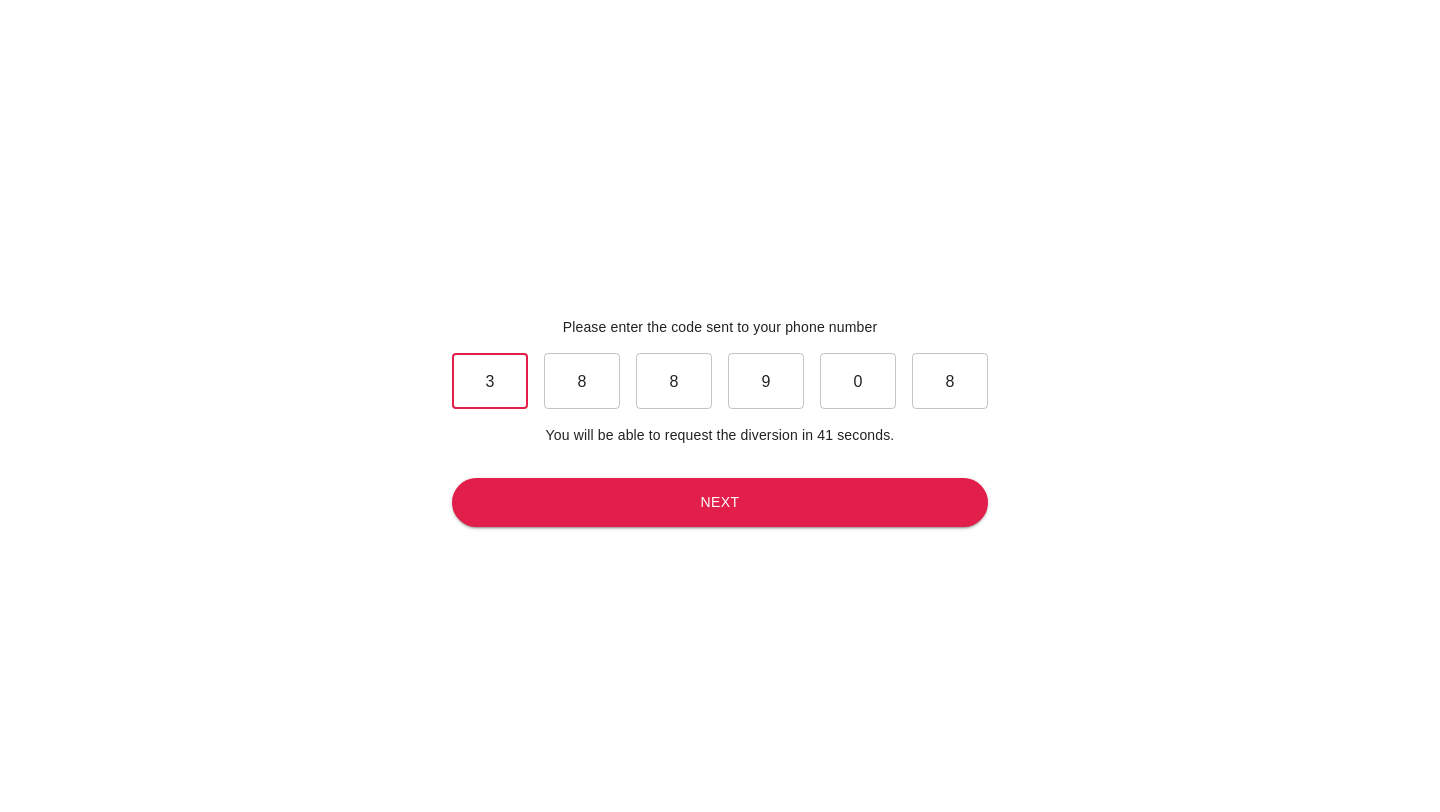 type on "1" 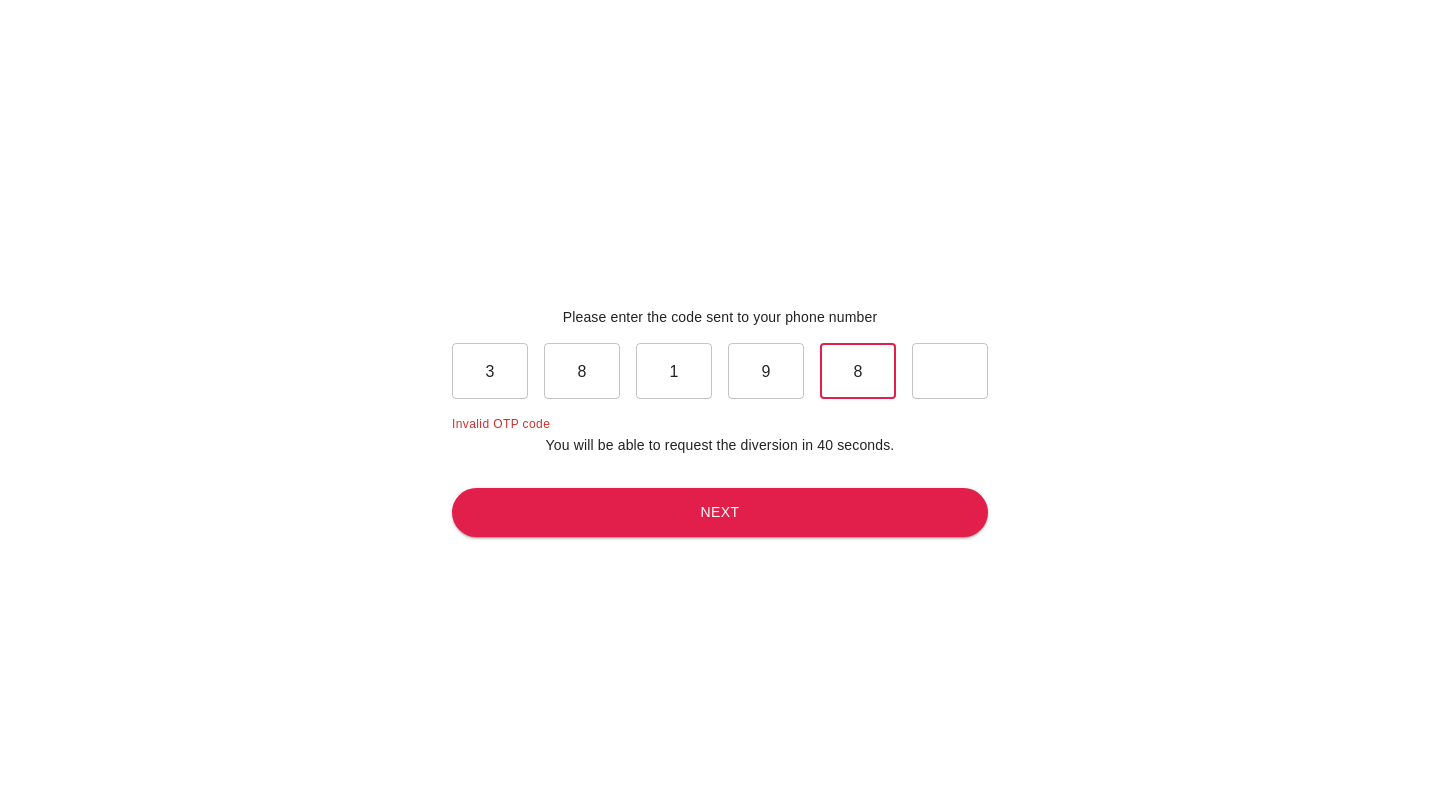 type on "7" 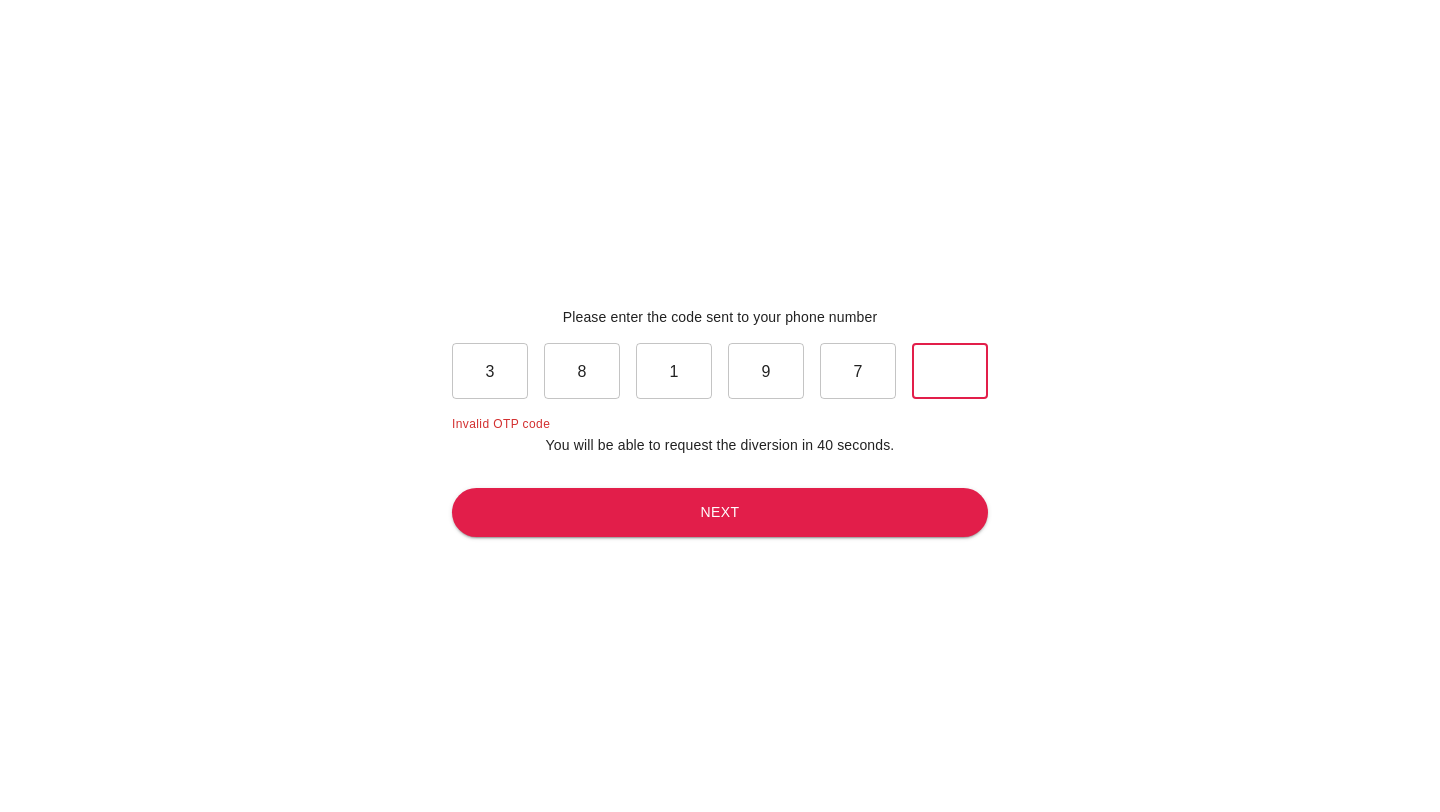 type on "4" 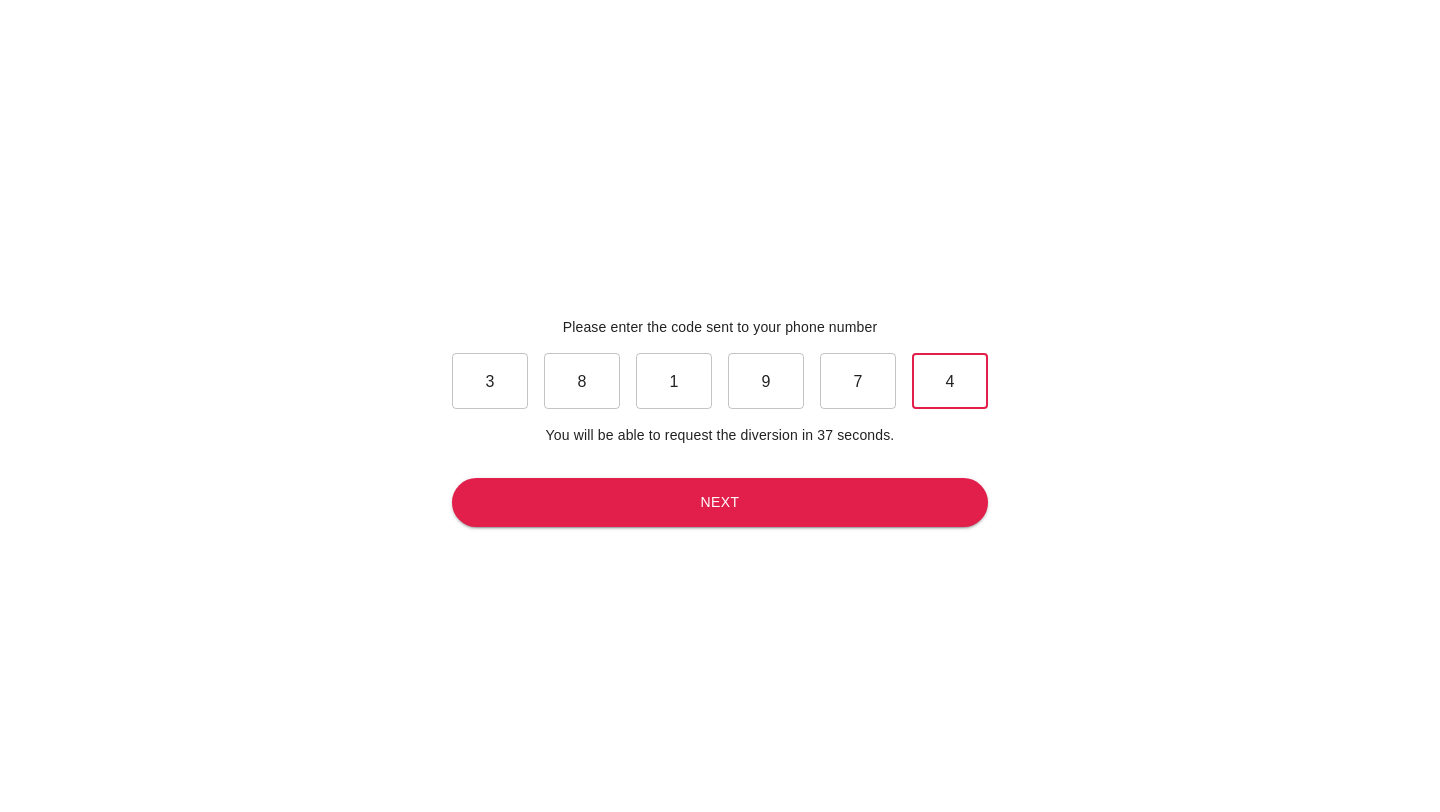 drag, startPoint x: 956, startPoint y: 379, endPoint x: 615, endPoint y: 377, distance: 341.00586 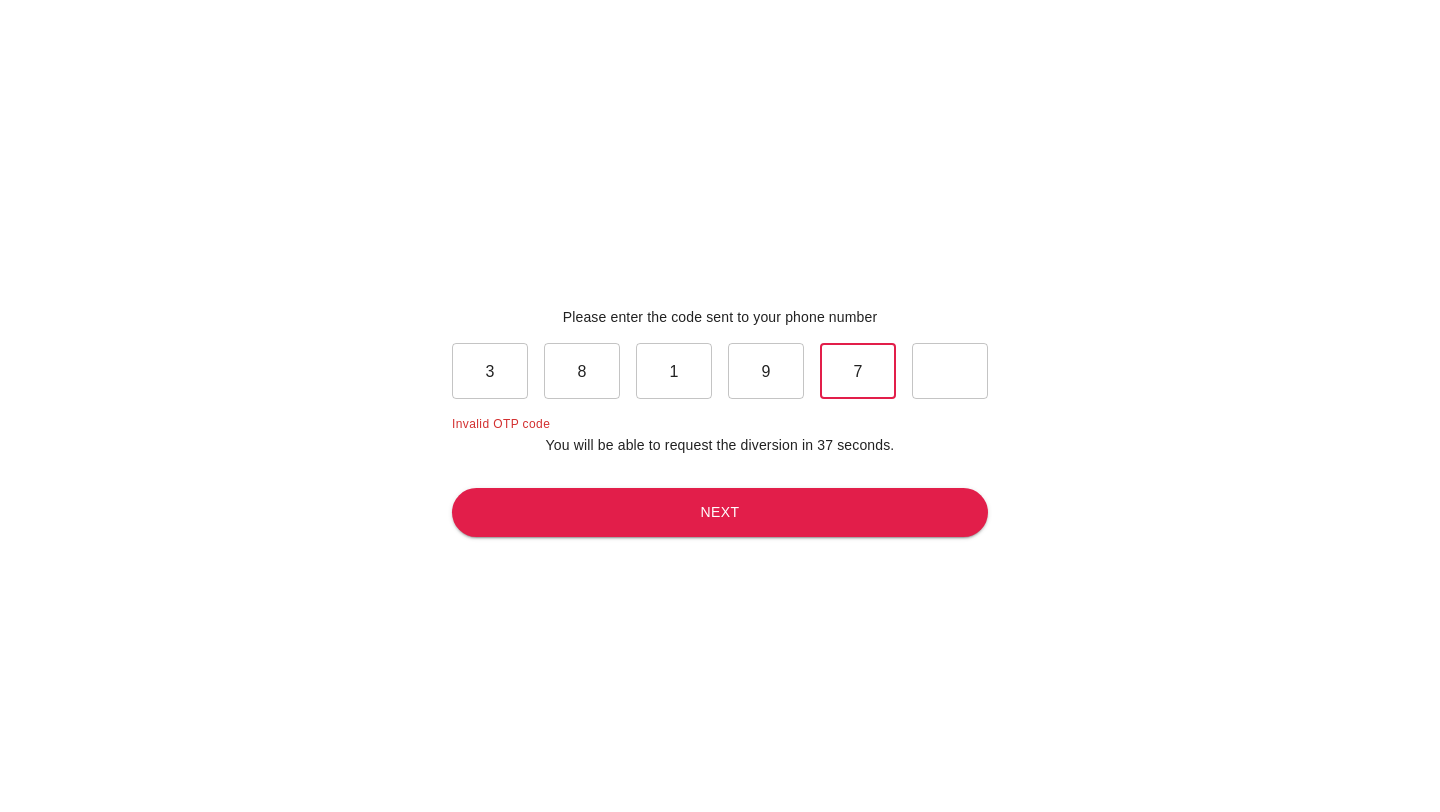 type 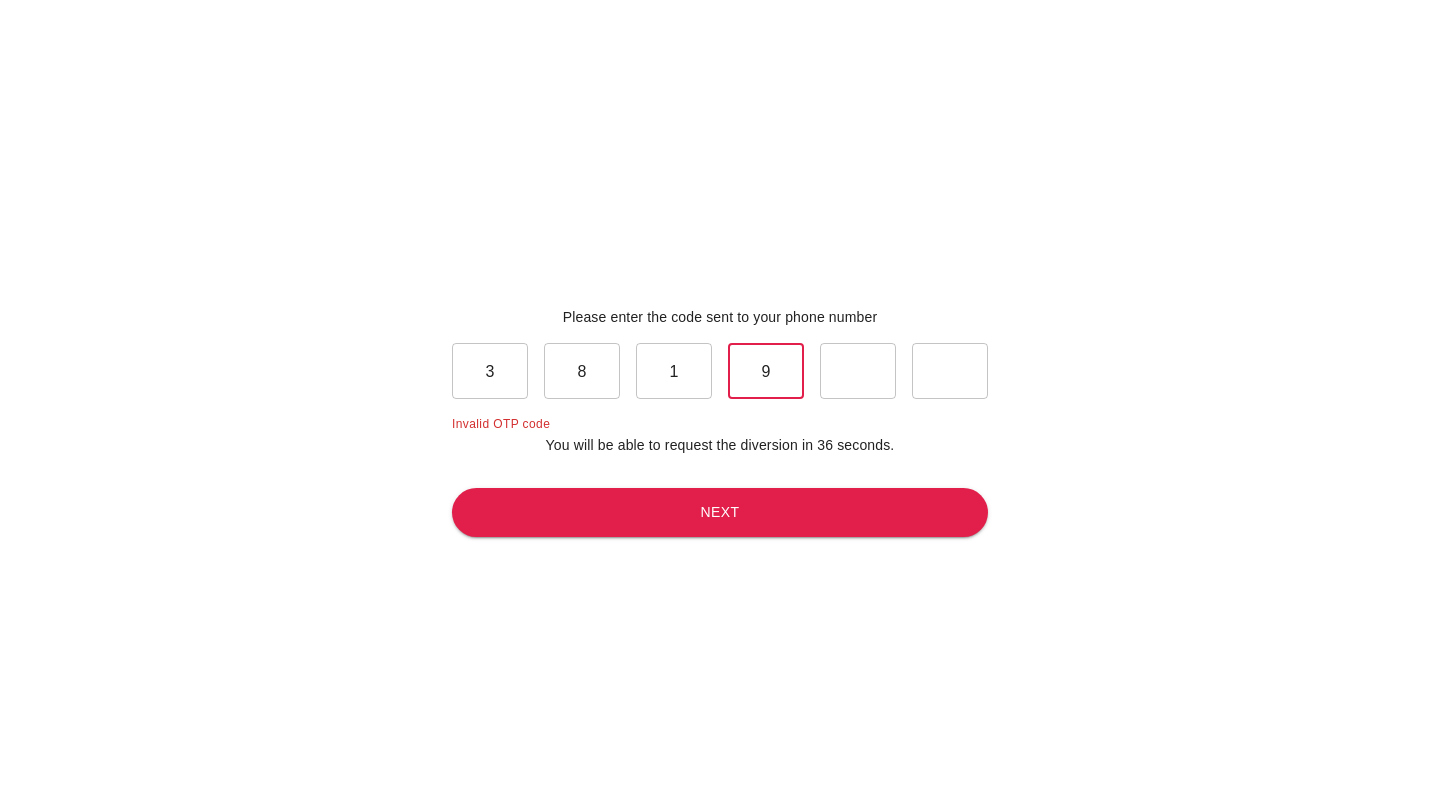 type 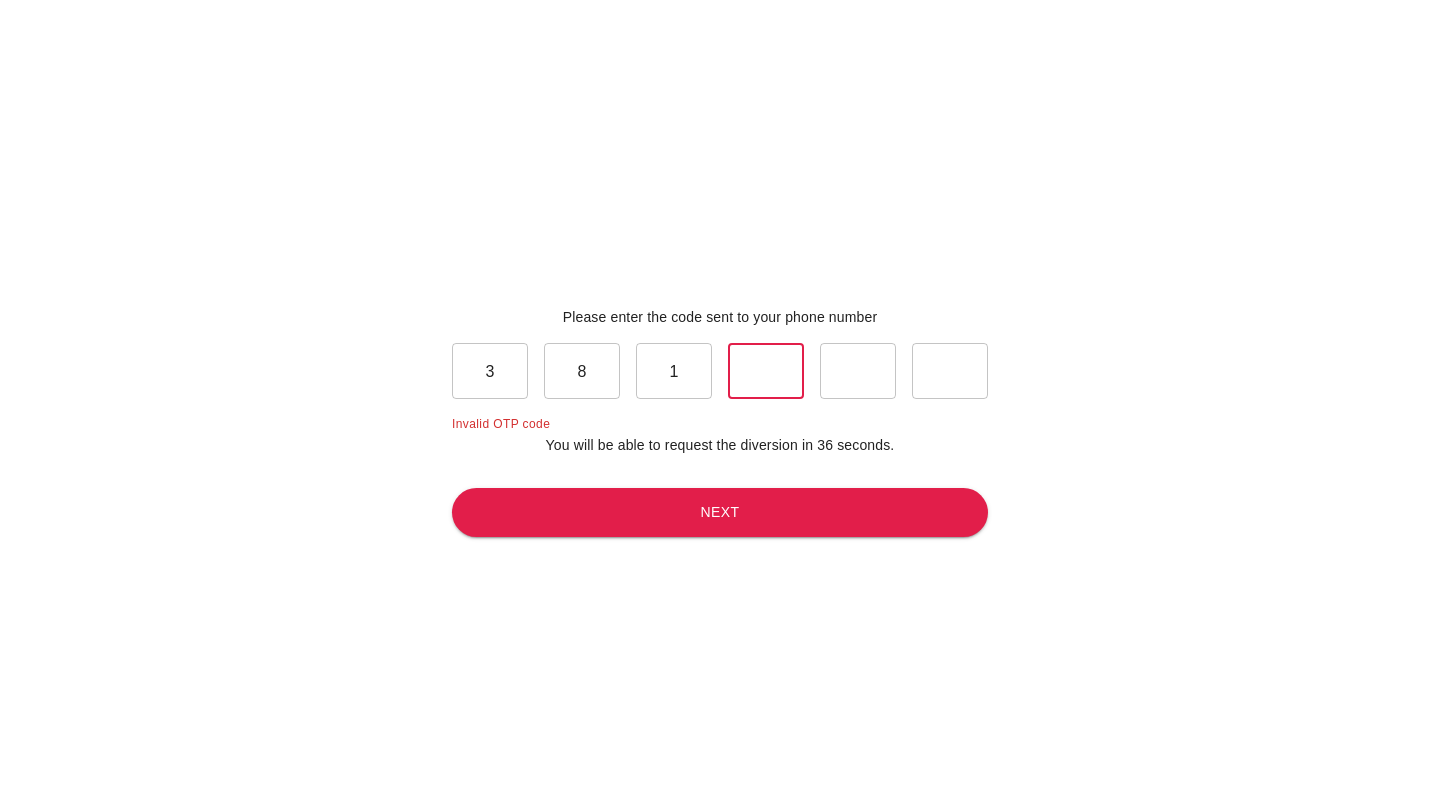 type 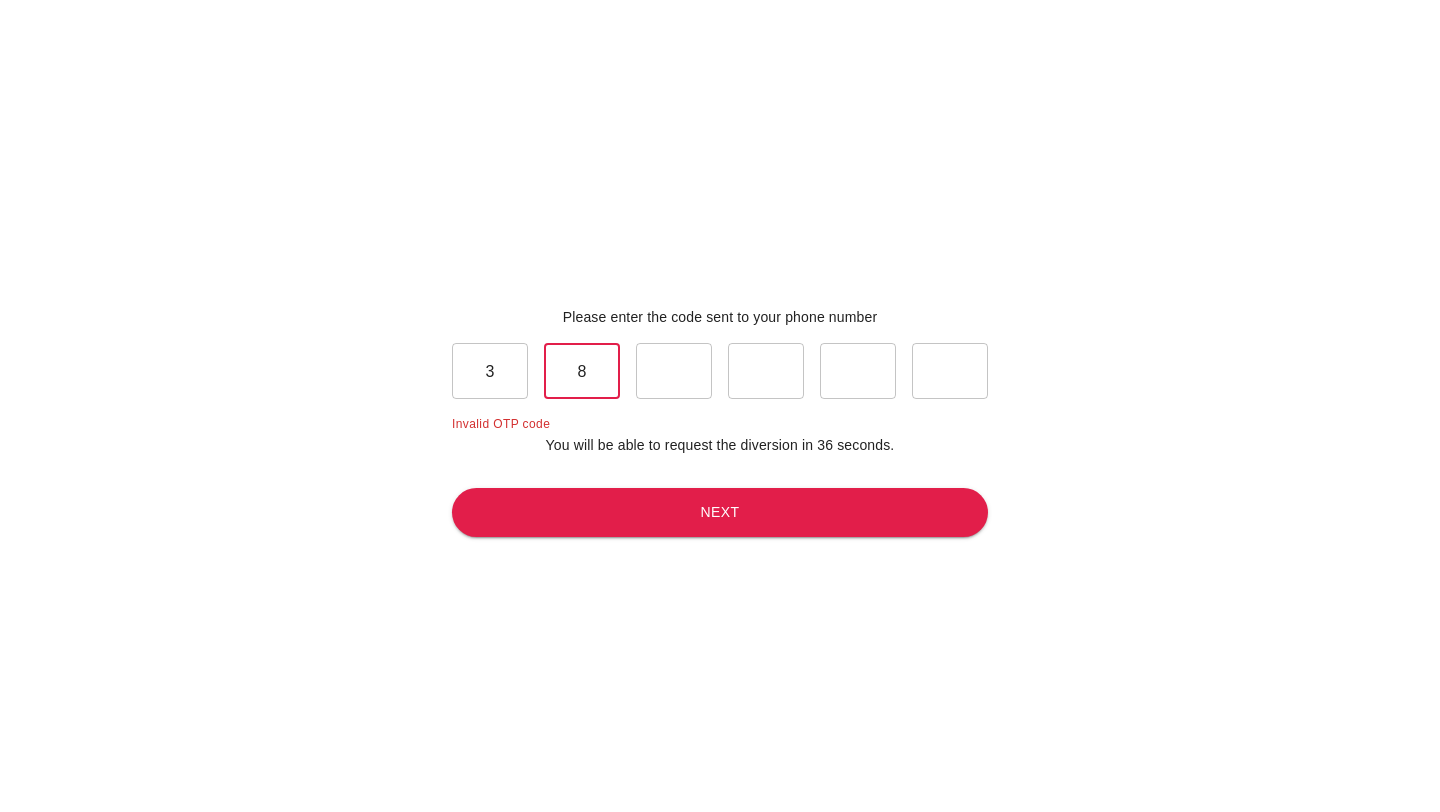 type 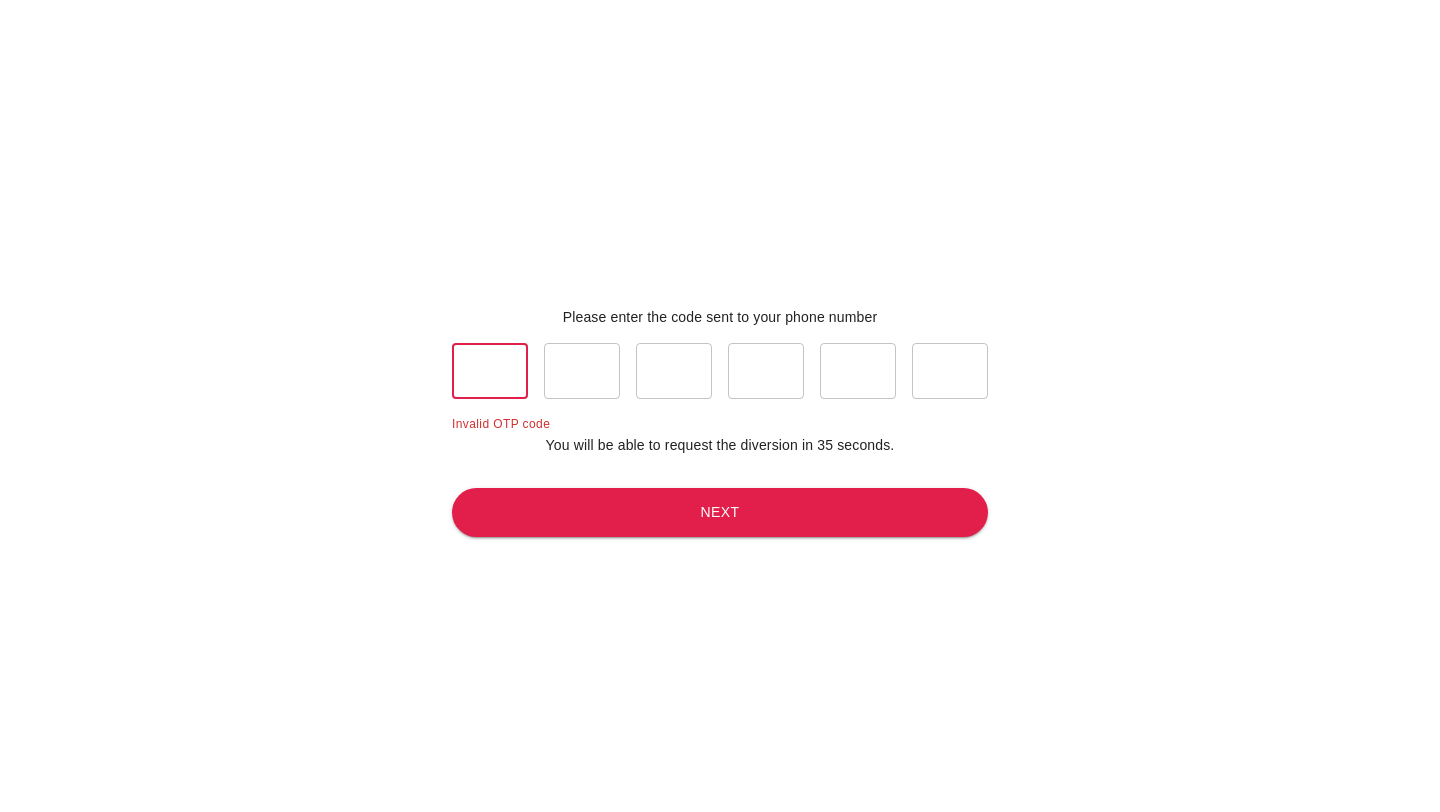 type on "7" 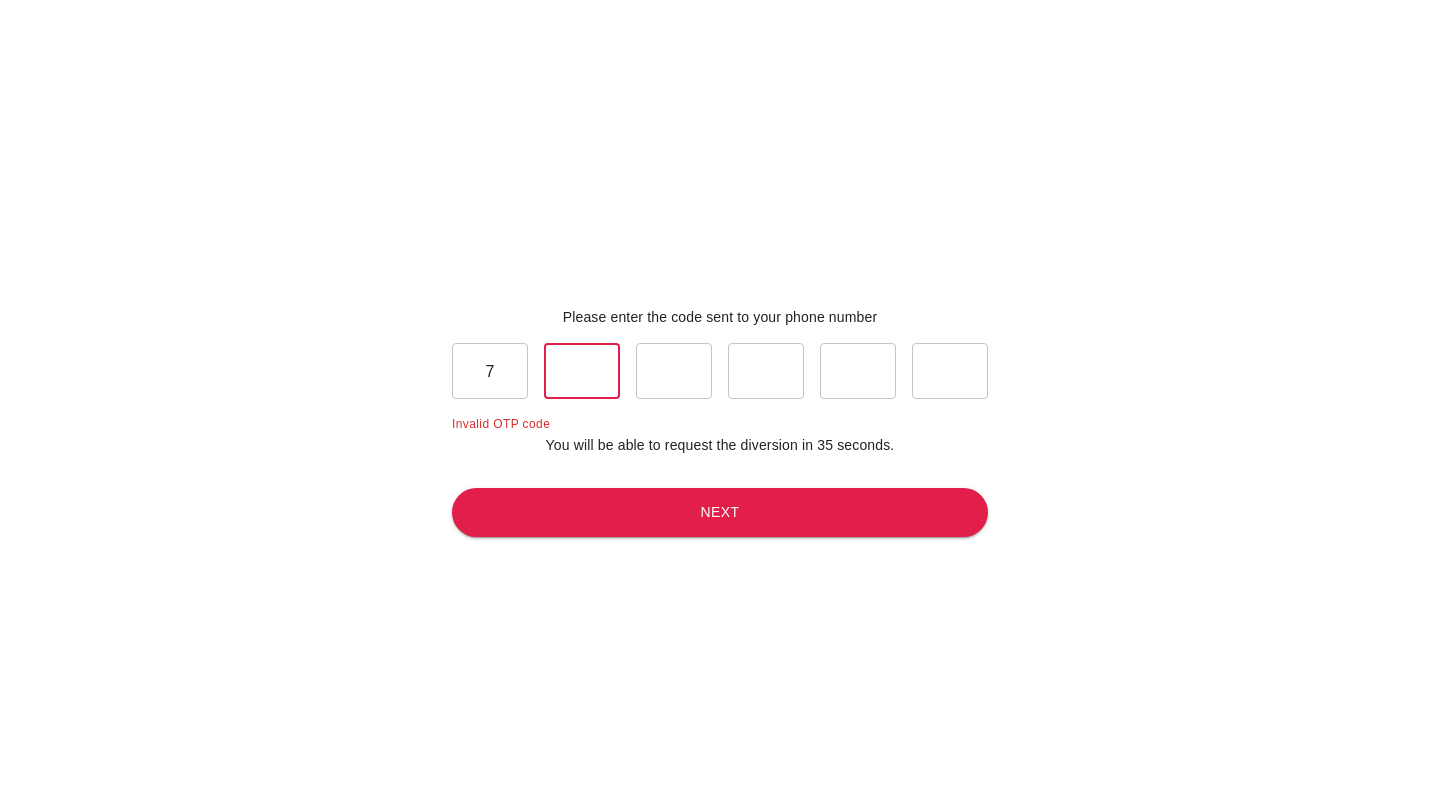 type on "4" 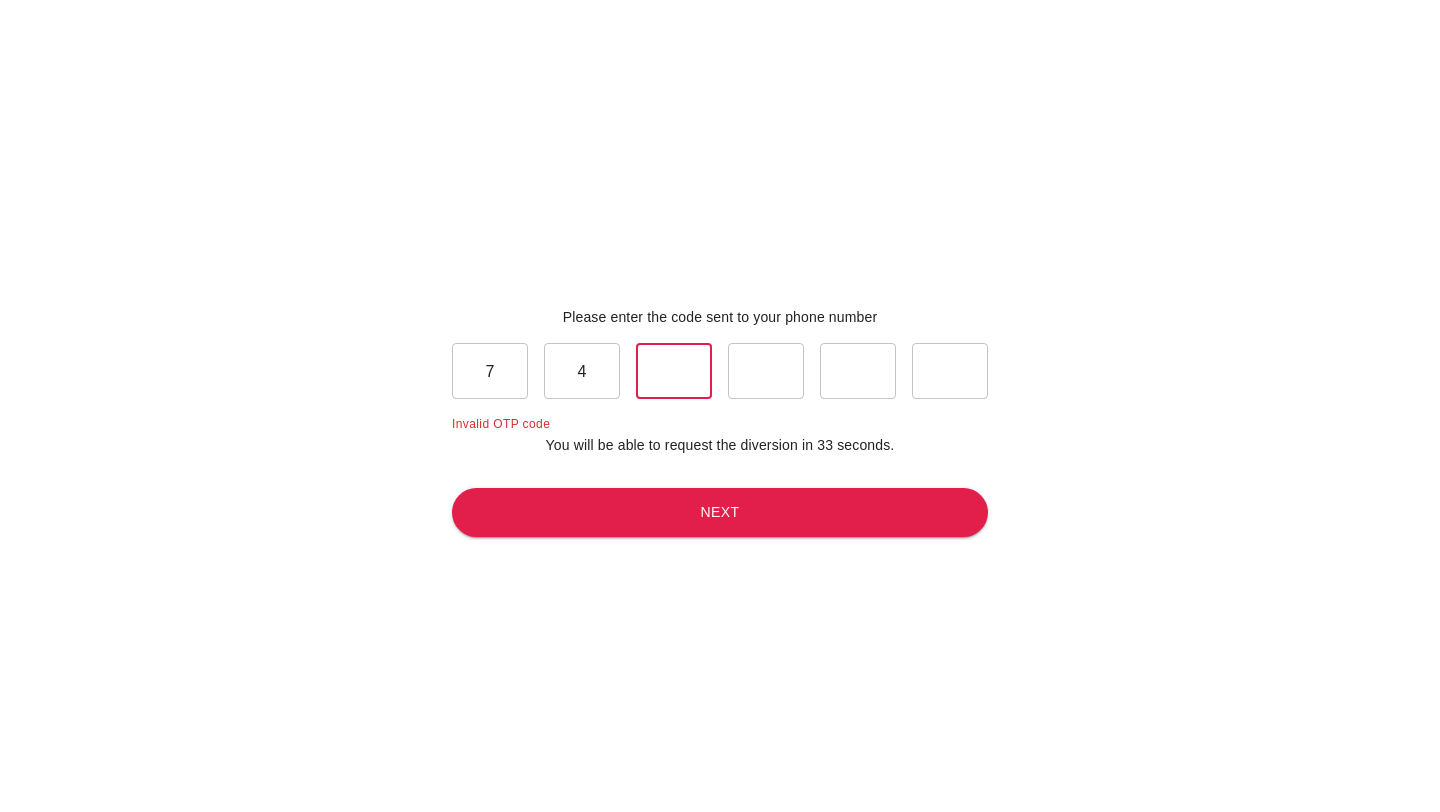 type on "5" 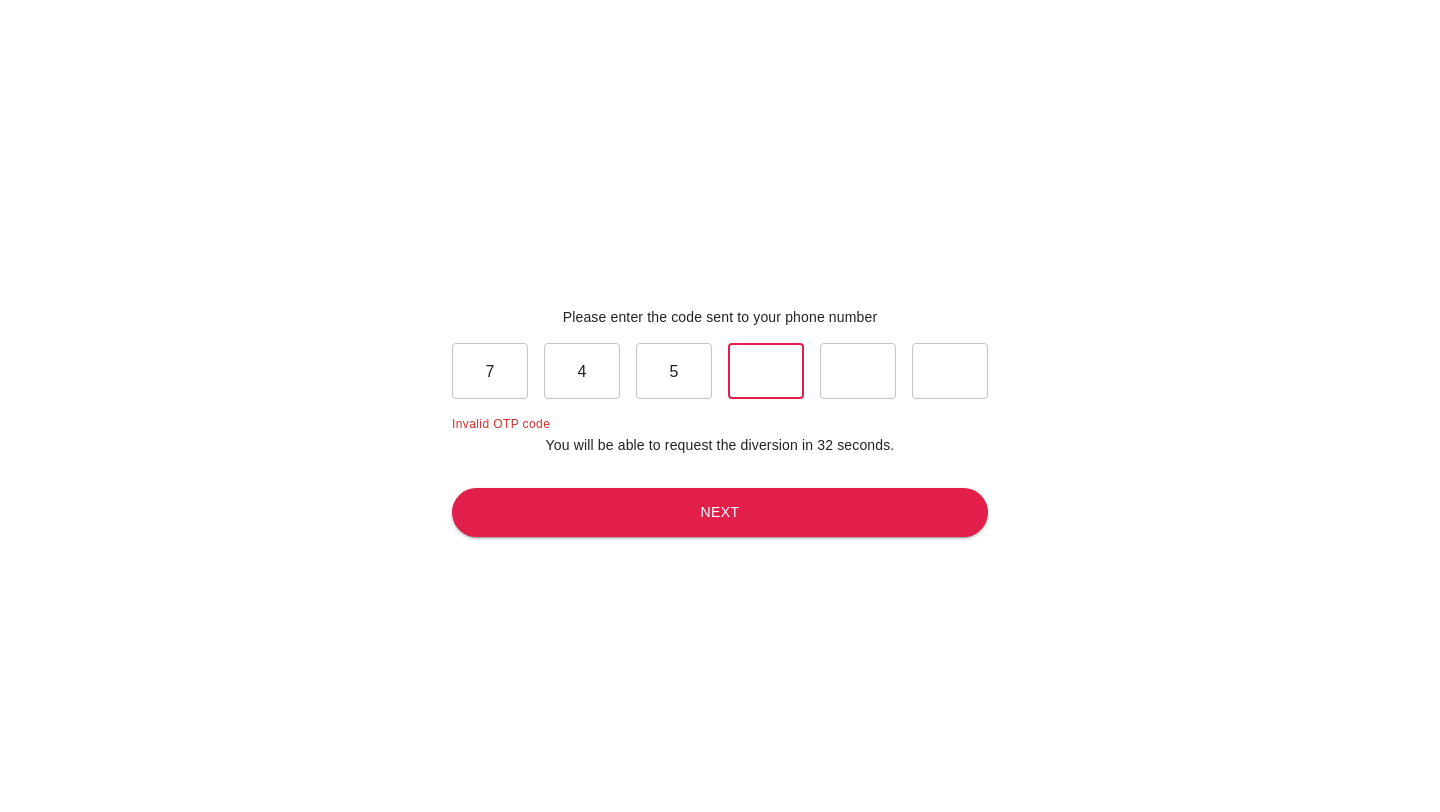 type on "1" 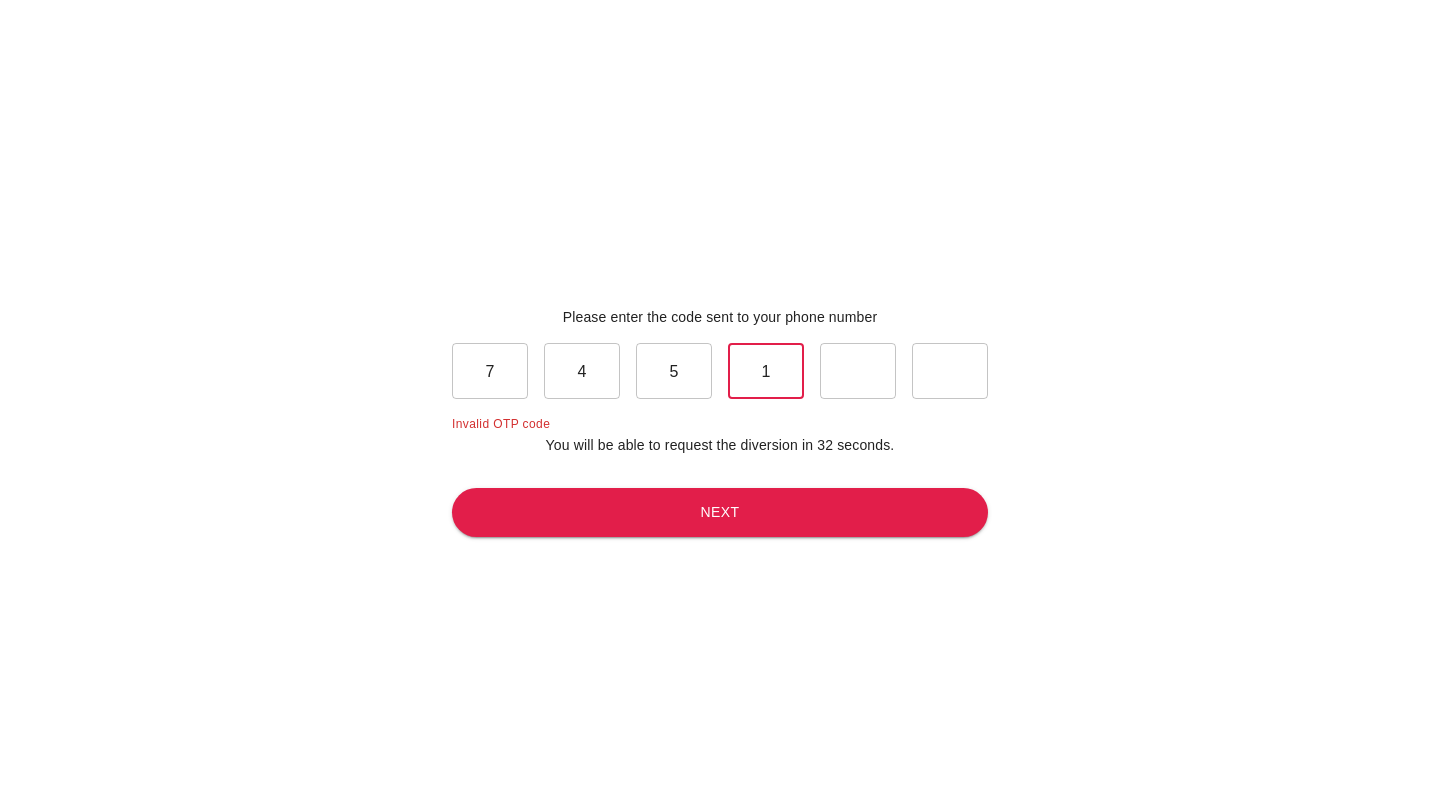 type on "2" 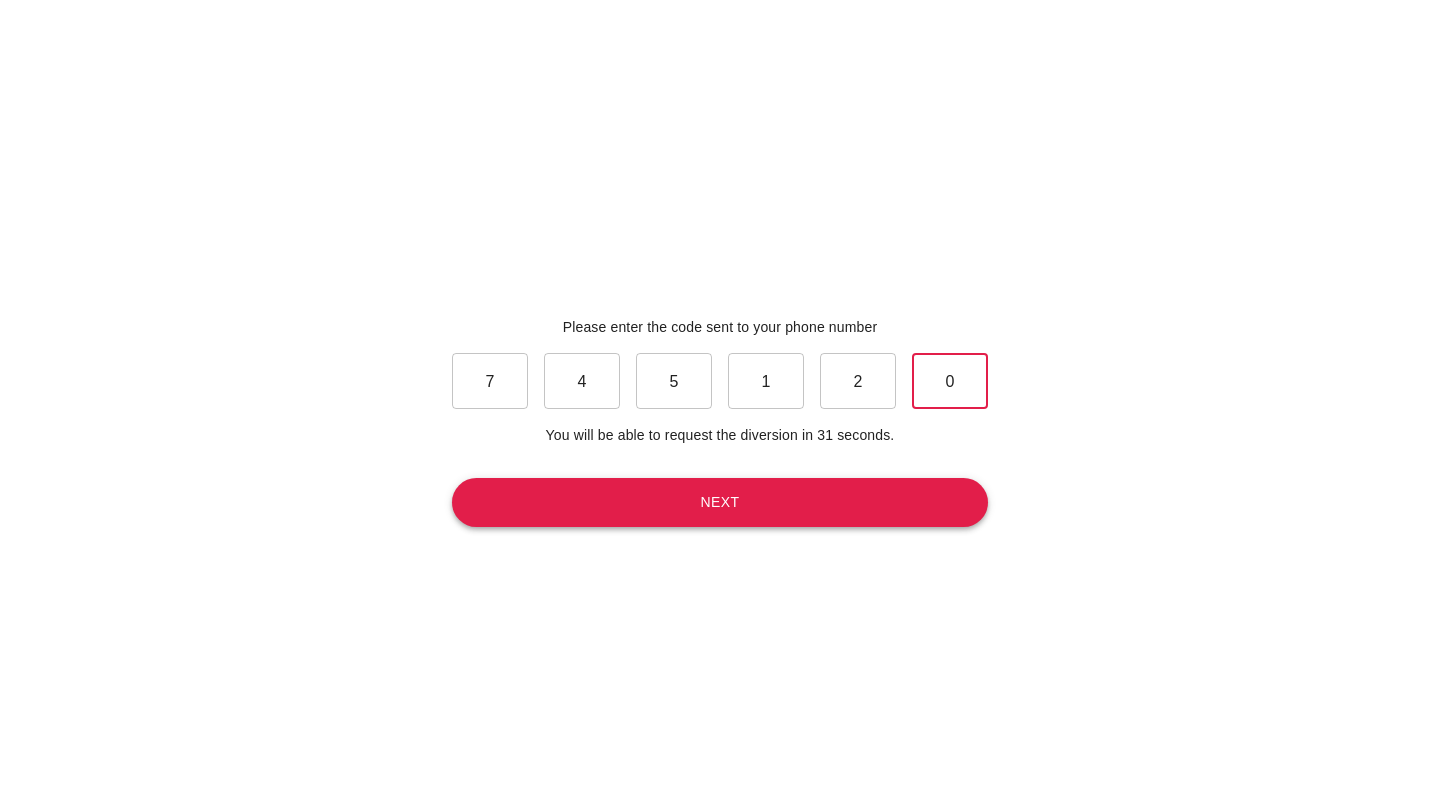 type on "0" 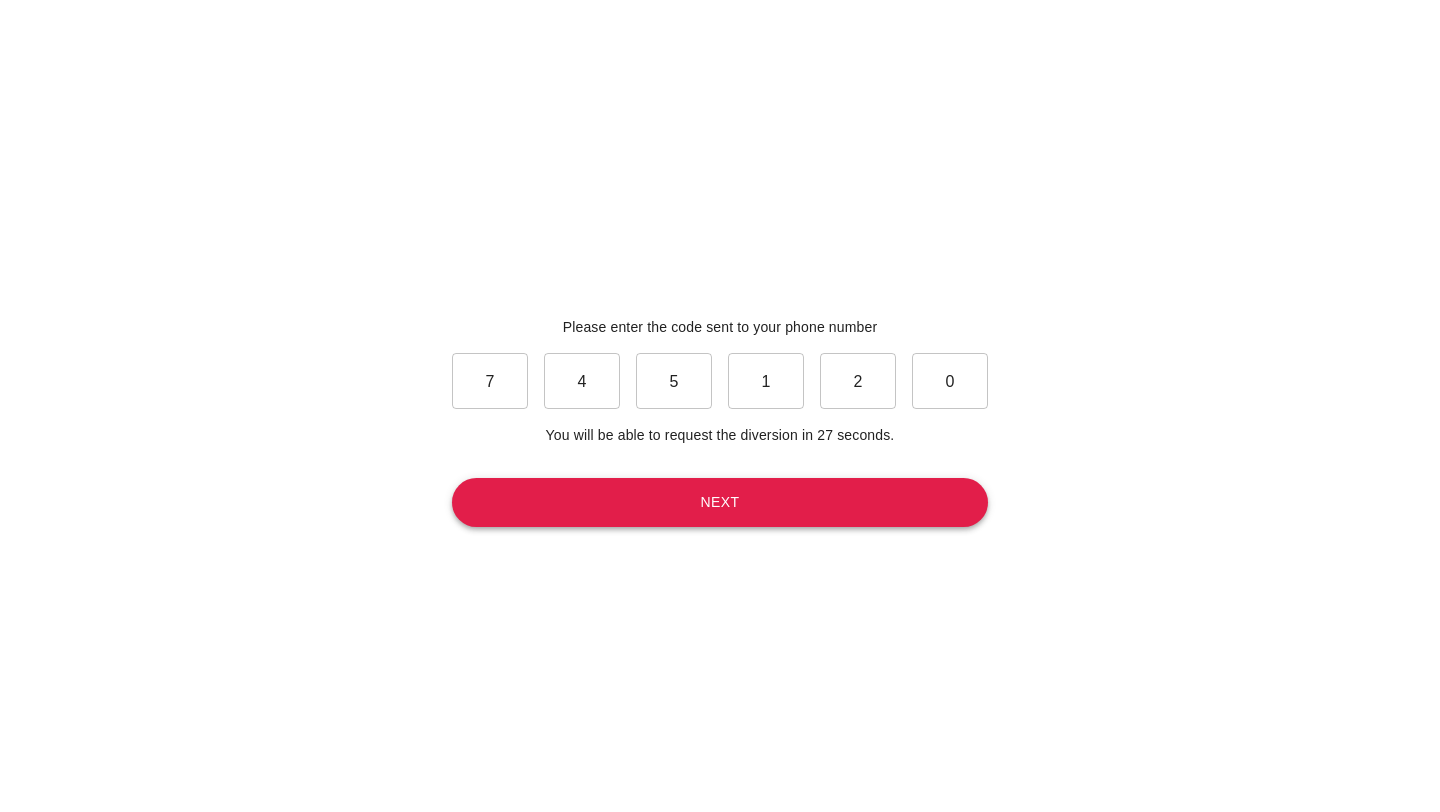 click on "Next" at bounding box center [720, 502] 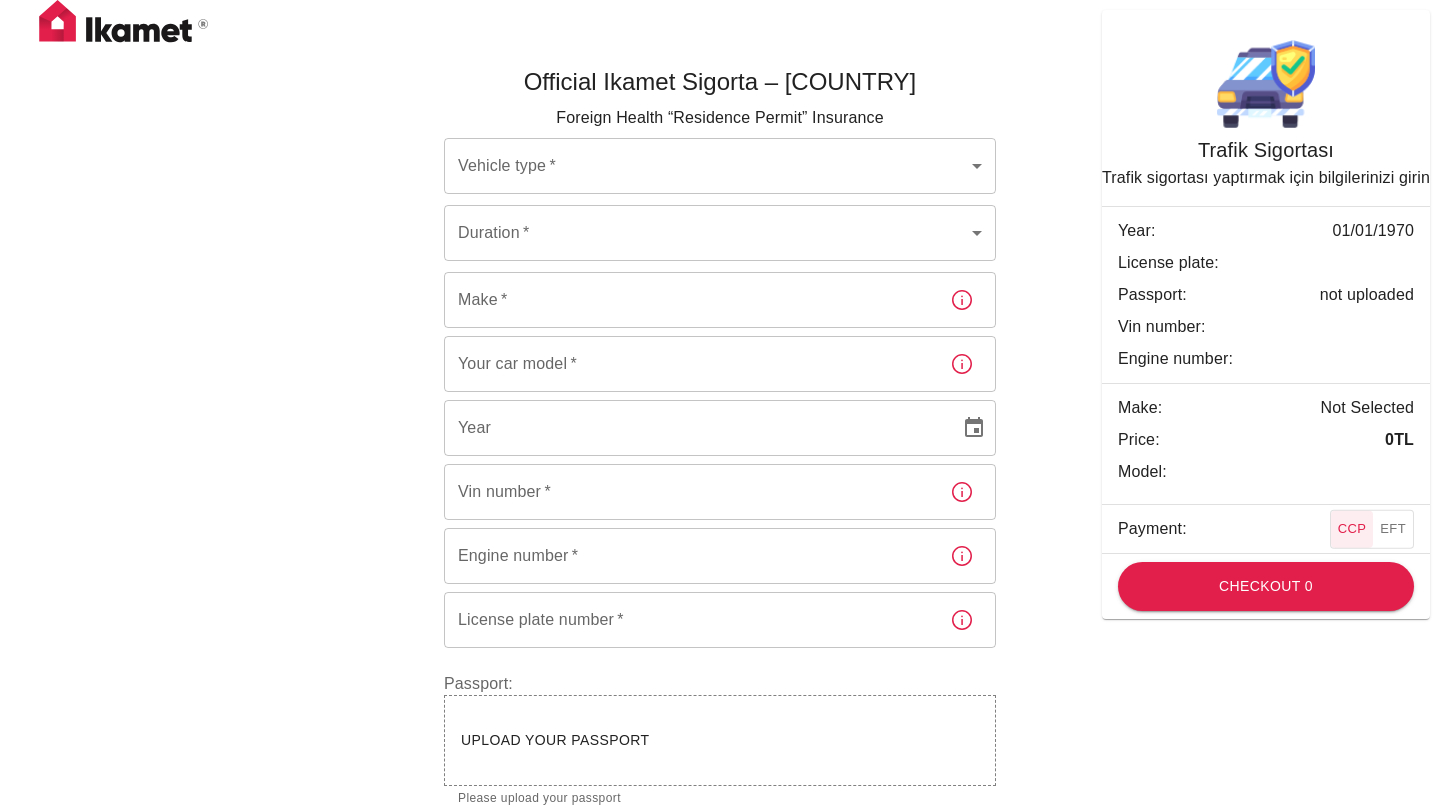 scroll, scrollTop: 0, scrollLeft: 0, axis: both 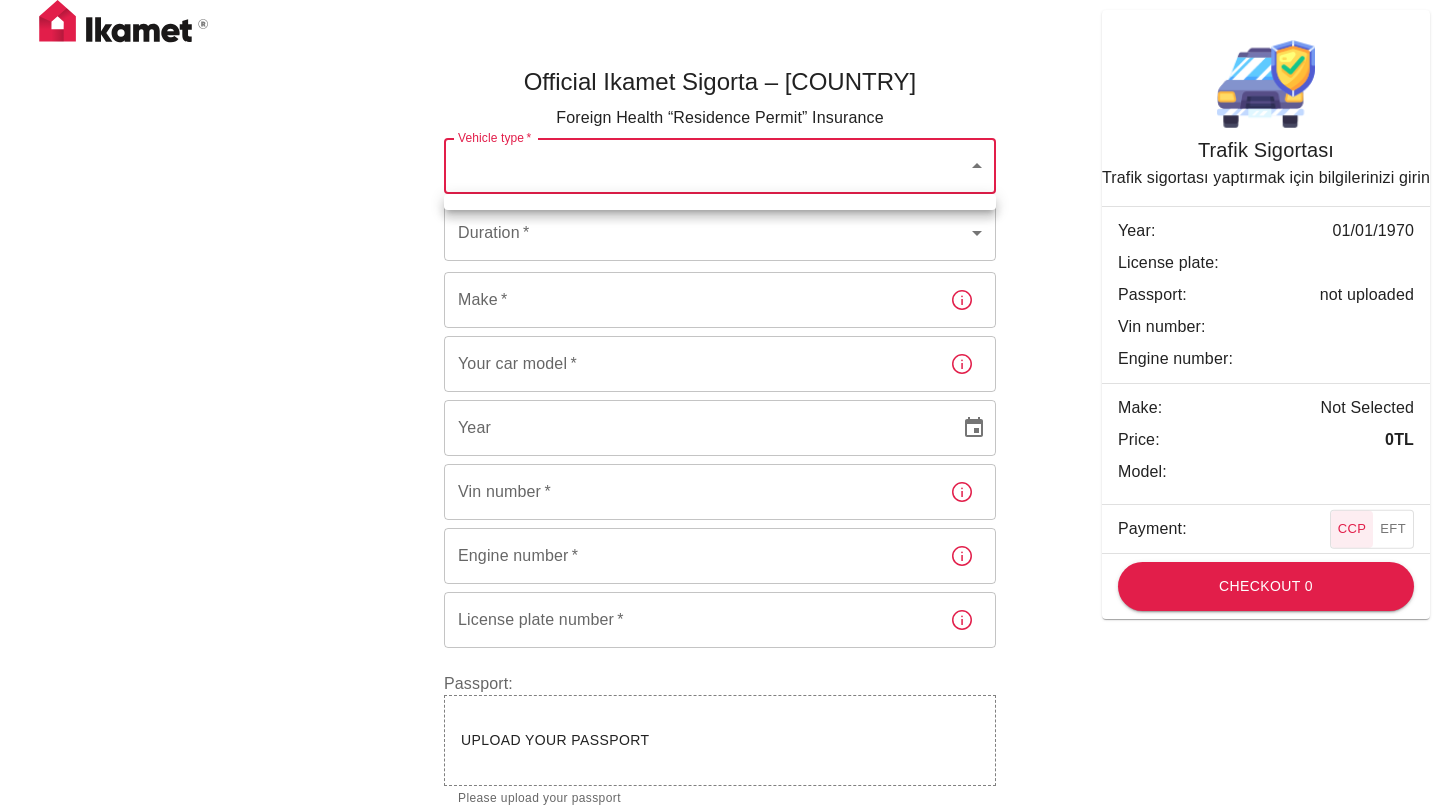 click at bounding box center (720, 406) 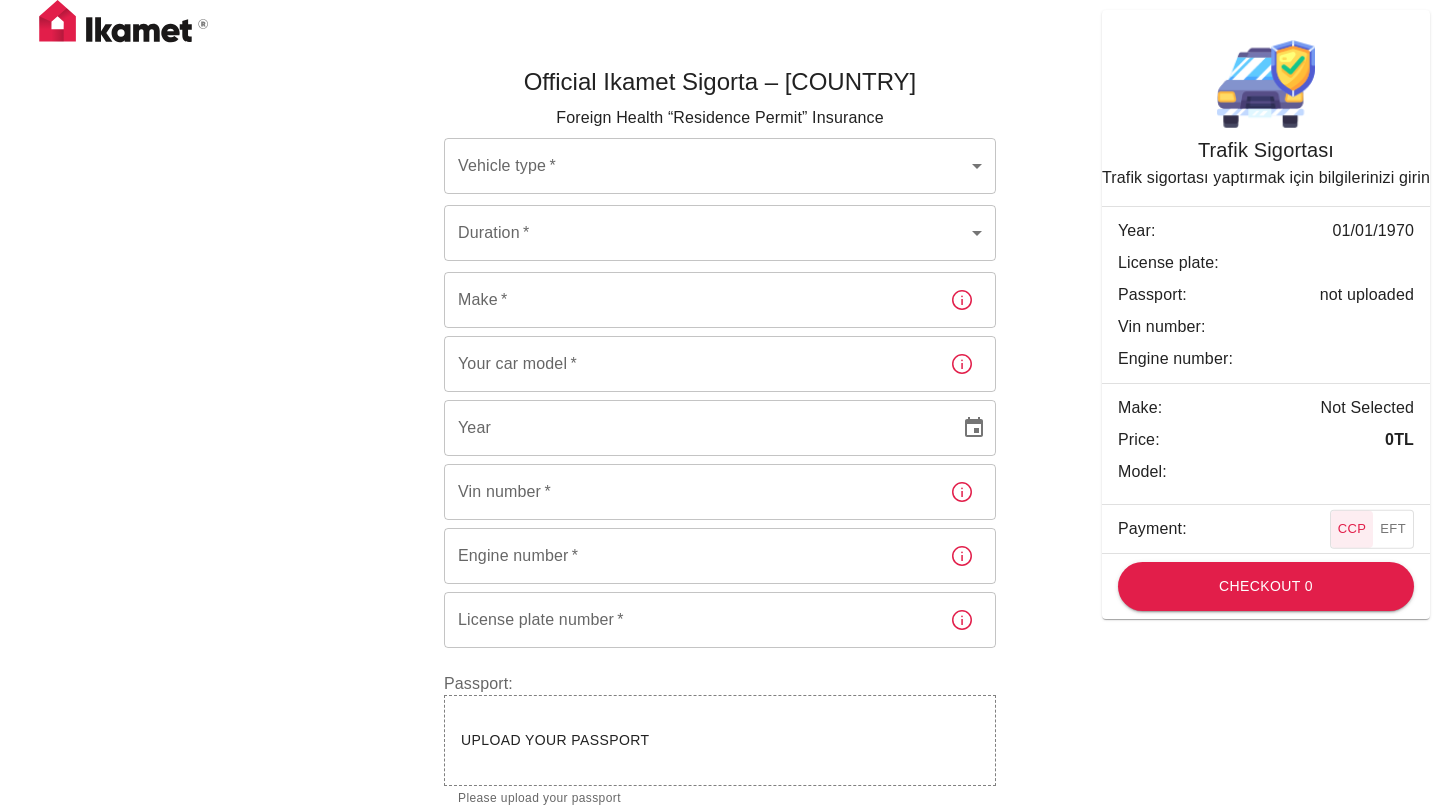 click on "Official Ikamet Sigorta – Turkey Foreign Health “Residence Permit” Insurance Vehicle type   * ​ Vehicle type   * Duration   * ​ Duration   * Make   * Make   * Your car model   * Your car model   * Year Year Vin number   * Vin number   * Engine number   * Engine number   * License plate number   * License plate number   * Passport: Upload your passport Please upload your passport Checkout 0 Trafik Sigortası Trafik sigortası yaptırmak için bilgilerinizi girin Year: 01/01/1970 License plate: Passport: not uploaded Vin number: Engine number: Make: Not Selected Price:  0  TL Model:  Payment:  CCP EFT Checkout 0" at bounding box center [720, 461] 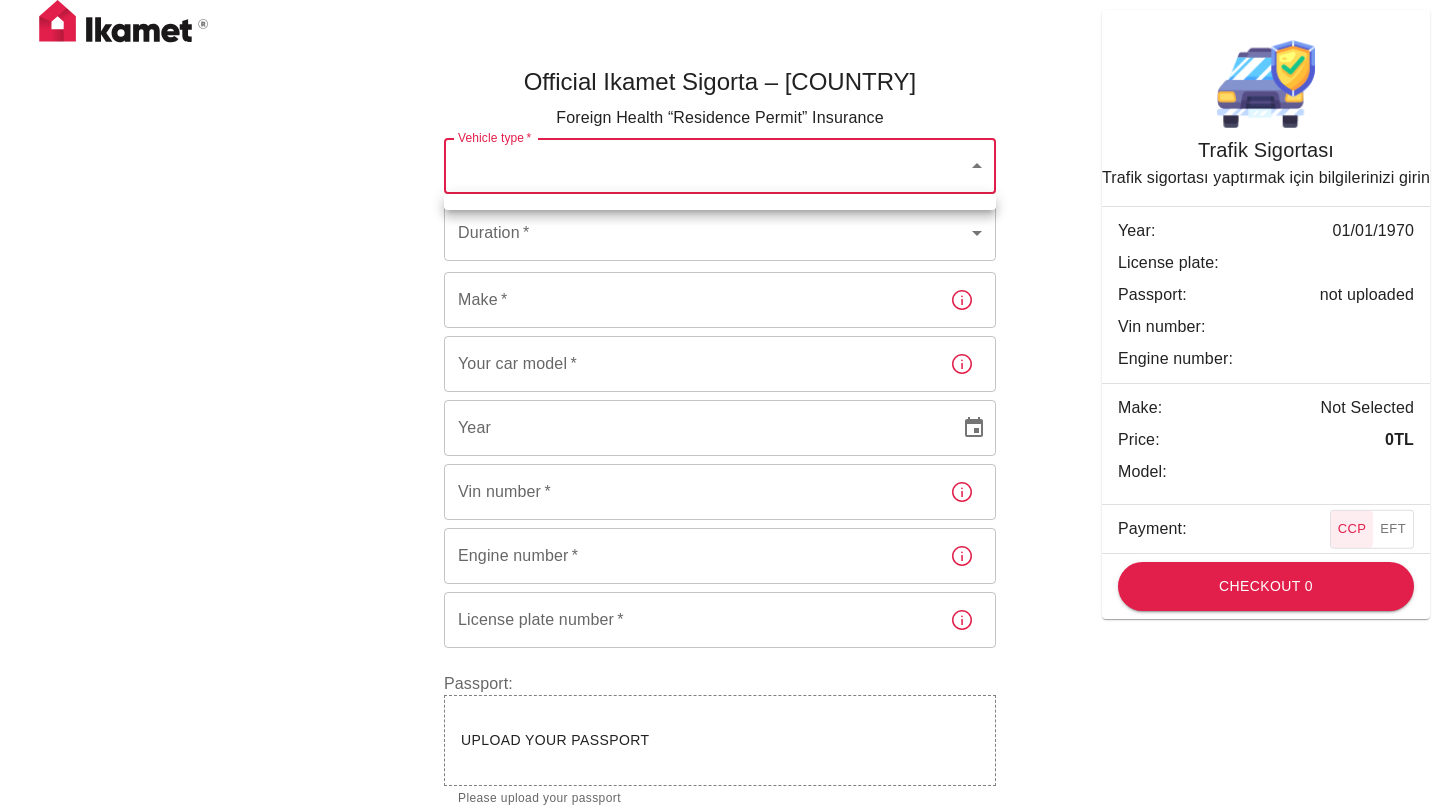 click at bounding box center (720, 406) 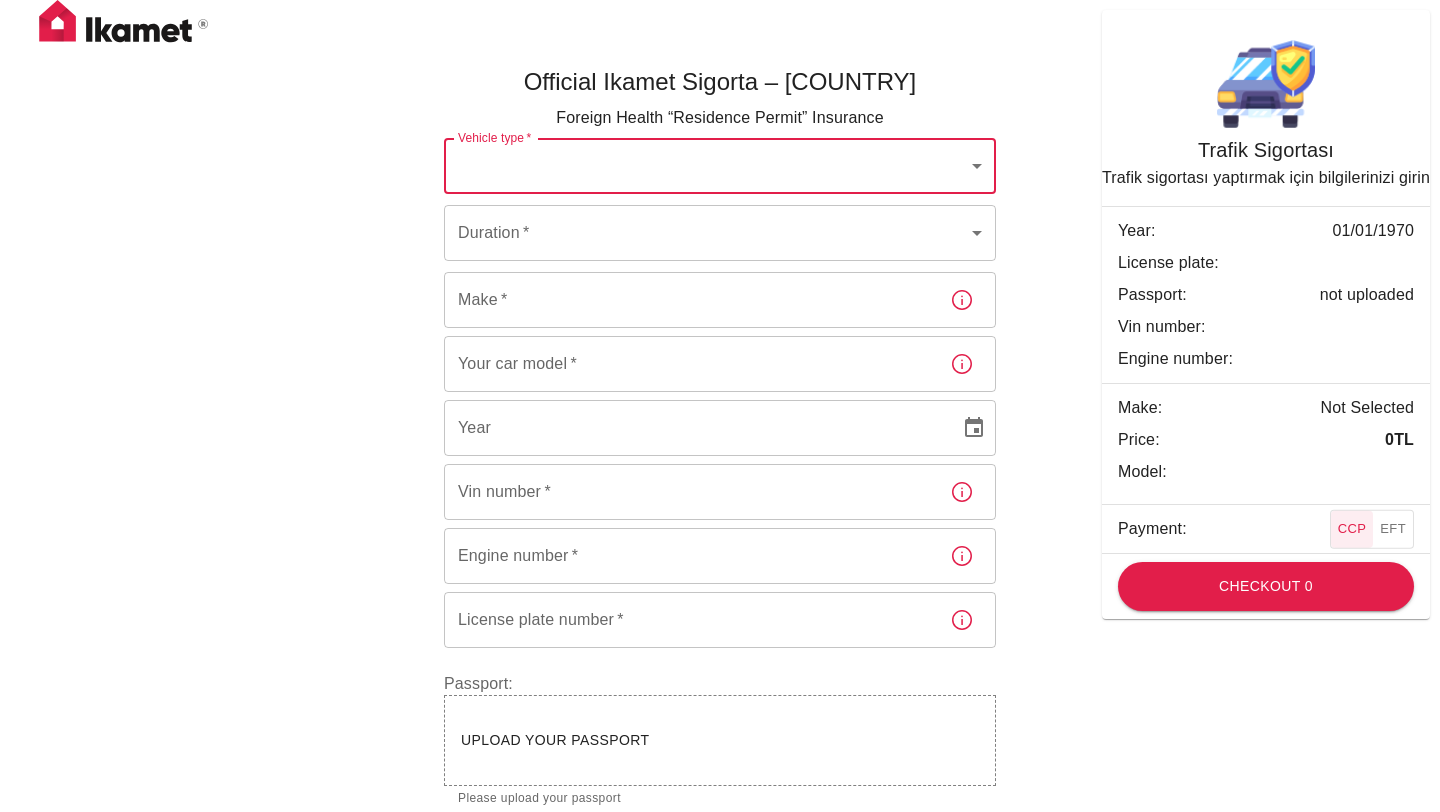click on "Official Ikamet Sigorta – Turkey Foreign Health “Residence Permit” Insurance Vehicle type   * ​ Vehicle type   * Duration   * ​ Duration   * Make   * Make   * Your car model   * Your car model   * Year Year Vin number   * Vin number   * Engine number   * Engine number   * License plate number   * License plate number   * Passport: Upload your passport Please upload your passport Checkout 0 Trafik Sigortası Trafik sigortası yaptırmak için bilgilerinizi girin Year: 01/01/1970 License plate: Passport: not uploaded Vin number: Engine number: Make: Not Selected Price:  0  TL Model:  Payment:  CCP EFT Checkout 0" at bounding box center (720, 461) 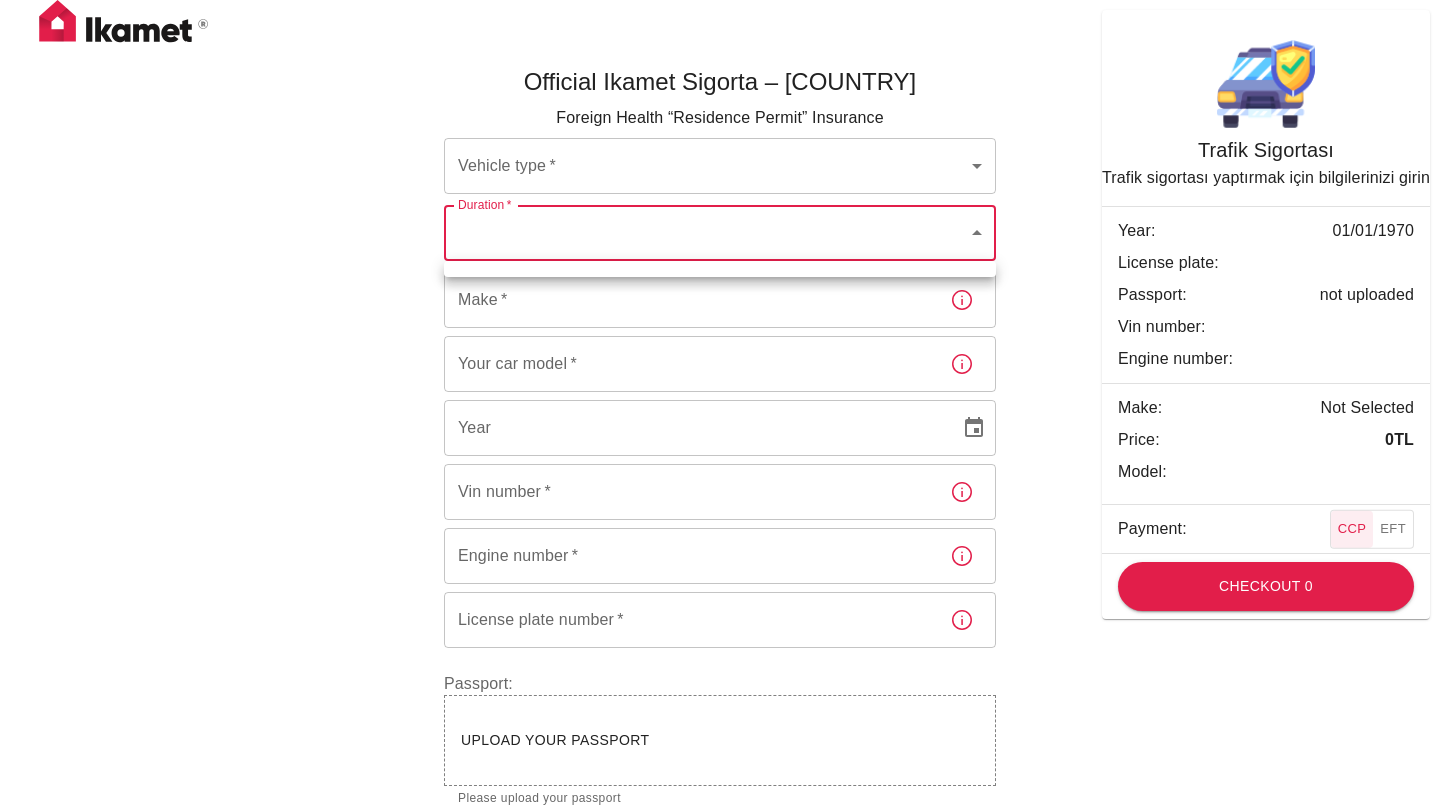 click on "Official Ikamet Sigorta – Turkey Foreign Health “Residence Permit” Insurance Vehicle type   * ​ Vehicle type   * Duration   * ​ Duration   * Make   * Make   * Your car model   * Your car model   * Year Year Vin number   * Vin number   * Engine number   * Engine number   * License plate number   * License plate number   * Passport: Upload your passport Please upload your passport Checkout 0 Trafik Sigortası Trafik sigortası yaptırmak için bilgilerinizi girin Year: 01/01/1970 License plate: Passport: not uploaded Vin number: Engine number: Make: Not Selected Price:  0  TL Model:  Payment:  CCP EFT Checkout 0" at bounding box center (720, 444) 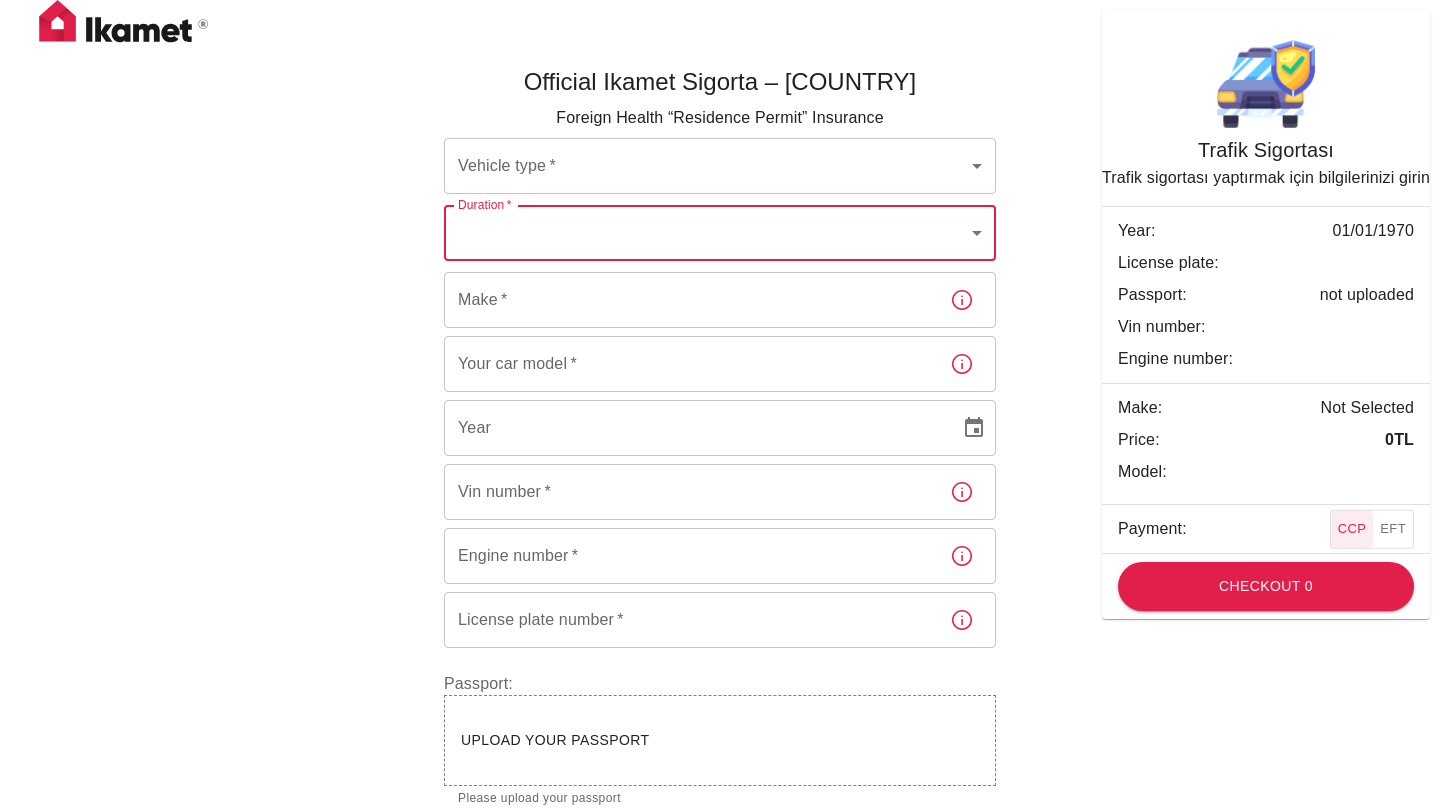 click on "Official Ikamet Sigorta – Turkey Foreign Health “Residence Permit” Insurance Vehicle type   * ​ Vehicle type   * Duration   * ​ Duration   * Make   * Make   * Your car model   * Your car model   * Year Year Vin number   * Vin number   * Engine number   * Engine number   * License plate number   * License plate number   * Passport: Upload your passport Please upload your passport Checkout 0 Trafik Sigortası Trafik sigortası yaptırmak için bilgilerinizi girin Year: 01/01/1970 License plate: Passport: not uploaded Vin number: Engine number: Make: Not Selected Price:  0  TL Model:  Payment:  CCP EFT Checkout 0" at bounding box center (720, 461) 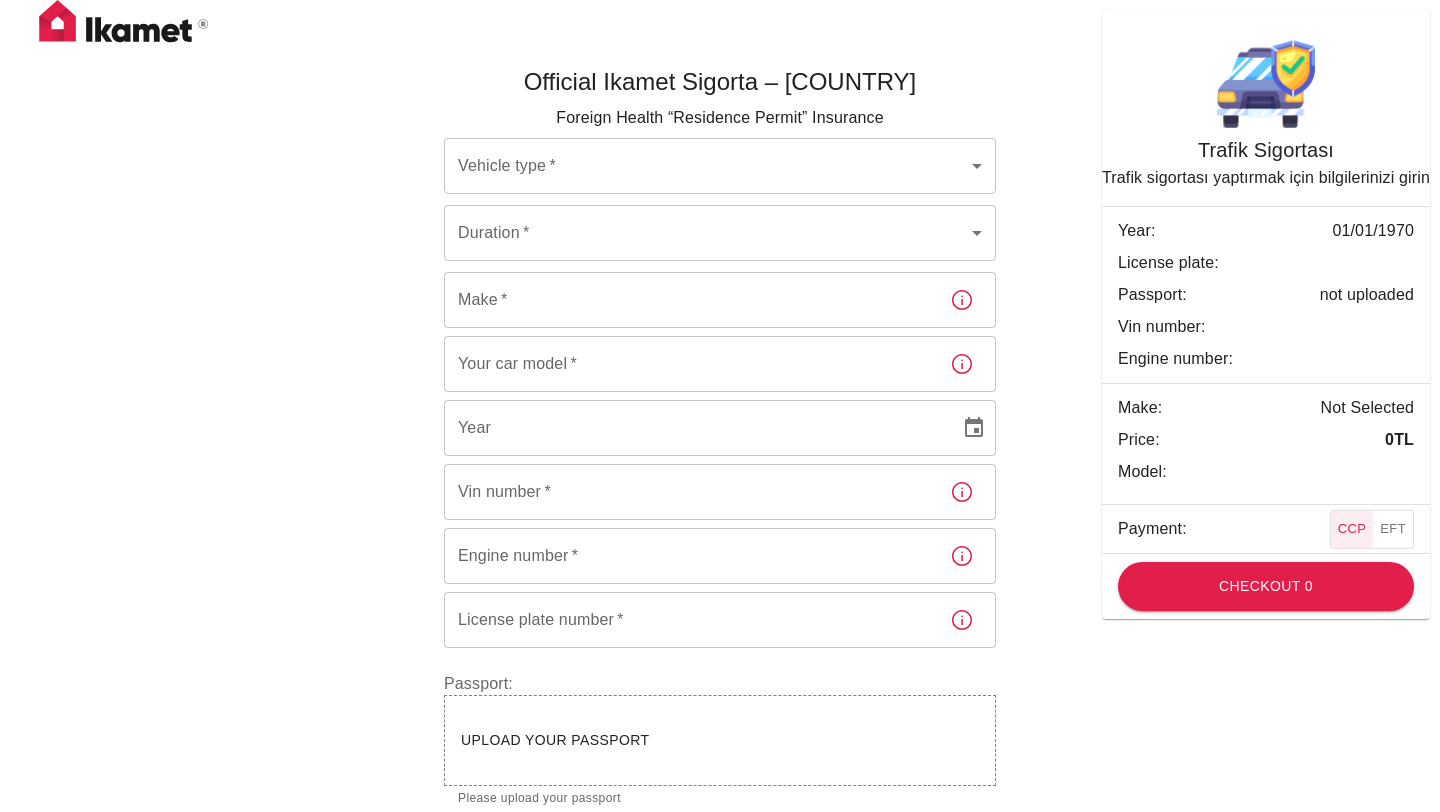 scroll, scrollTop: 0, scrollLeft: 0, axis: both 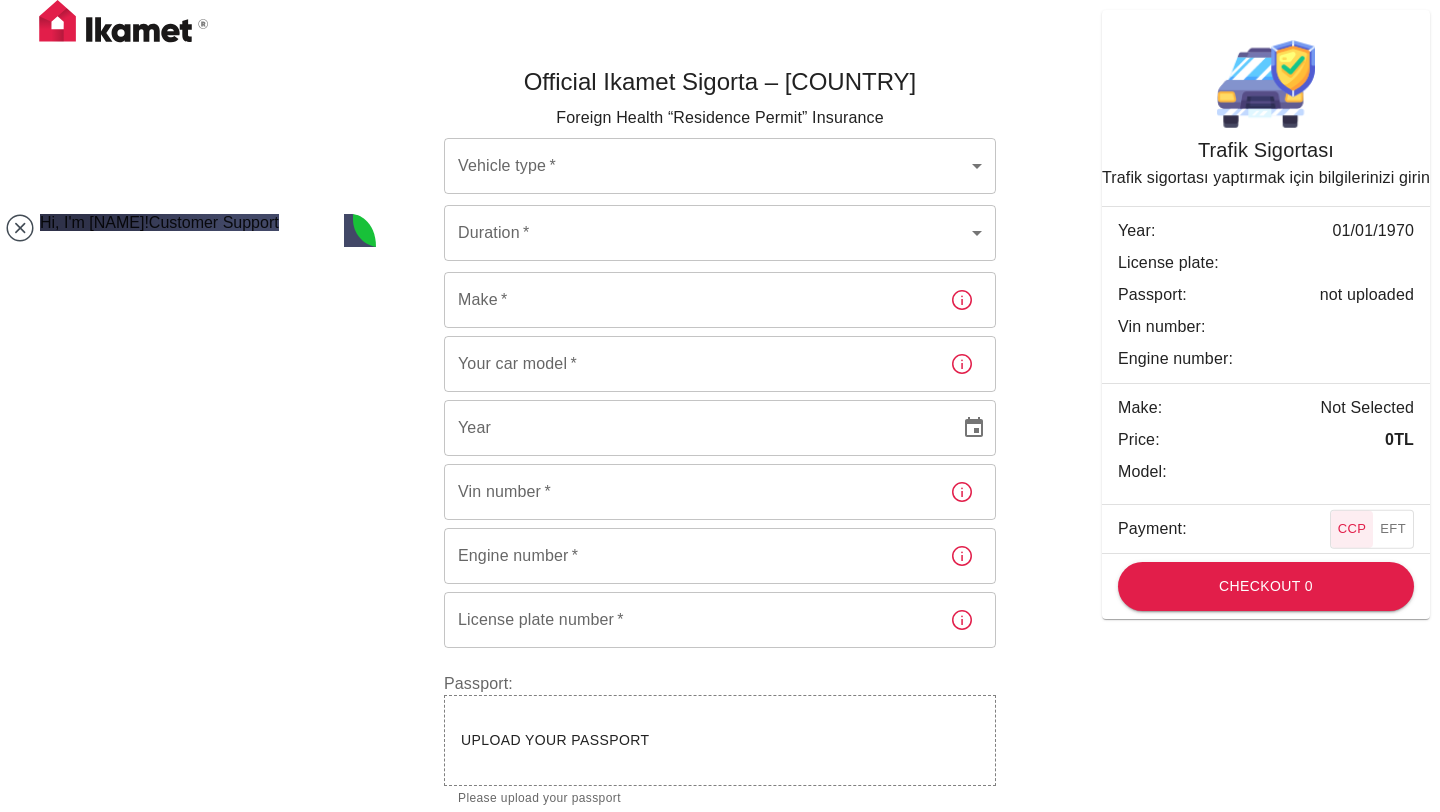 click on "share.hsforms.com/2JHEVWJIvTdiqKRlAgI_Wag4ybh9" at bounding box center (272, 1382) 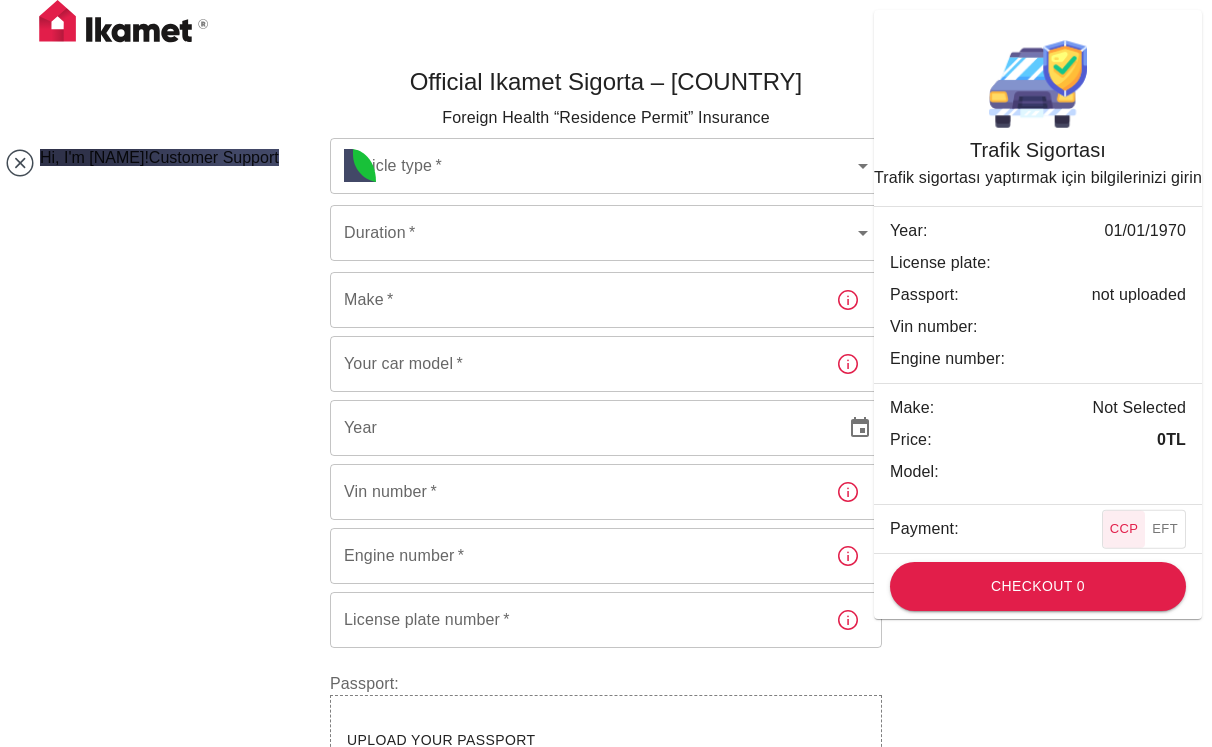 click at bounding box center [142, 1364] 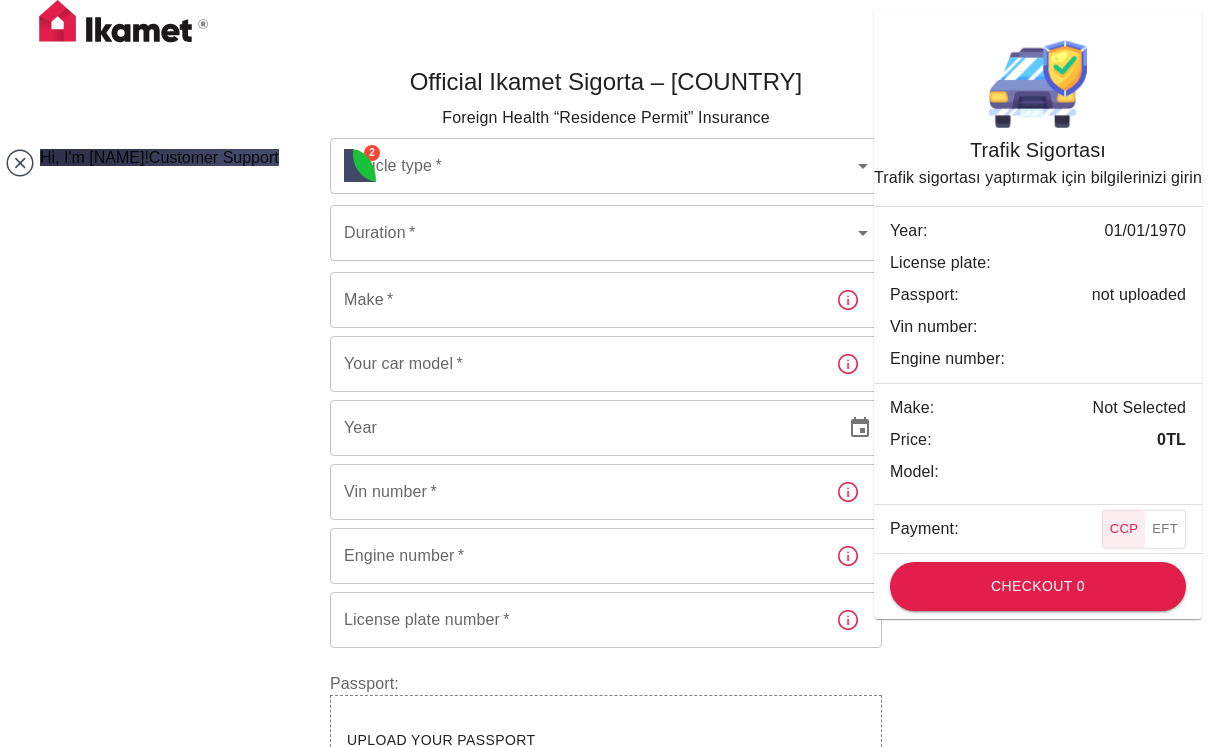scroll, scrollTop: 1643, scrollLeft: 0, axis: vertical 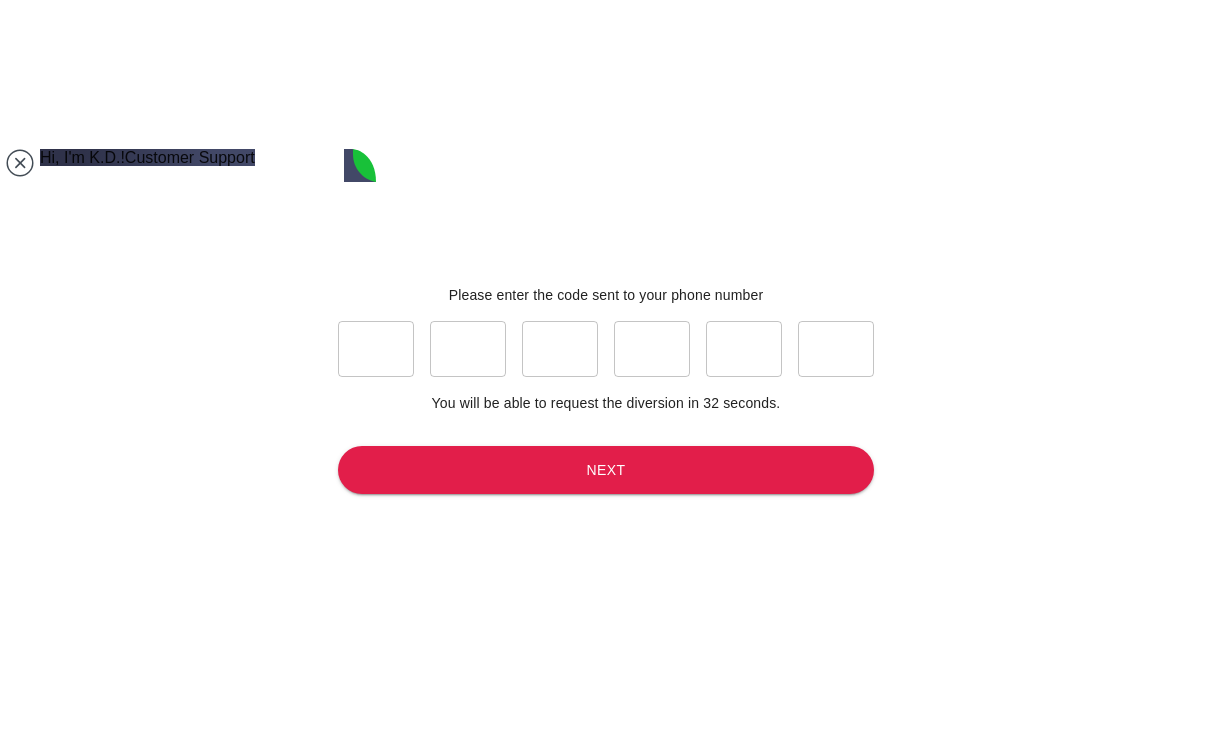 click at bounding box center (376, 349) 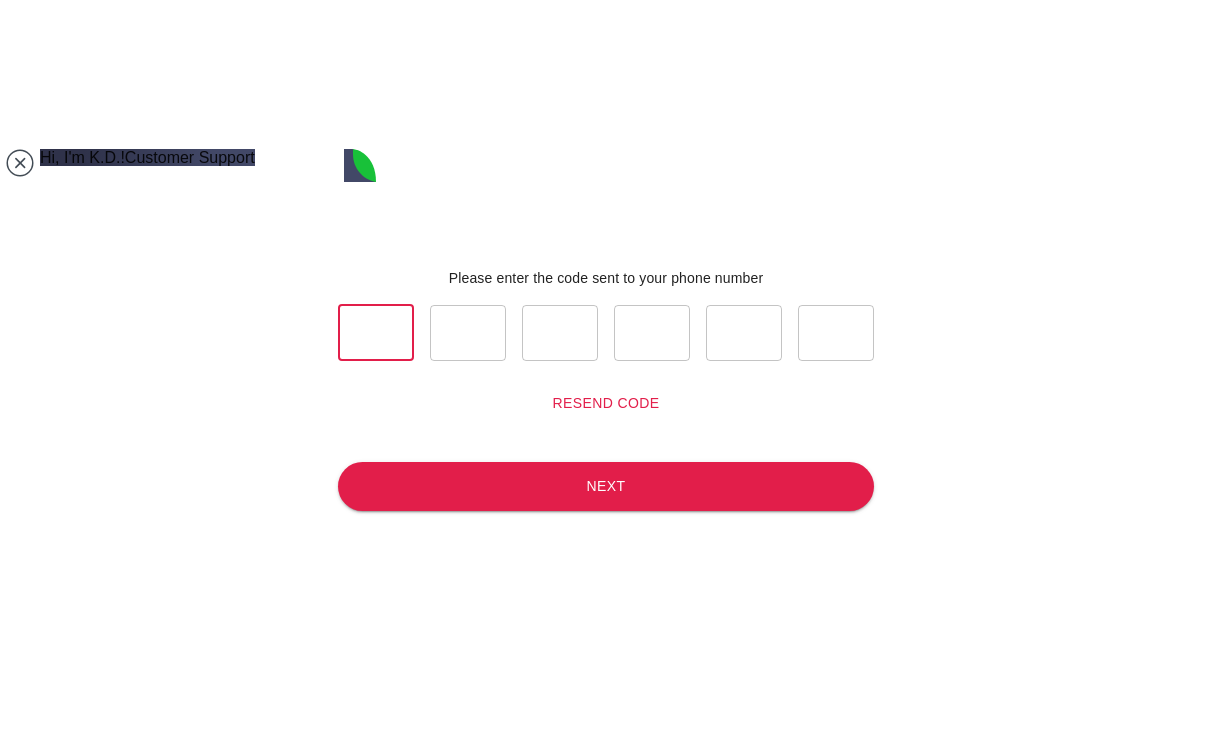 scroll, scrollTop: 1973, scrollLeft: 0, axis: vertical 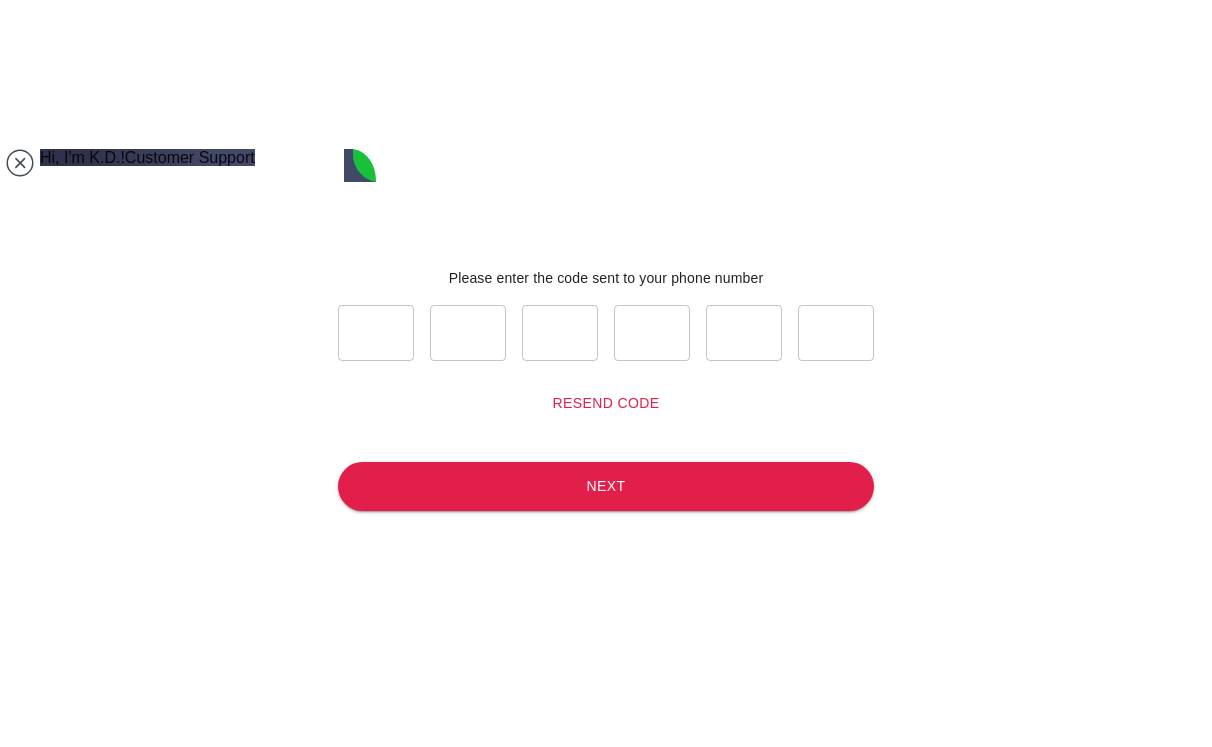 click at bounding box center [191, 1417] 